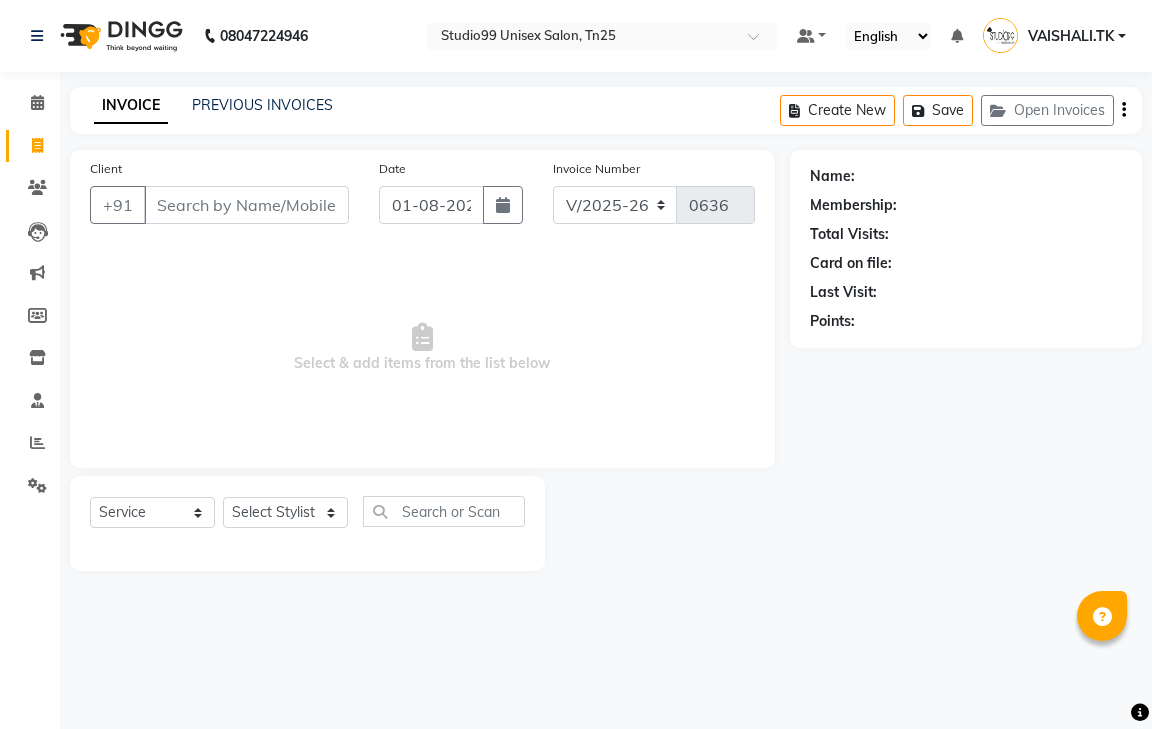 select on "8331" 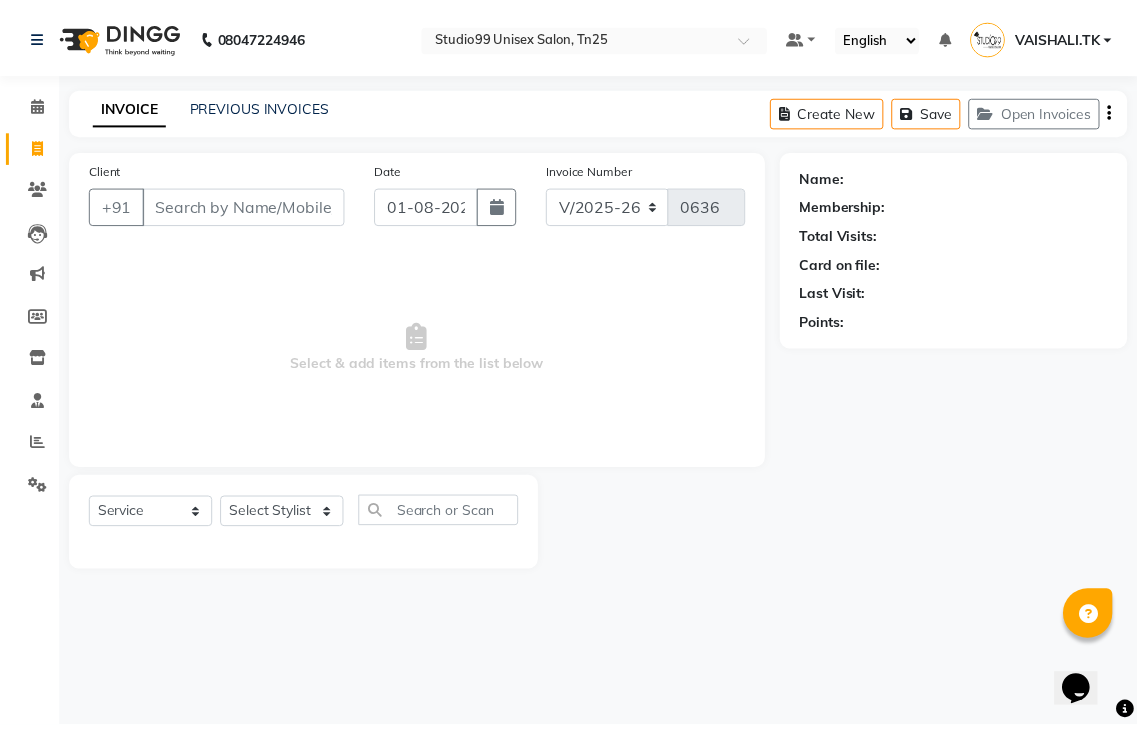 scroll, scrollTop: 0, scrollLeft: 0, axis: both 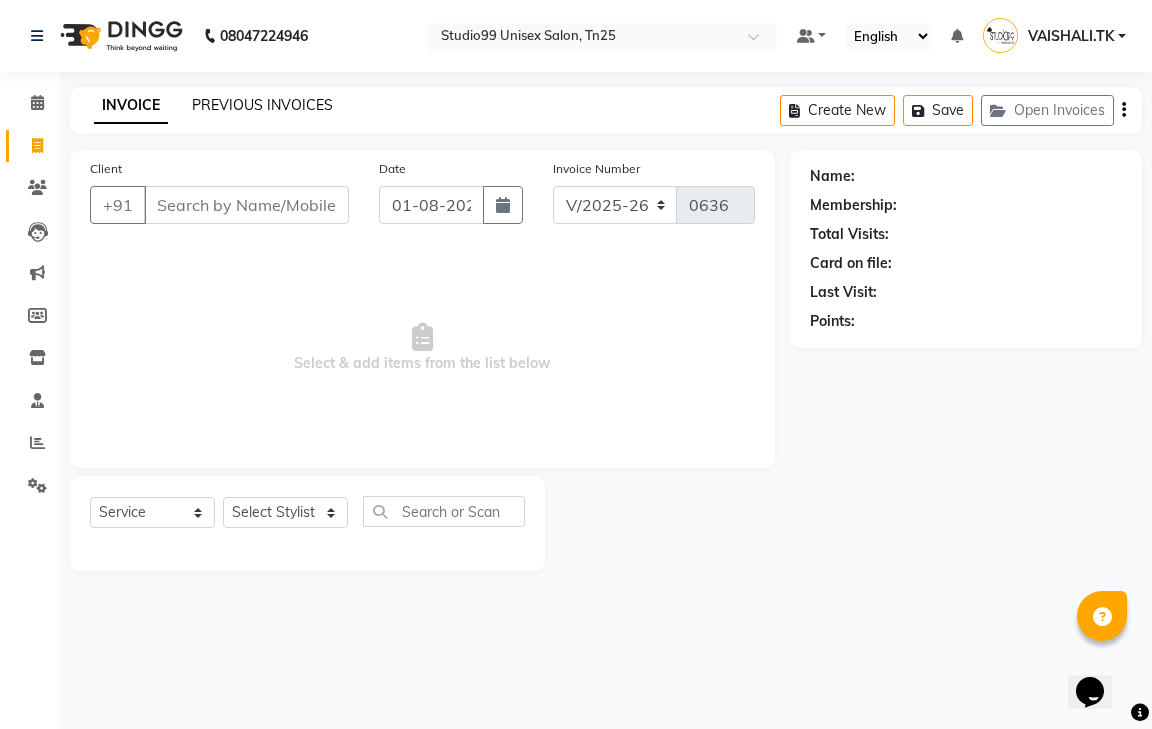 click on "PREVIOUS INVOICES" 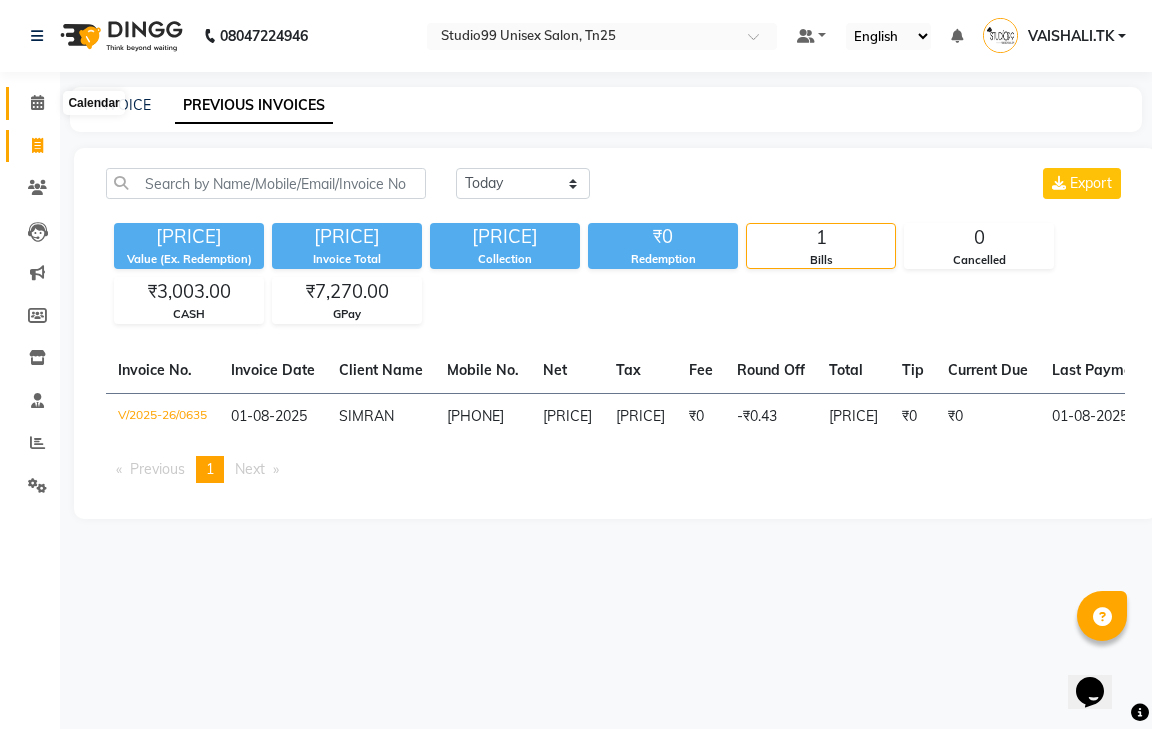 click 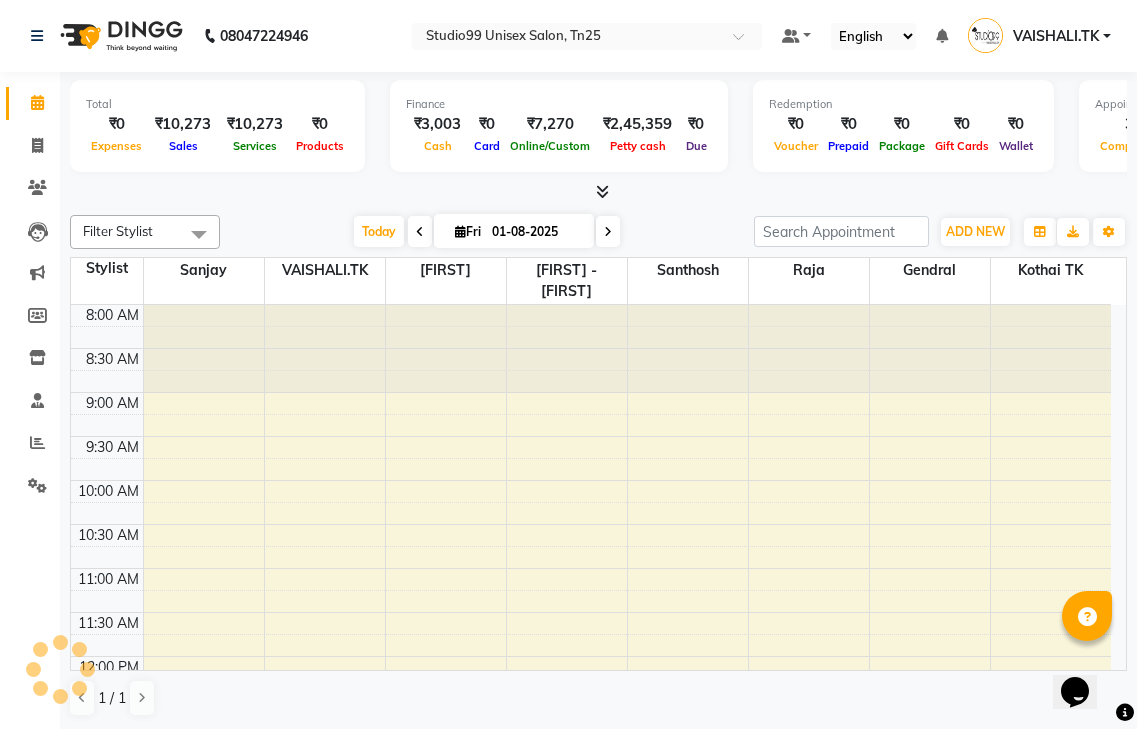 scroll, scrollTop: 719, scrollLeft: 0, axis: vertical 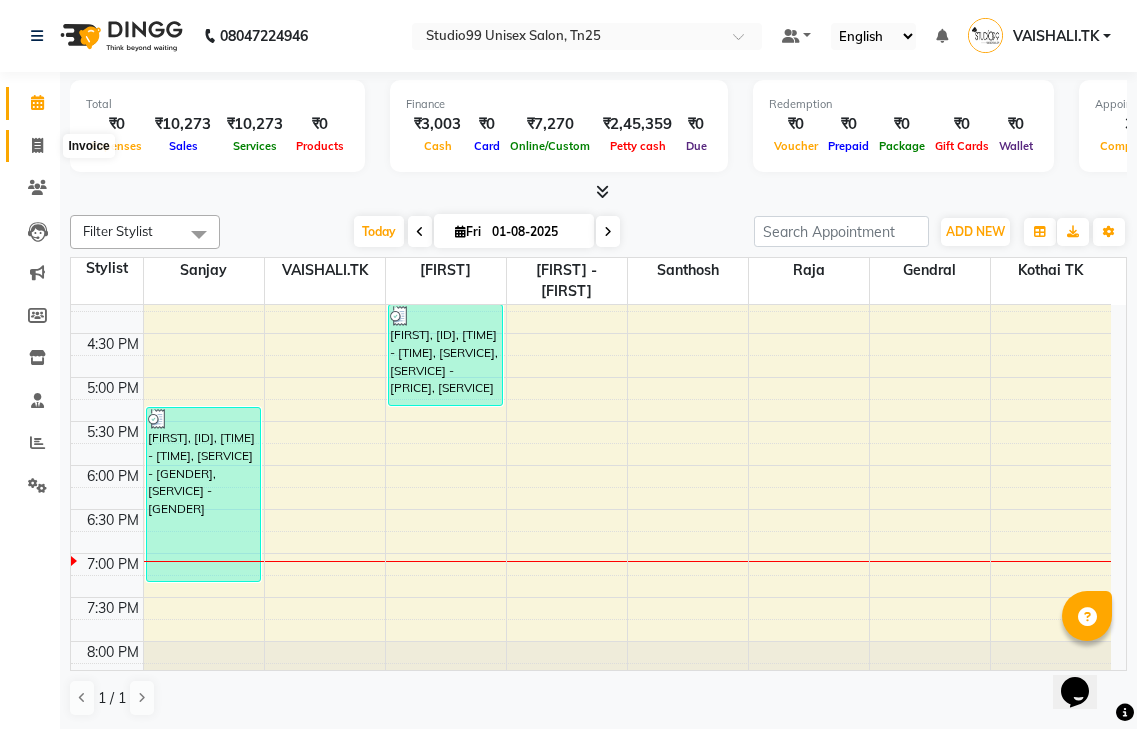 click 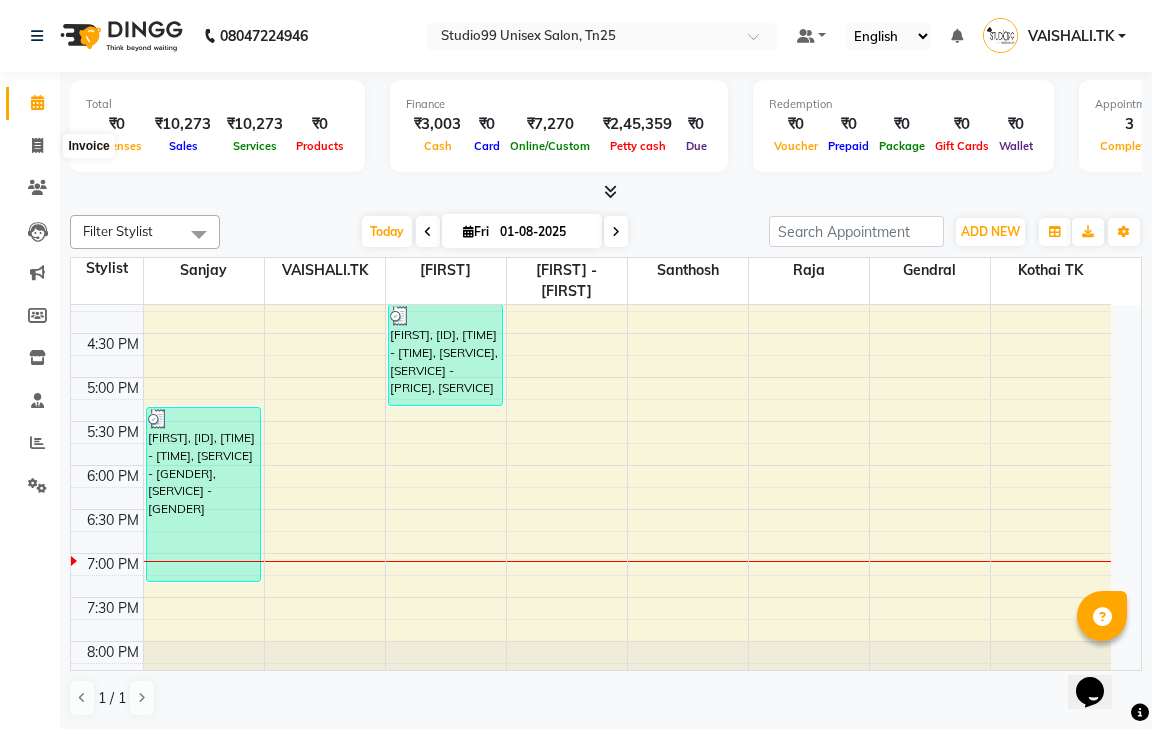 select on "service" 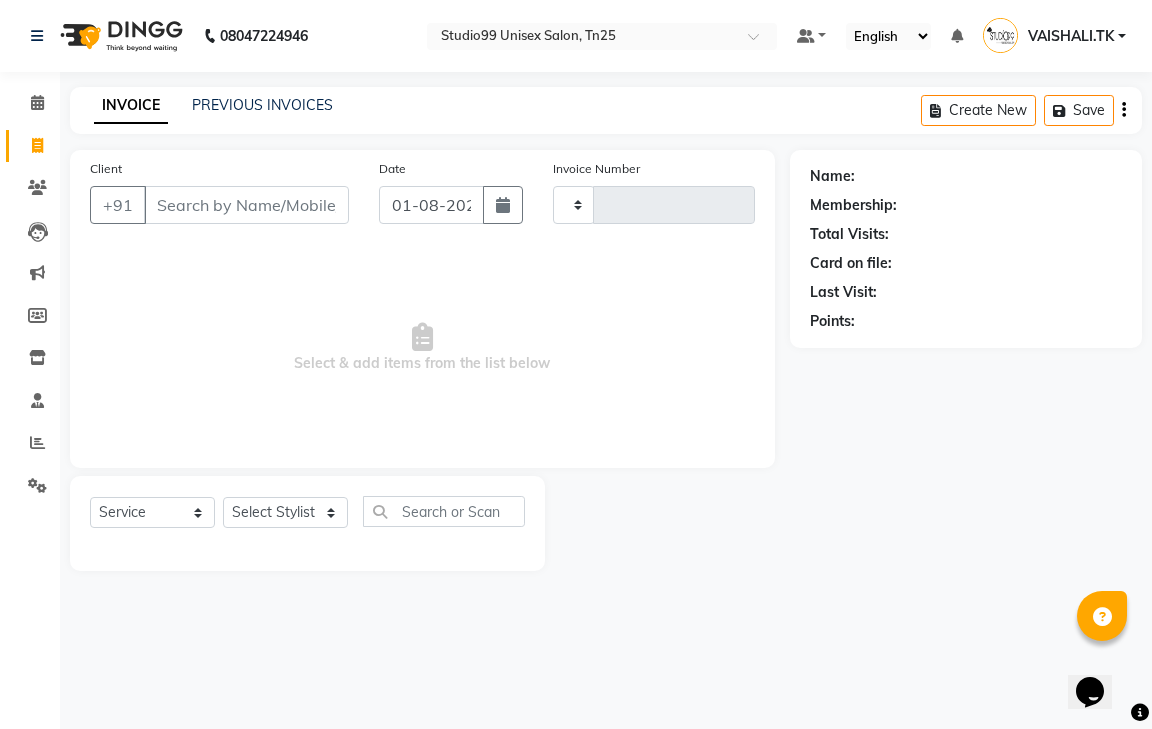 type on "0636" 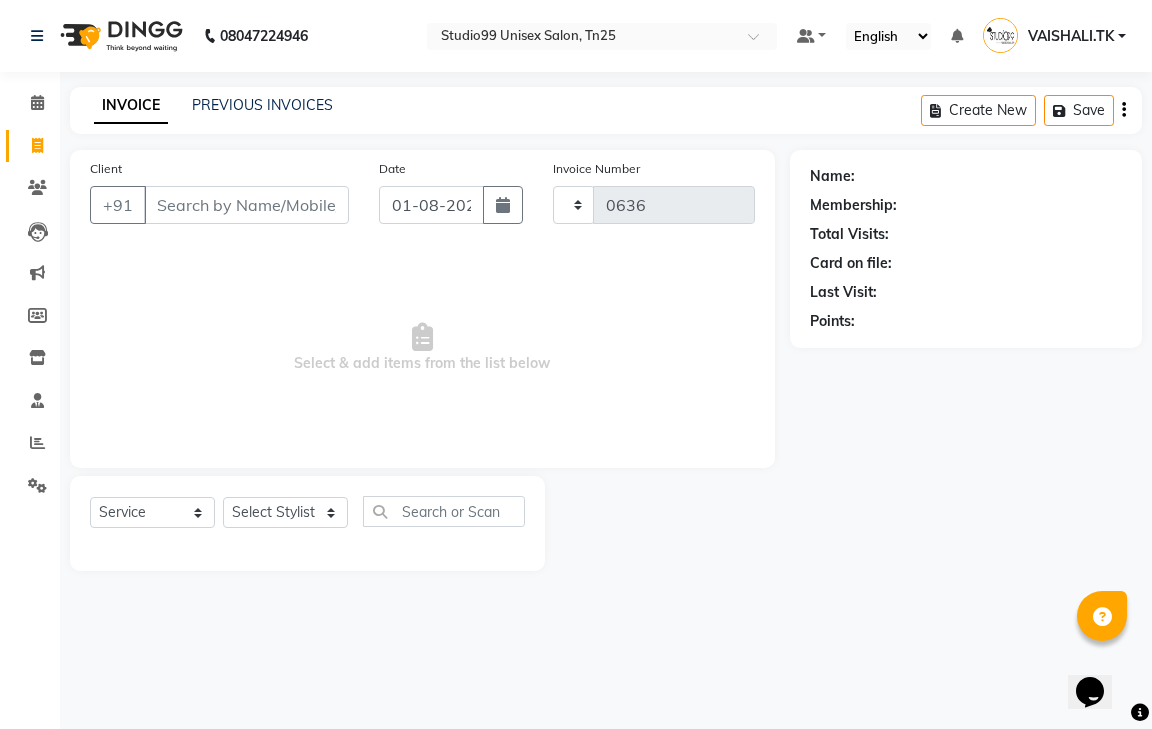 select on "8331" 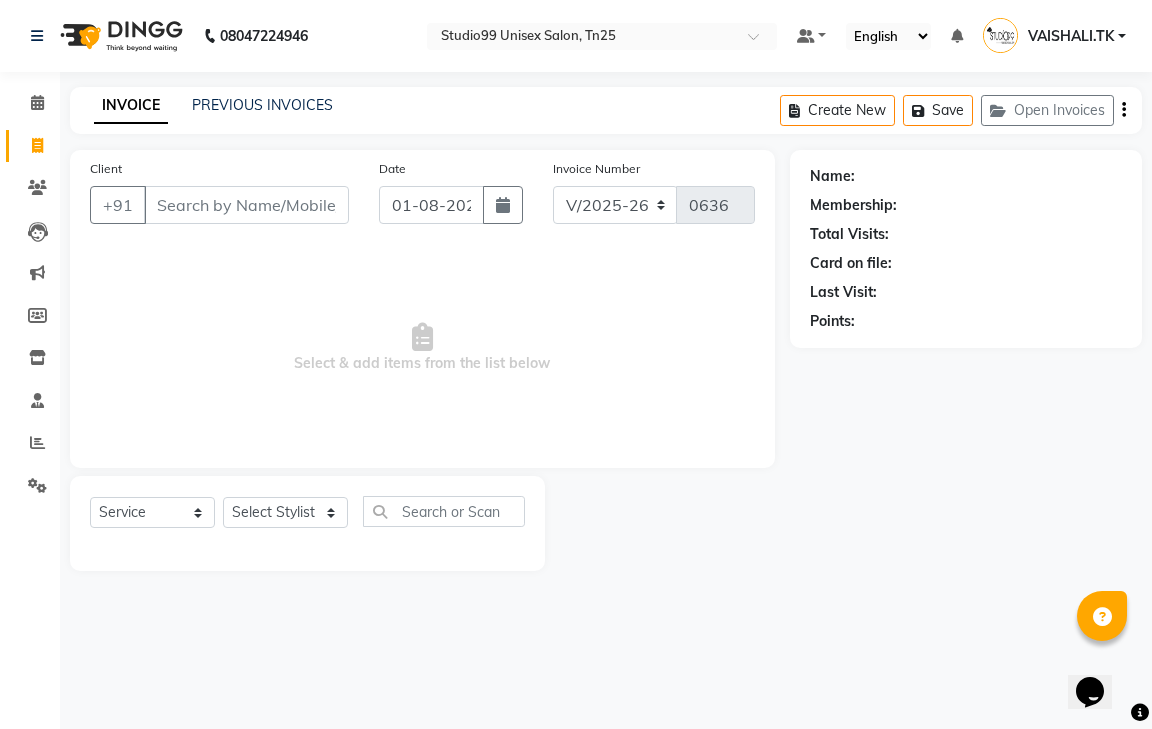click on "Client" at bounding box center [246, 205] 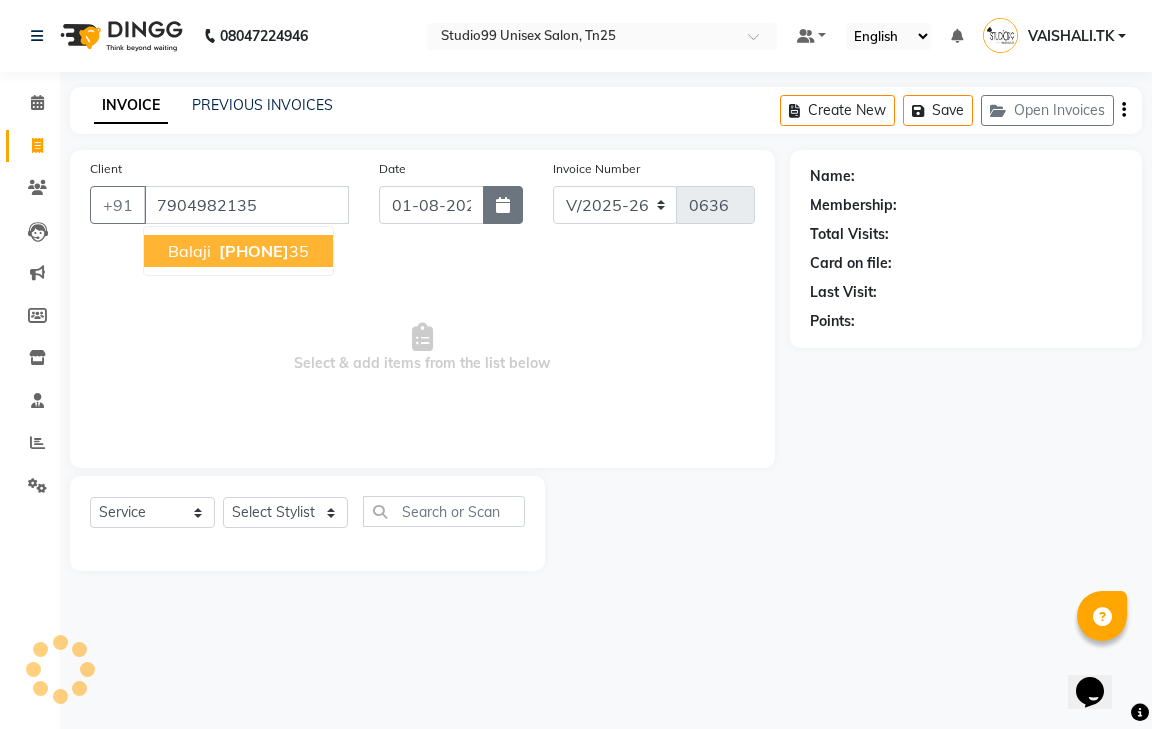 type on "7904982135" 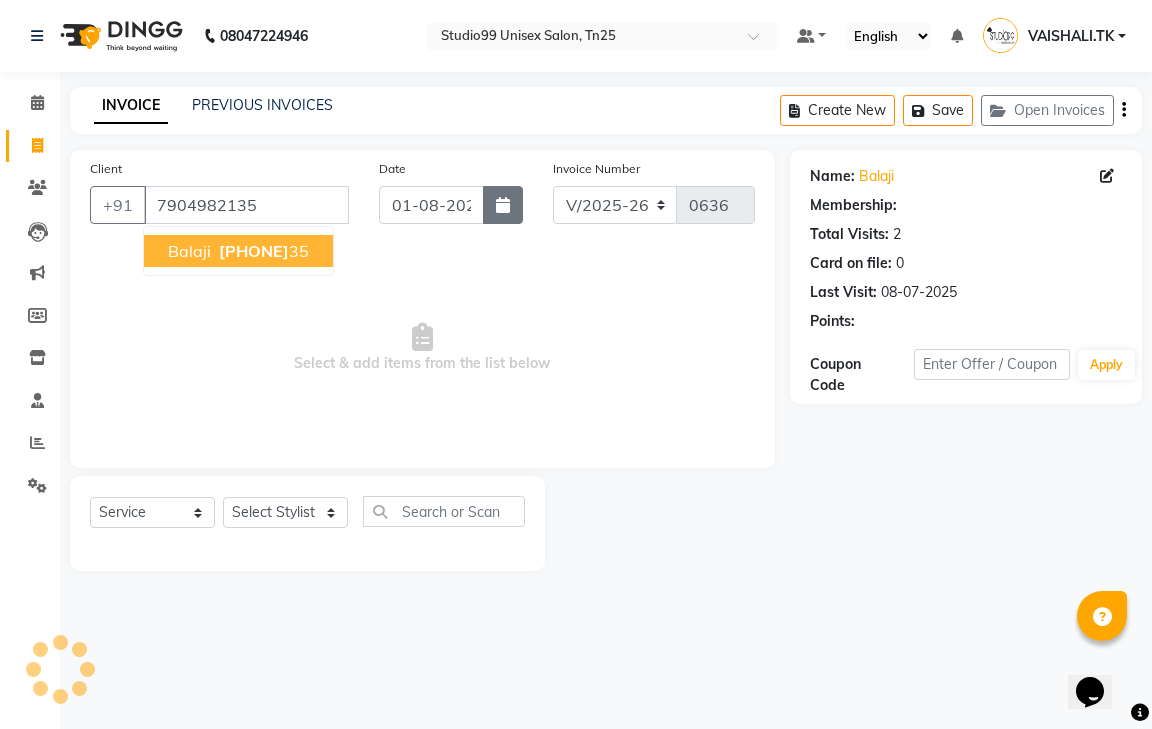 select on "1: Object" 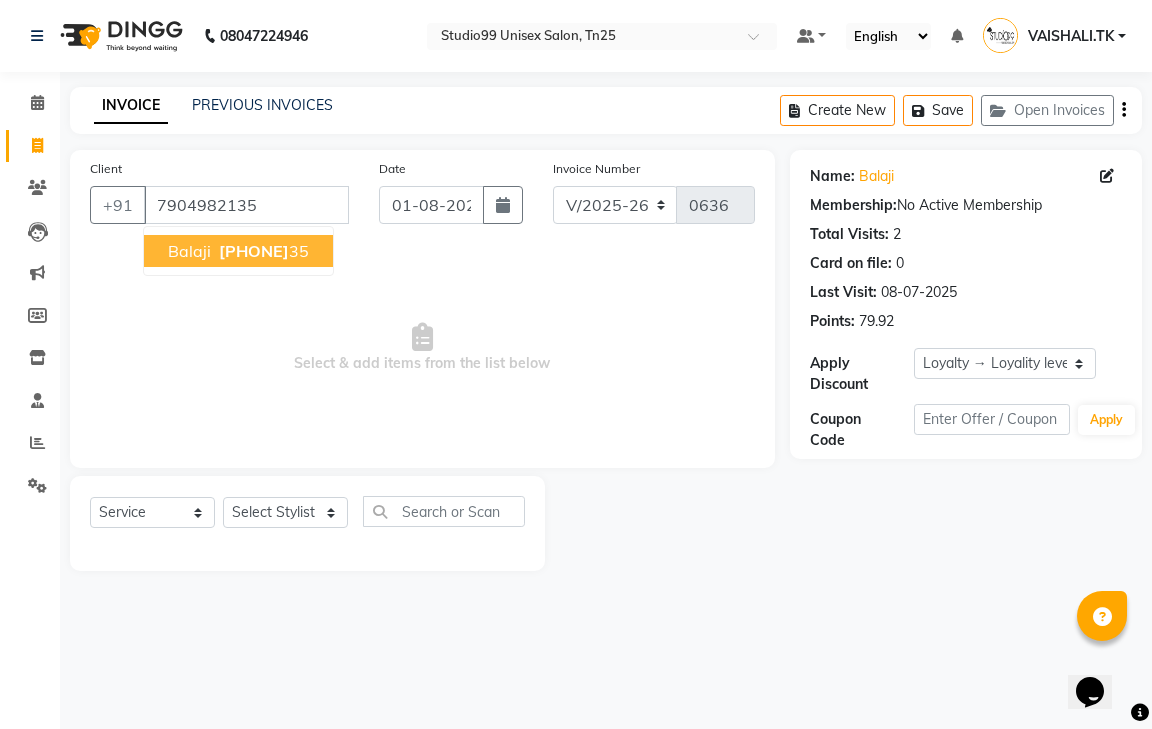 click on "[PHONE]" at bounding box center [254, 251] 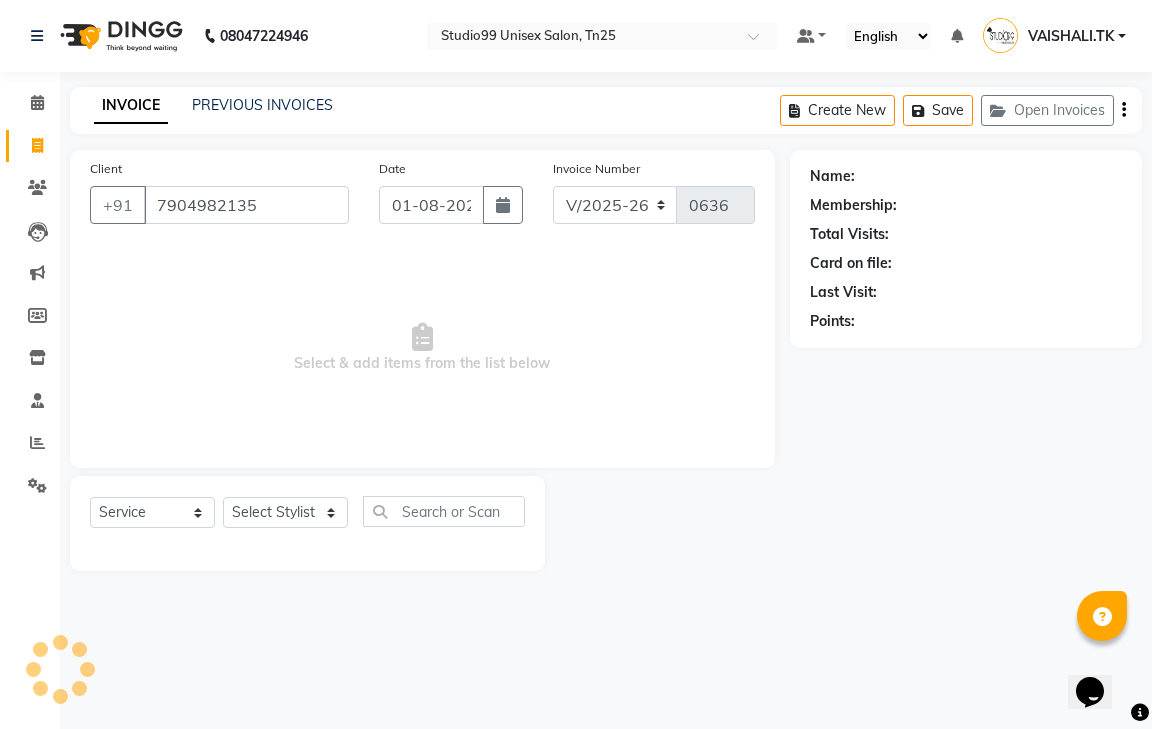 select on "1: Object" 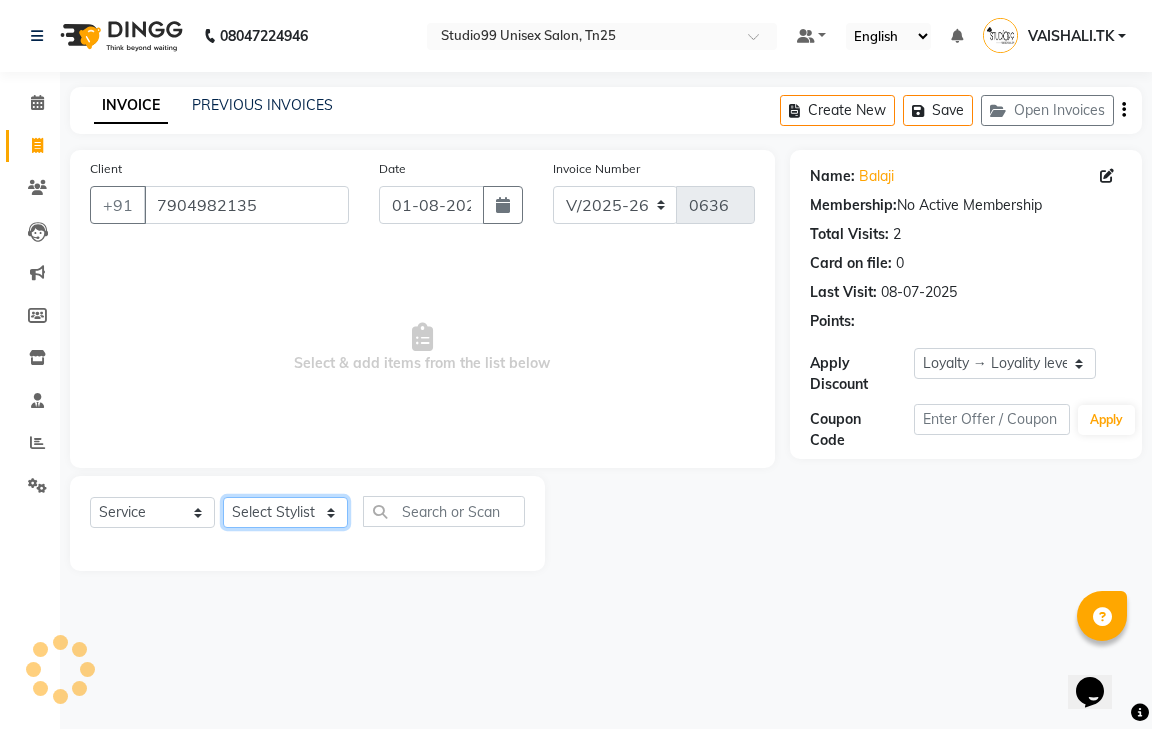 click on "Select Stylist [GENDER] [FIRST] [FIRST] [FIRST] [FIRST] [FIRST] [FIRST] [FIRST] [FIRST]" 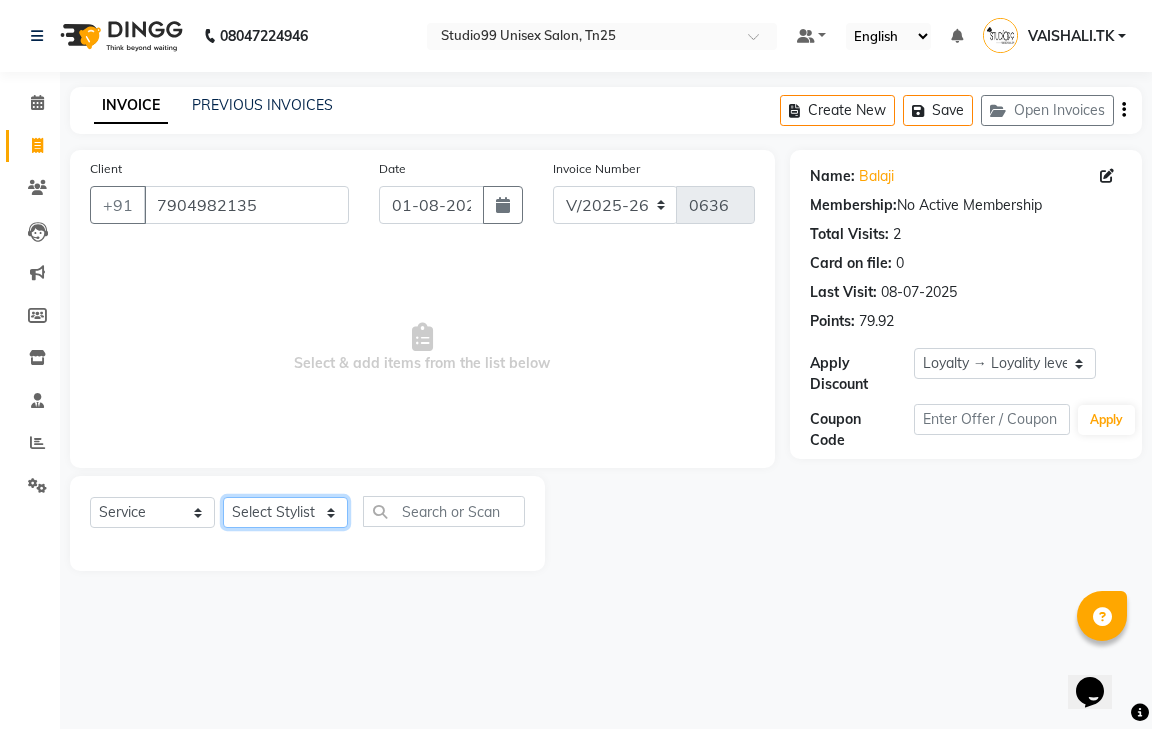 select on "[PHONE]" 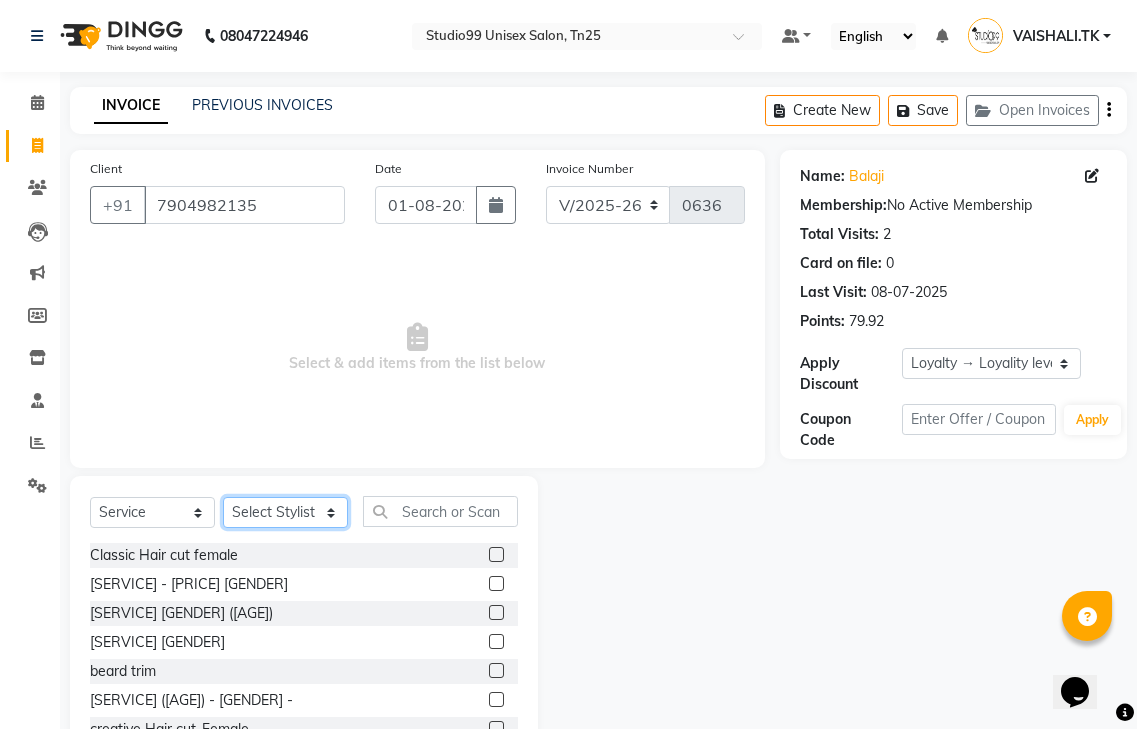scroll, scrollTop: 72, scrollLeft: 0, axis: vertical 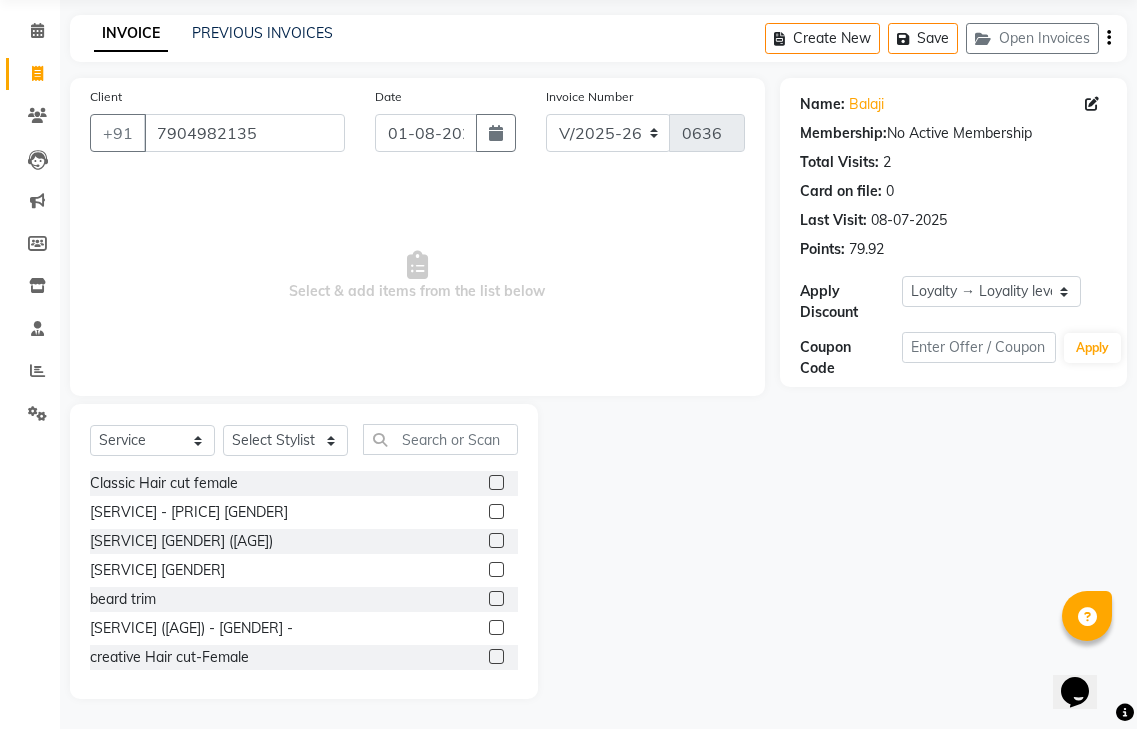 click 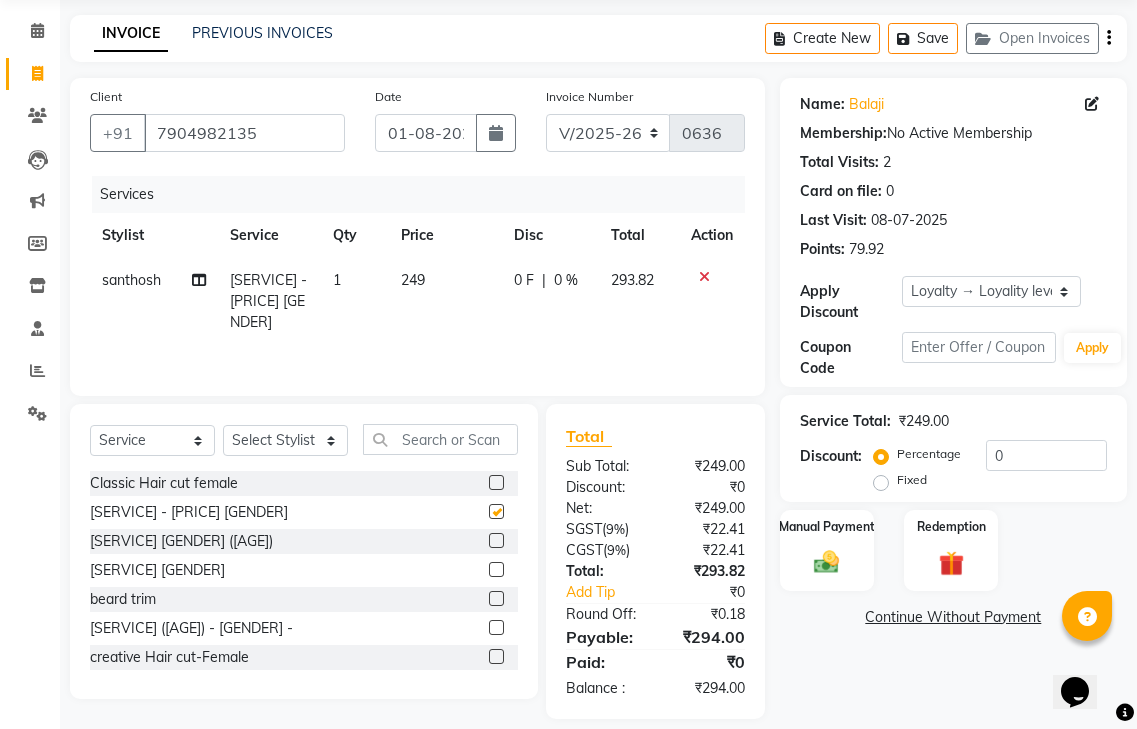 checkbox on "false" 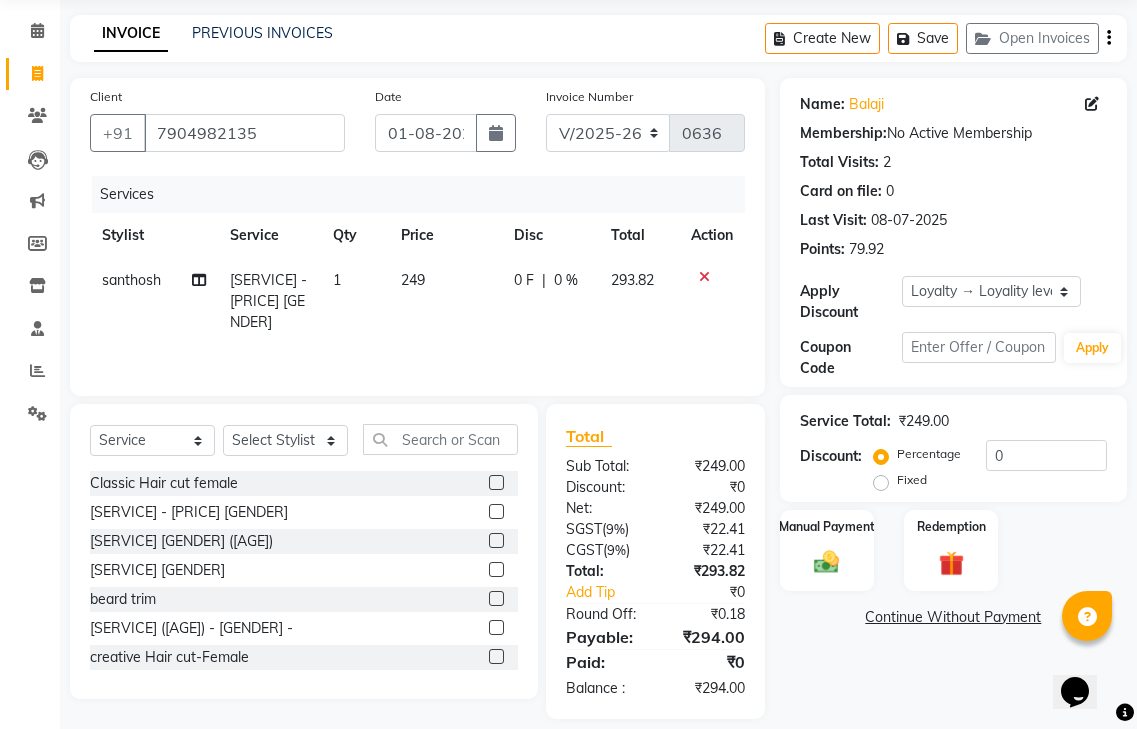 click 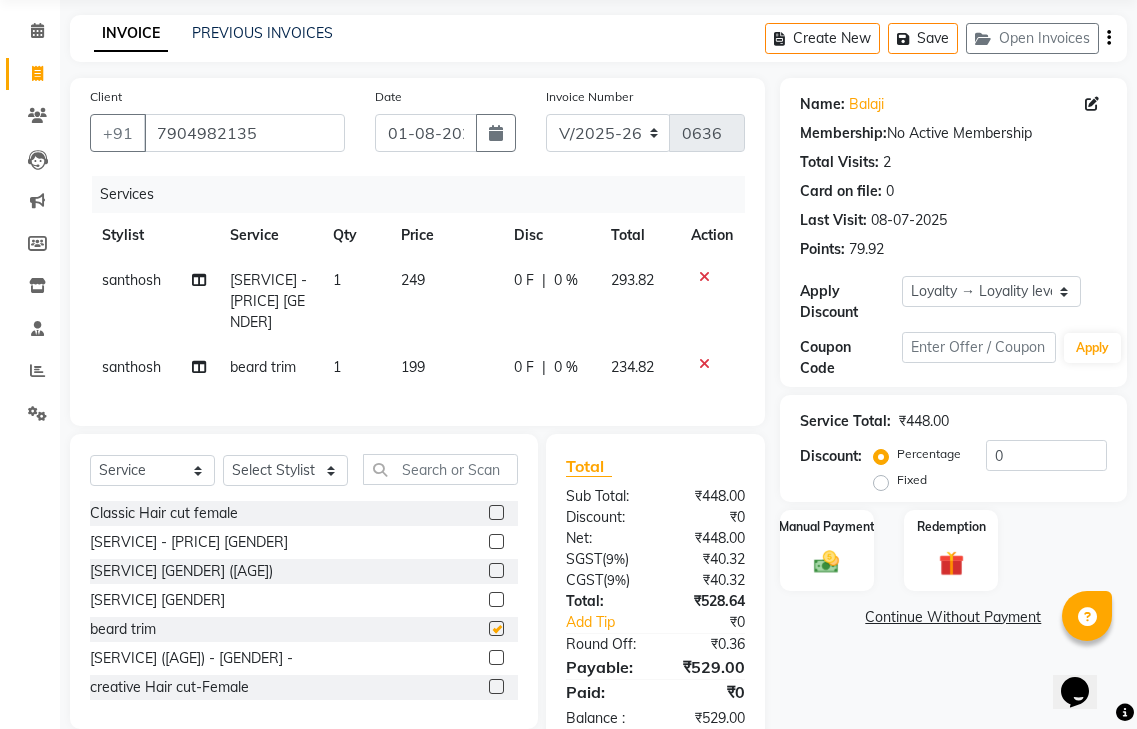 checkbox on "false" 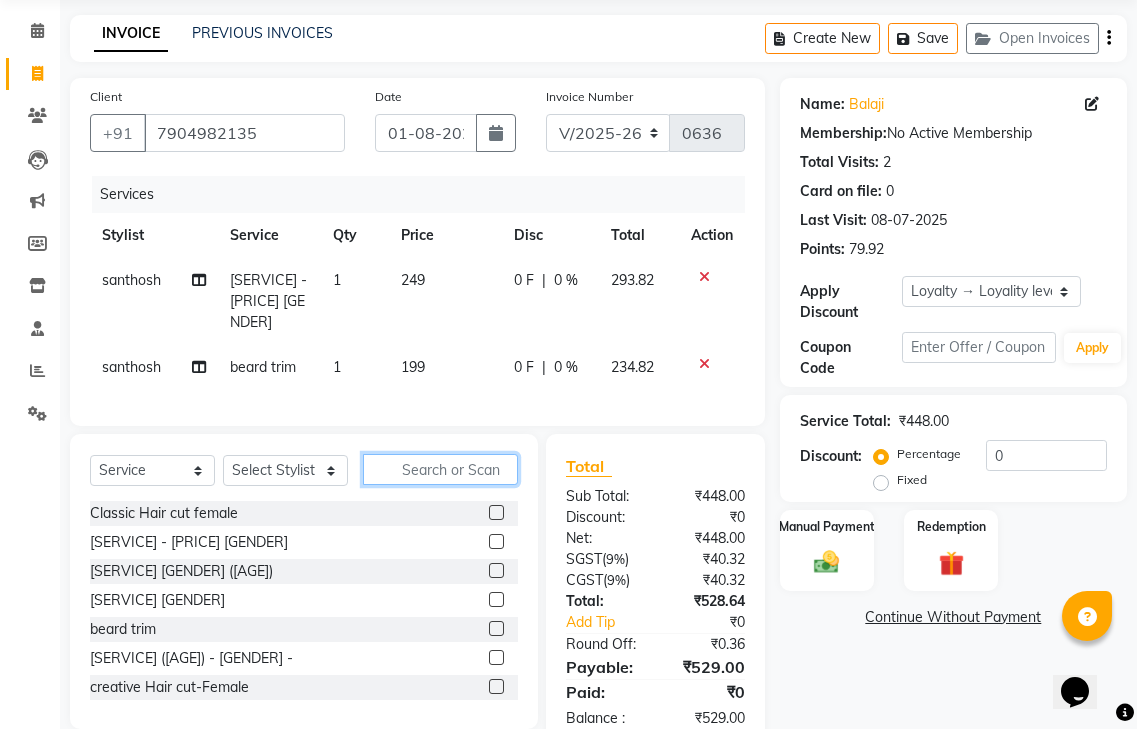 click 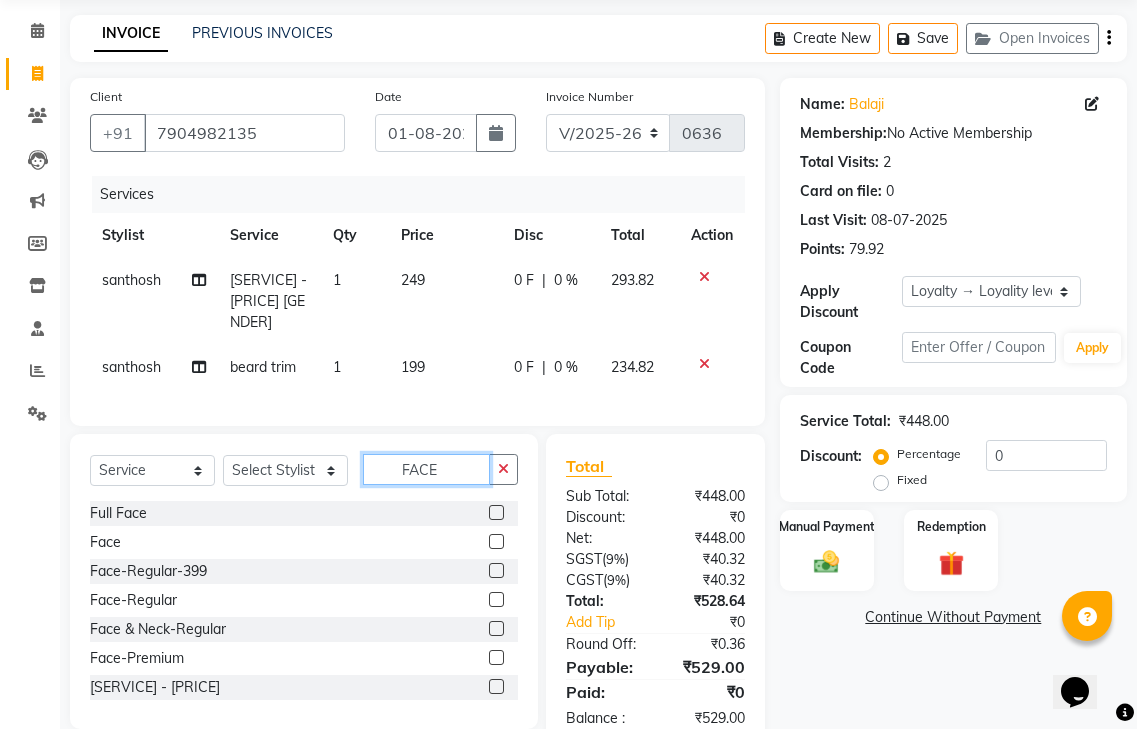 type on "FACE" 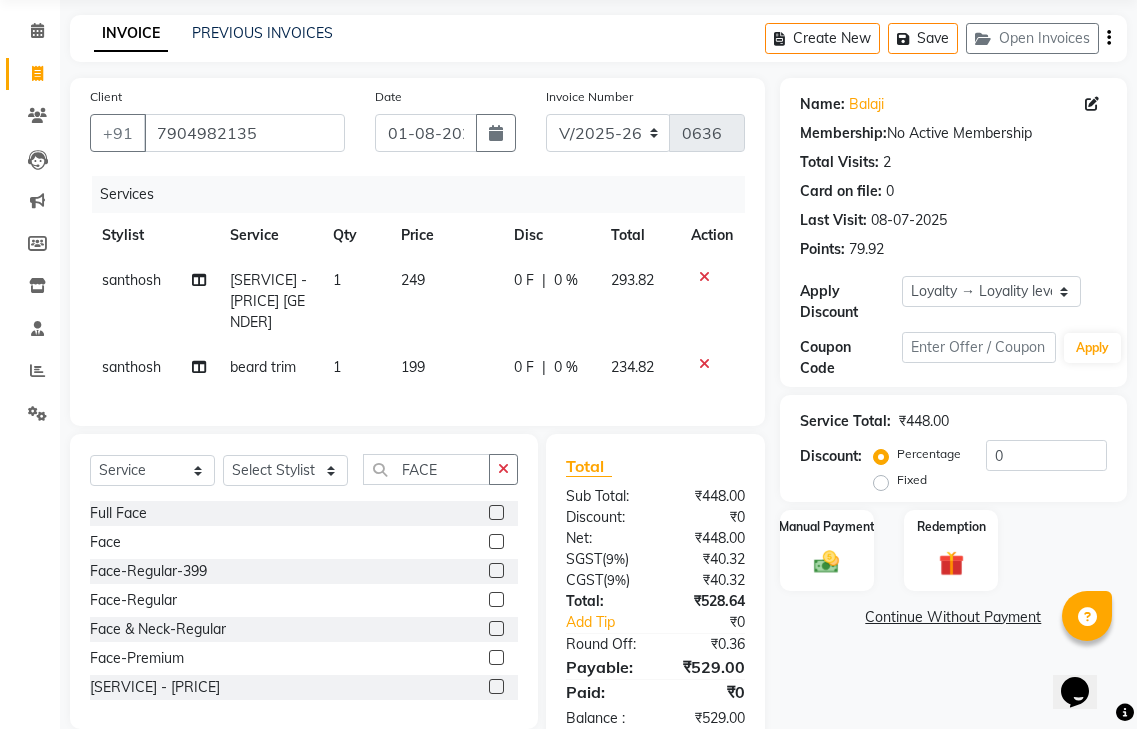 click 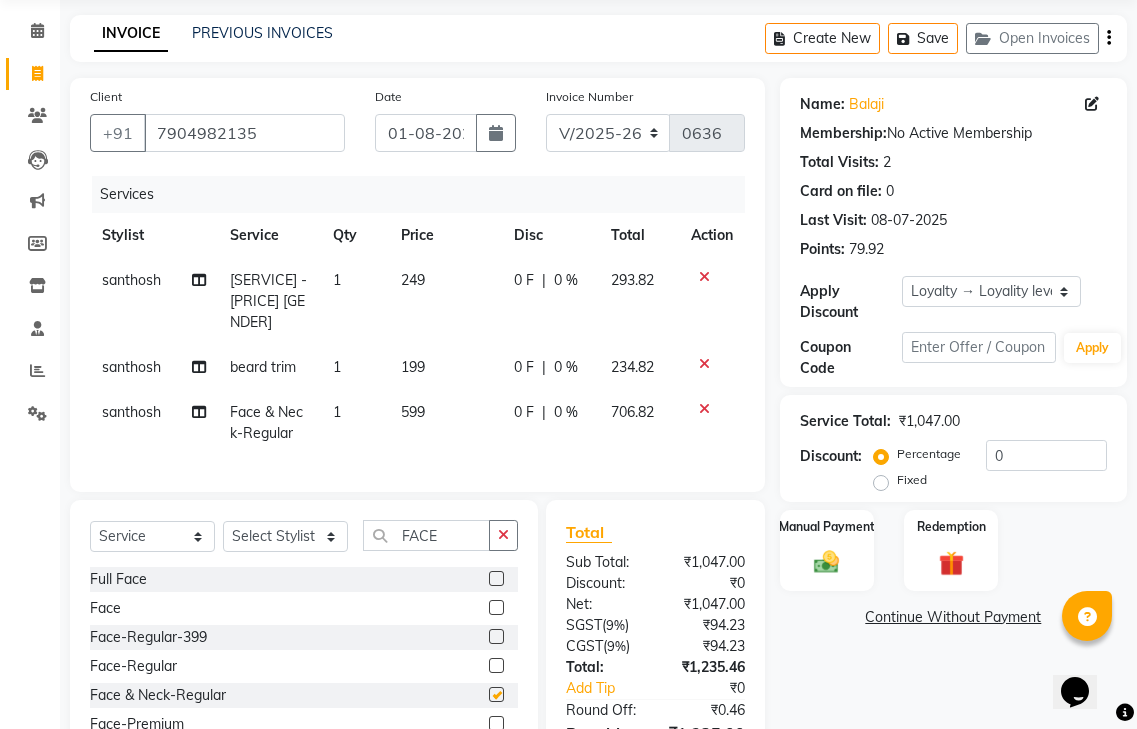 checkbox on "false" 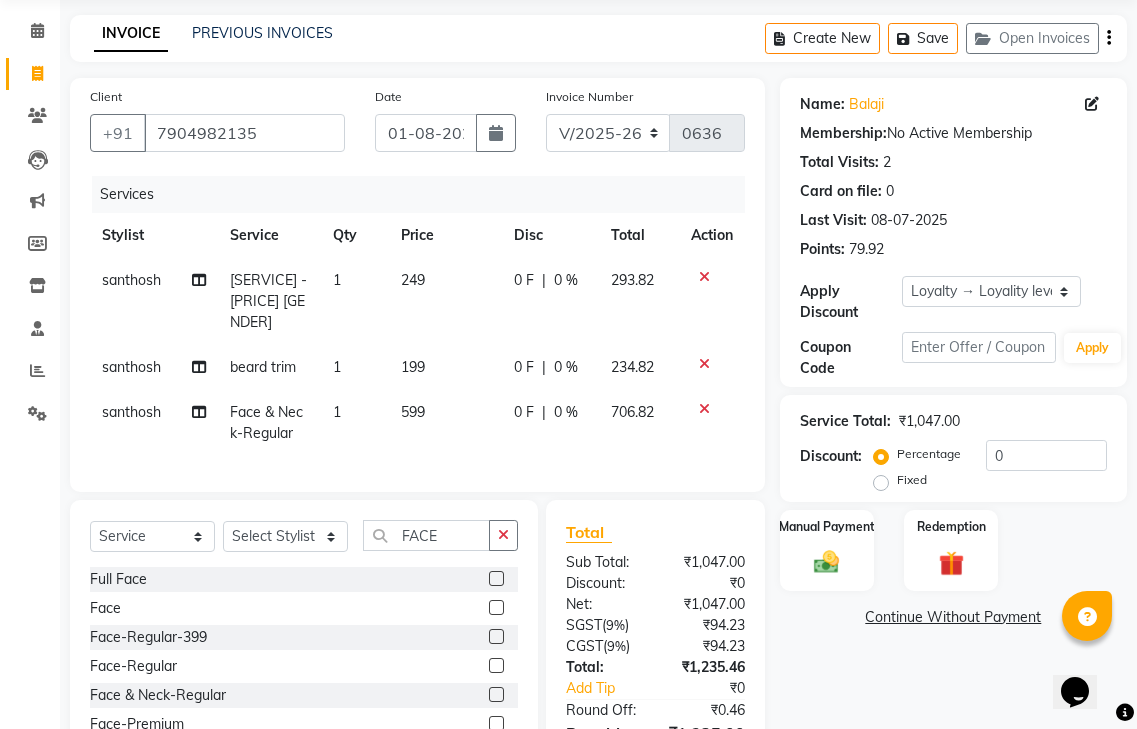 scroll, scrollTop: 182, scrollLeft: 0, axis: vertical 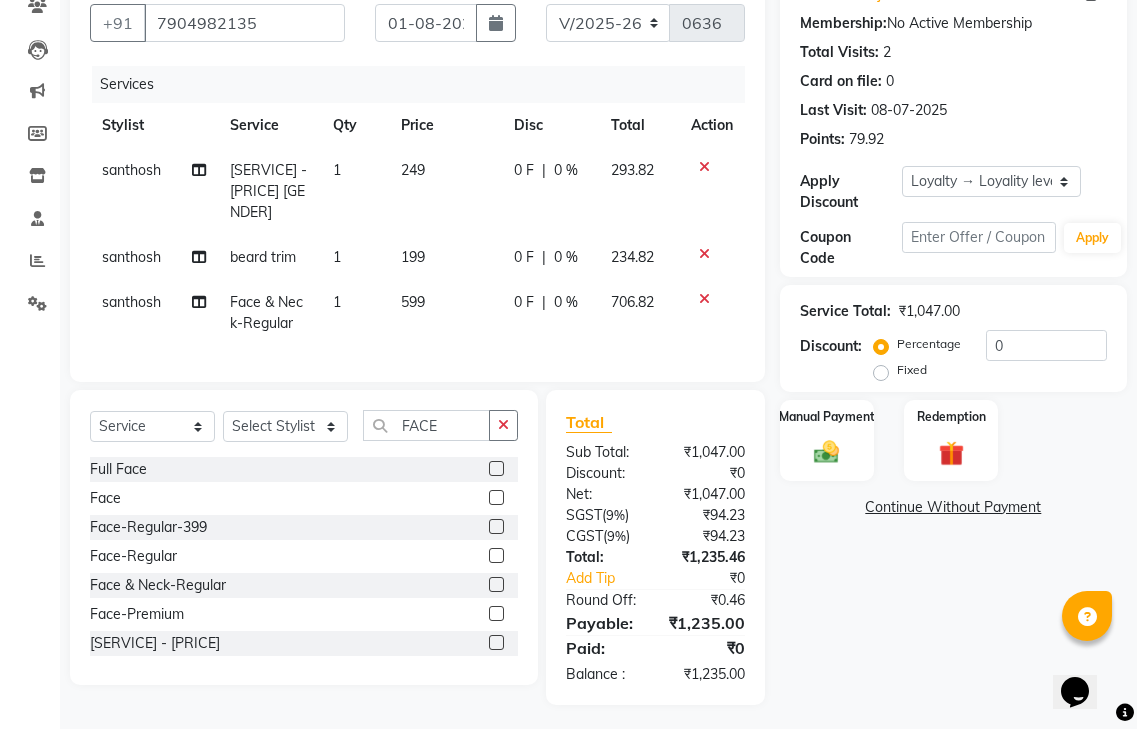 click on "Fixed" 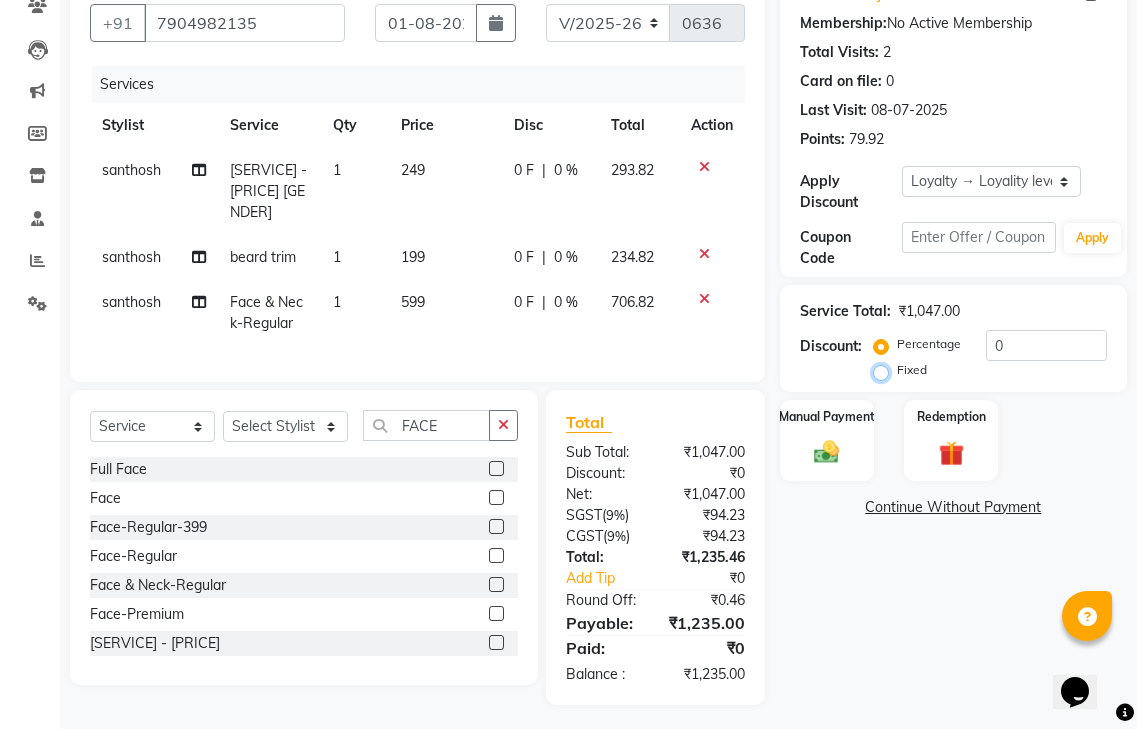 click on "Fixed" at bounding box center (885, 370) 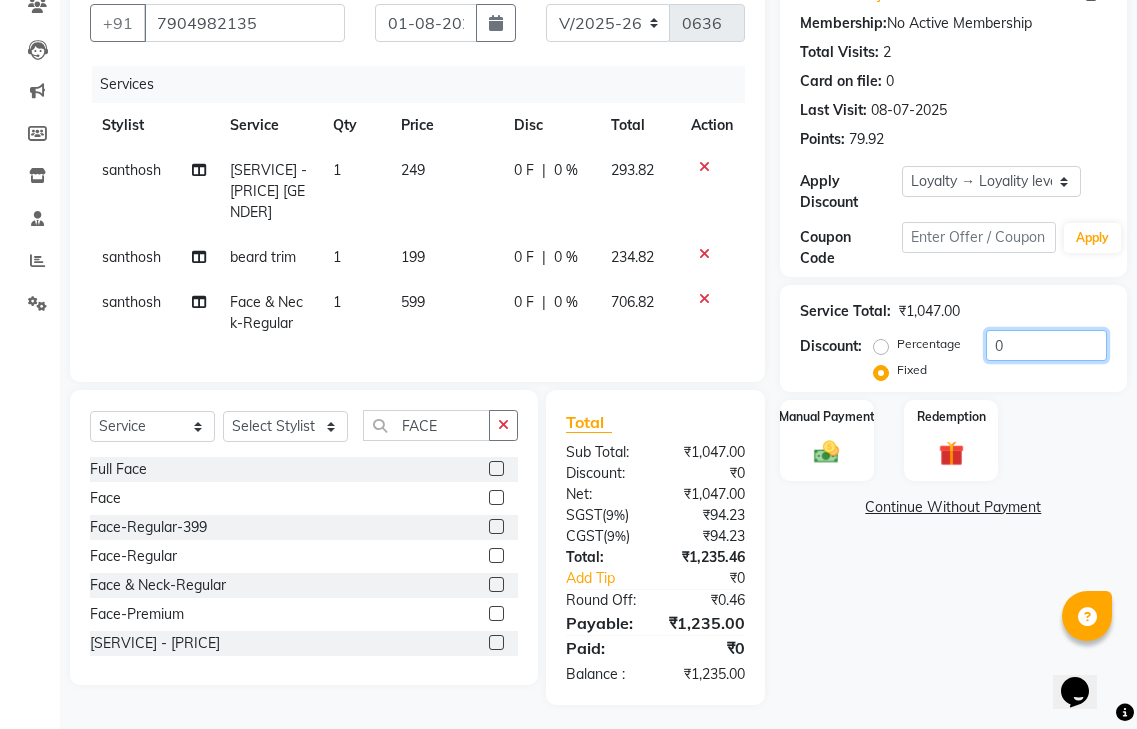 click on "0" 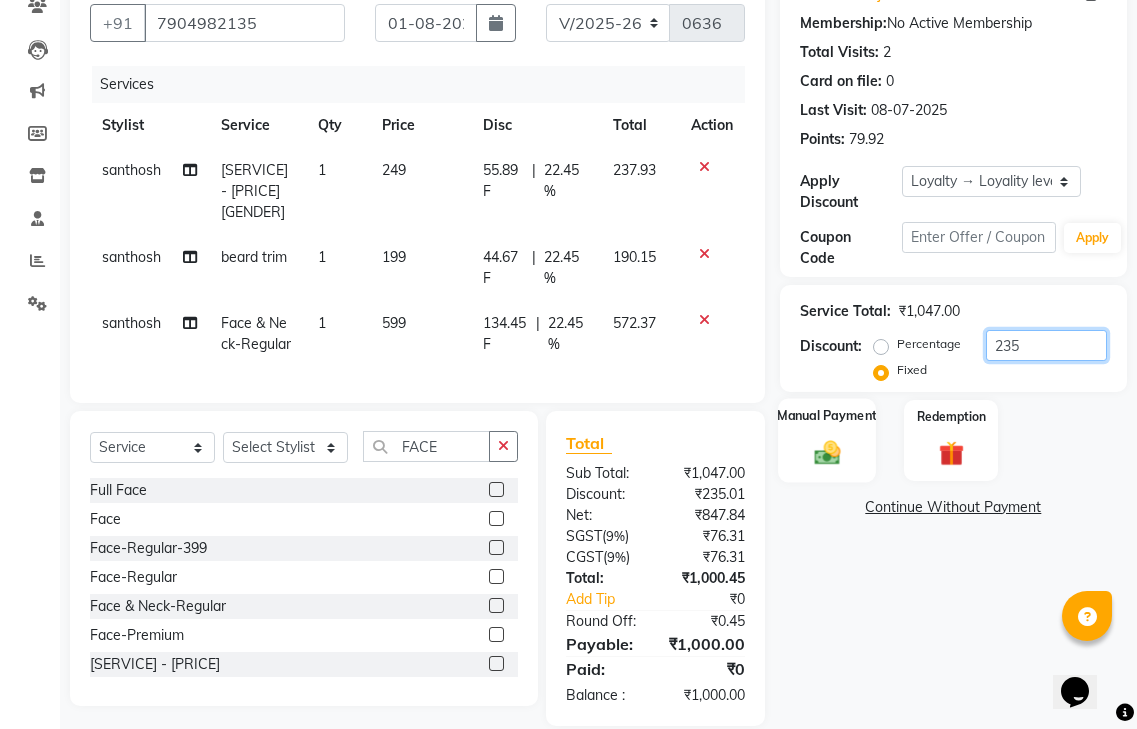 type on "235" 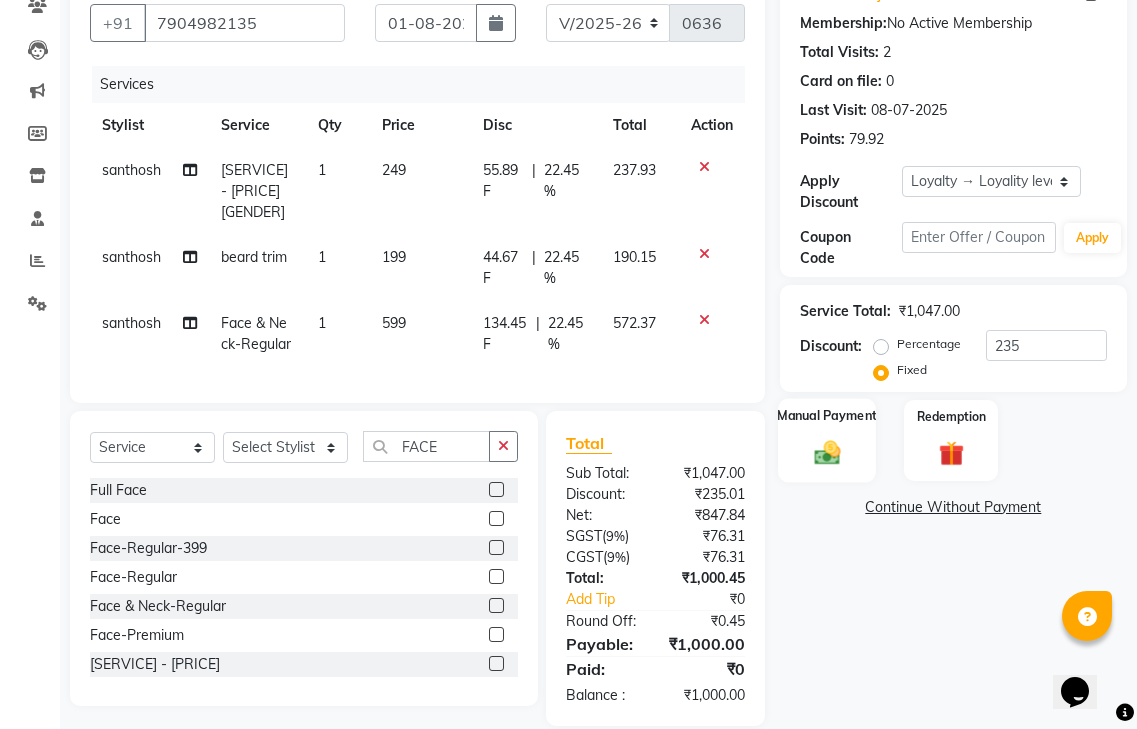 click 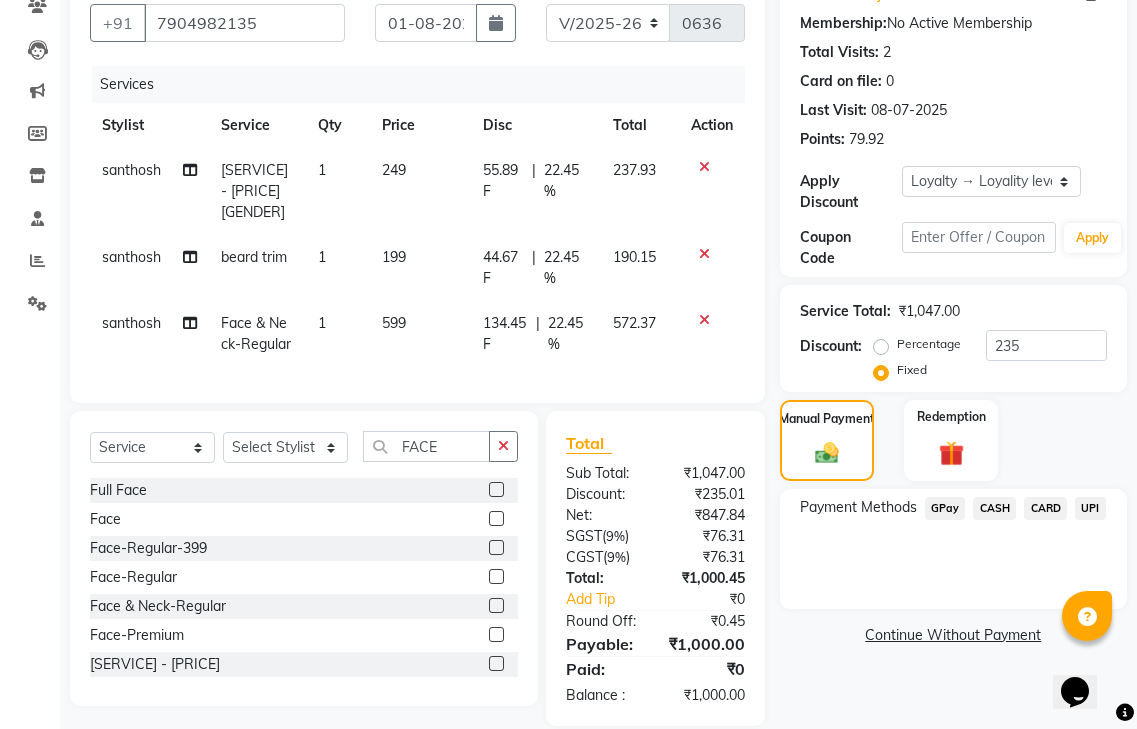 click on "CASH" 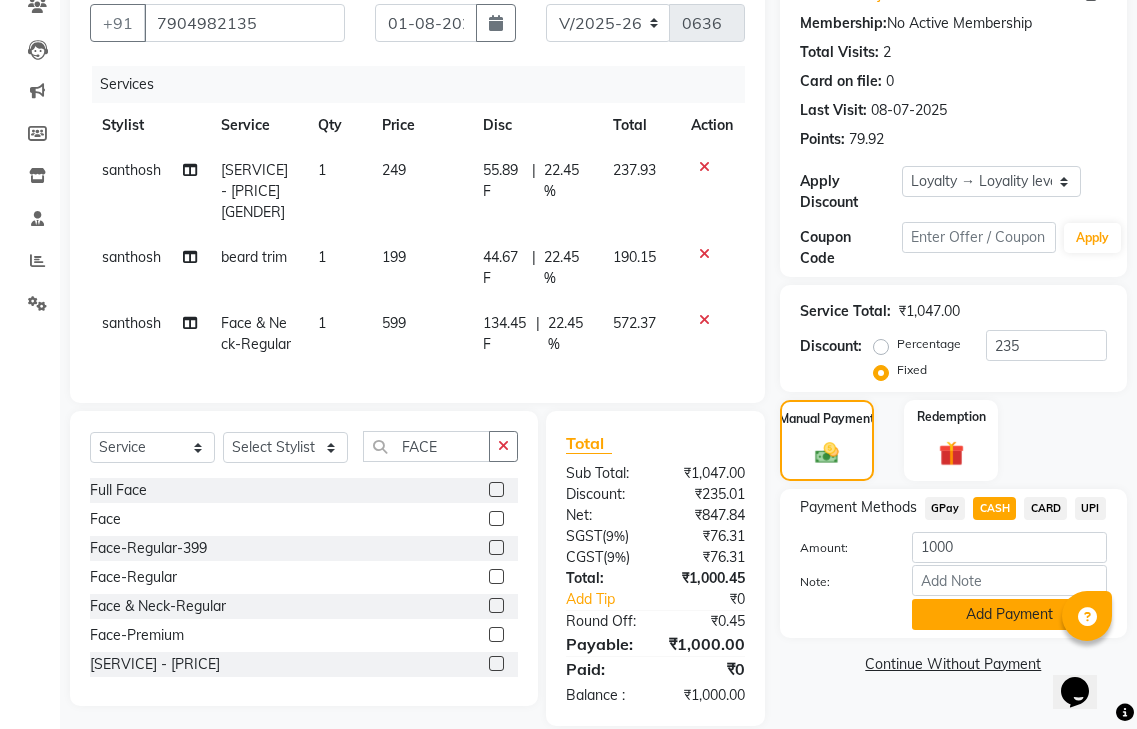 click on "Add Payment" 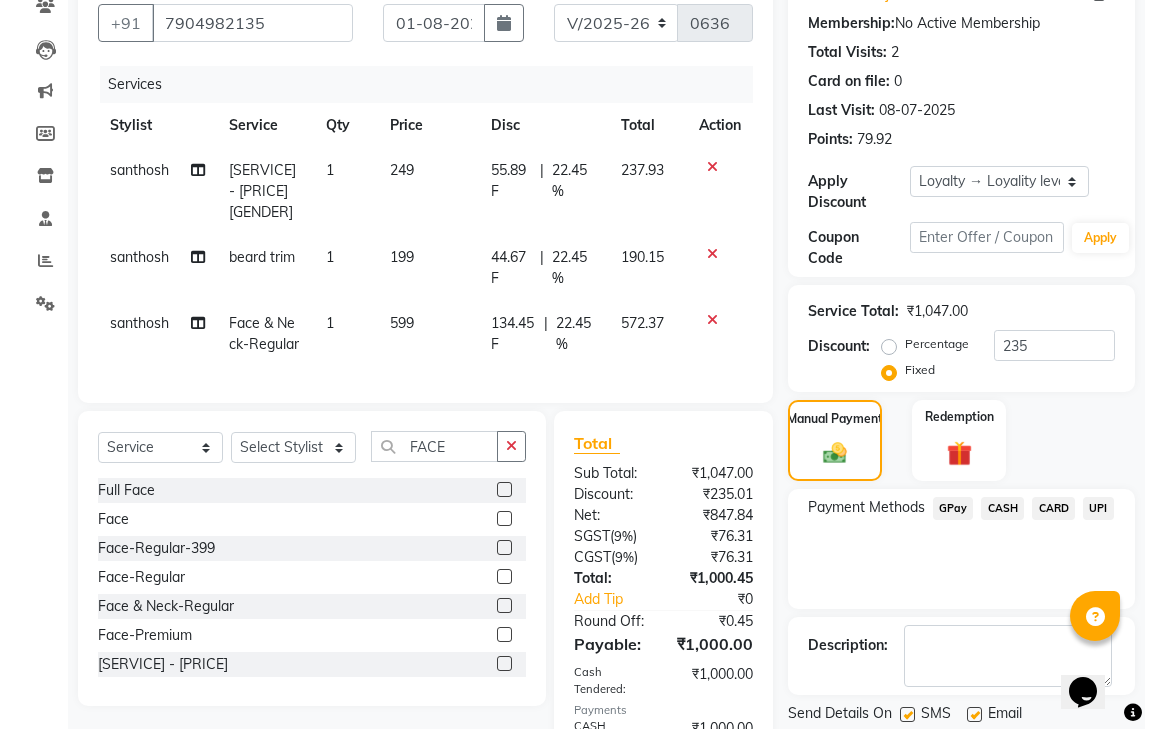scroll, scrollTop: 468, scrollLeft: 0, axis: vertical 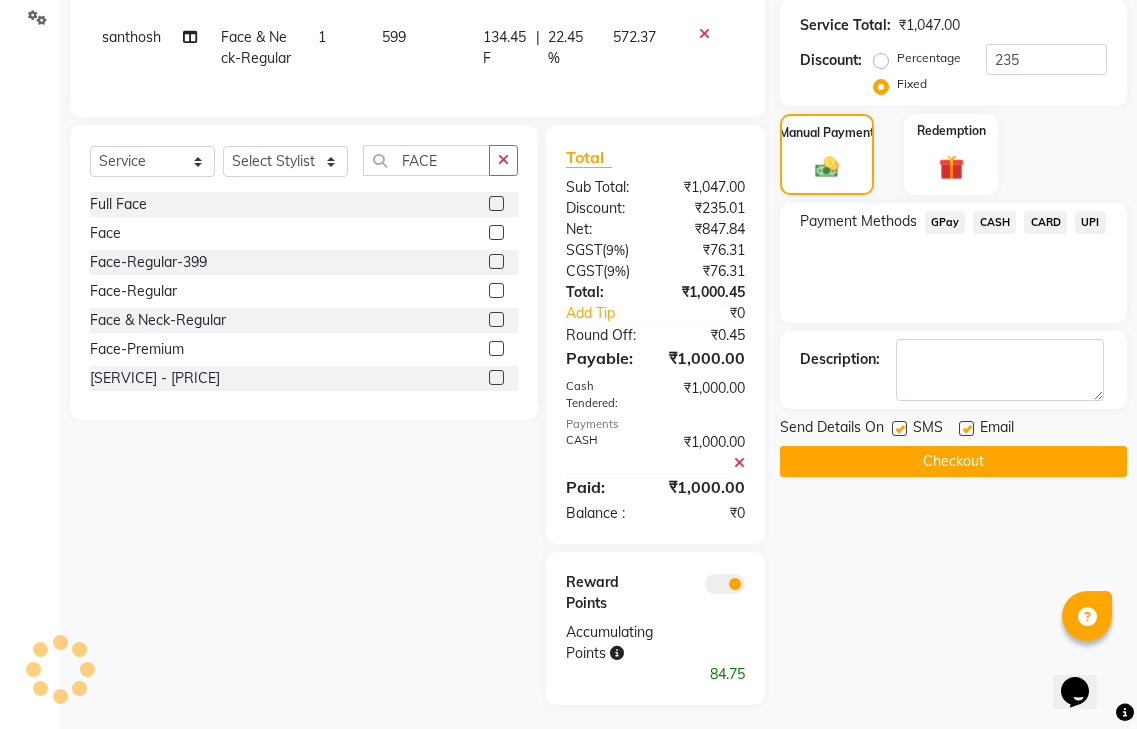 click 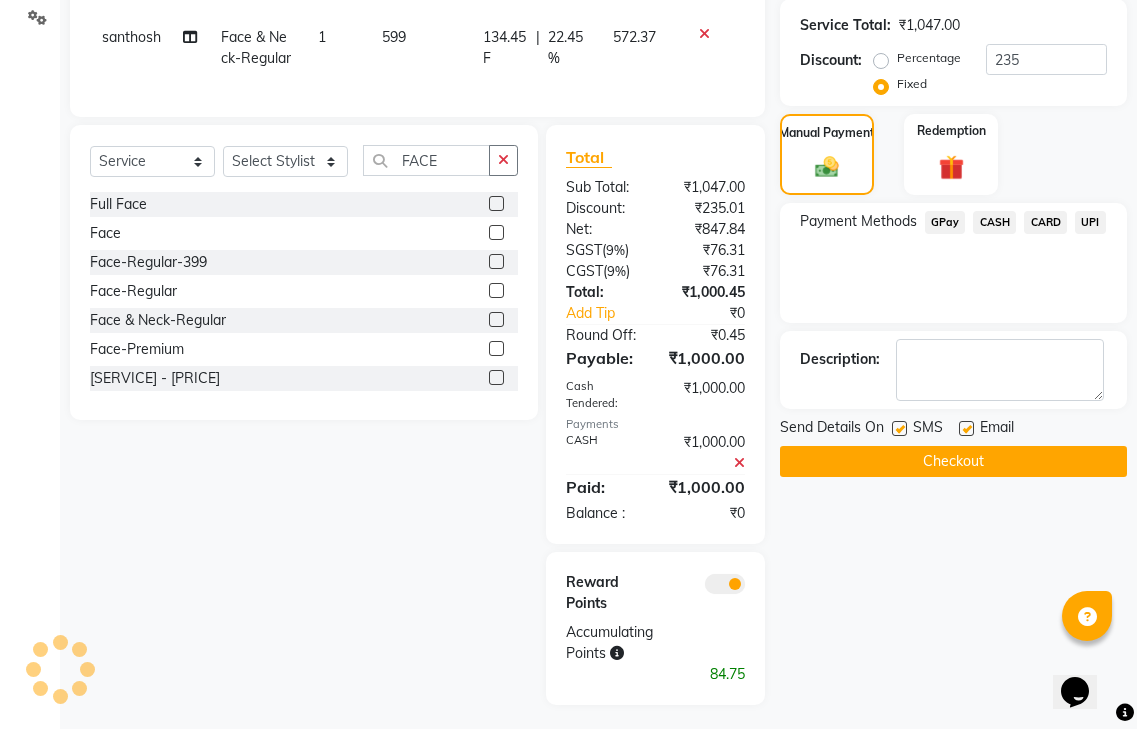 click 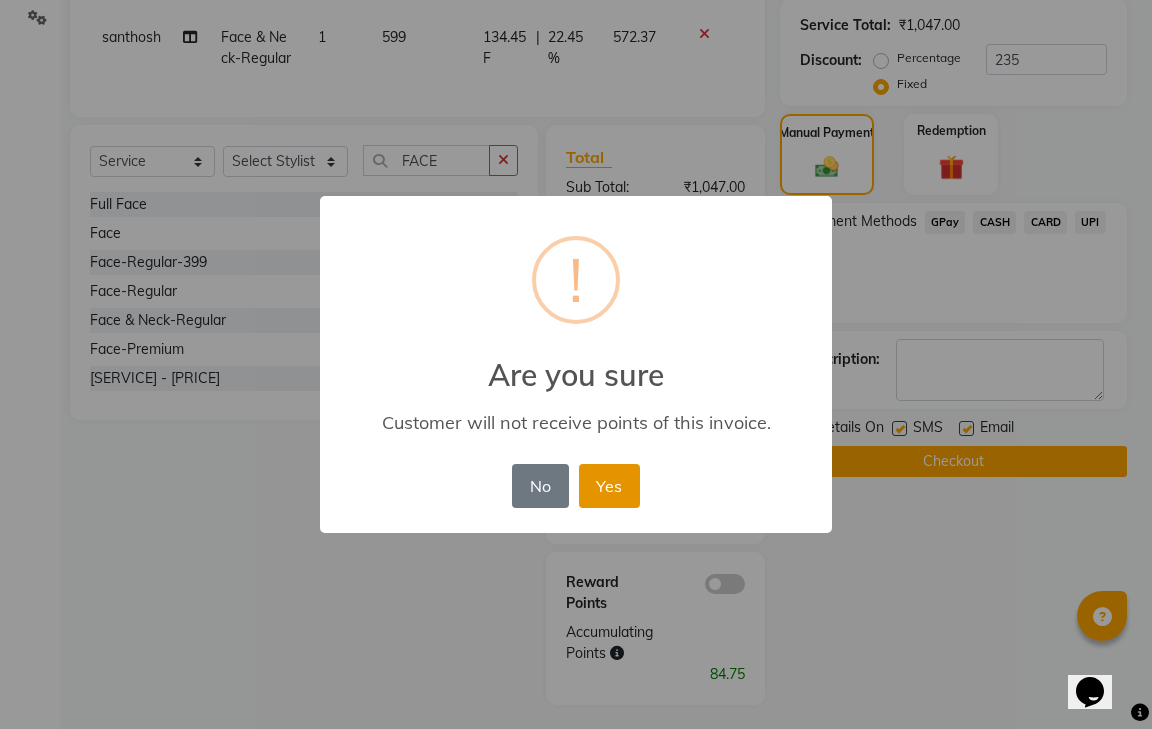 click on "Yes" at bounding box center (609, 486) 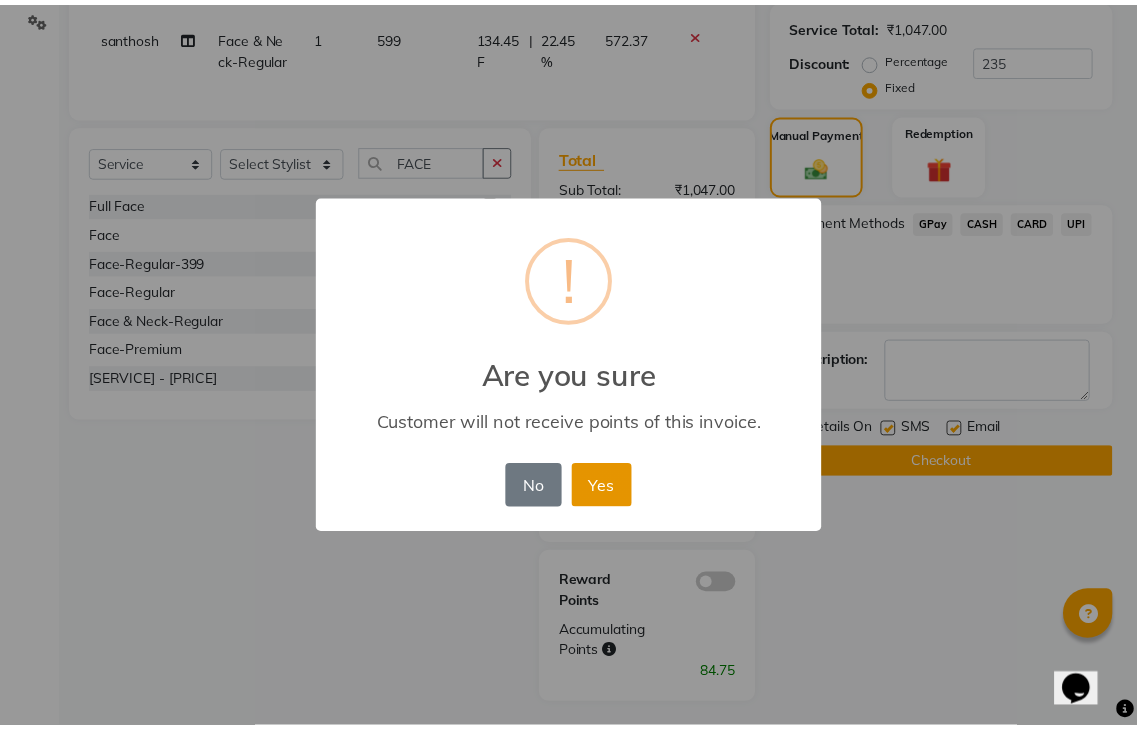 scroll, scrollTop: 397, scrollLeft: 0, axis: vertical 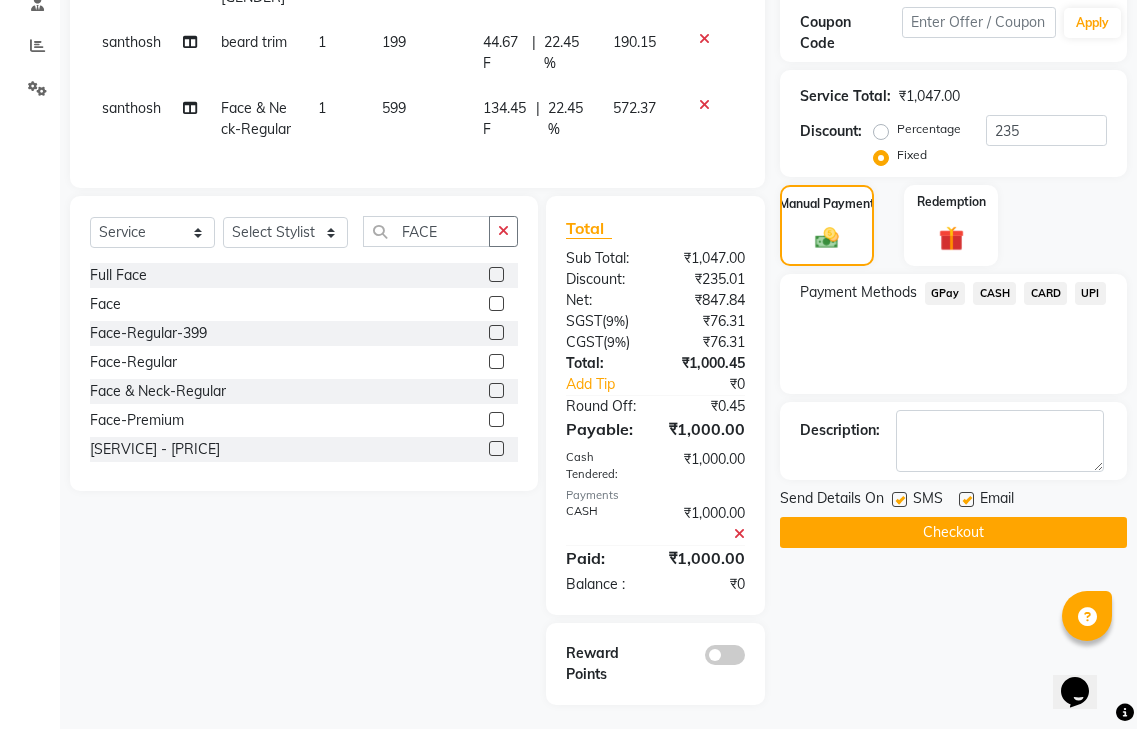click on "Checkout" 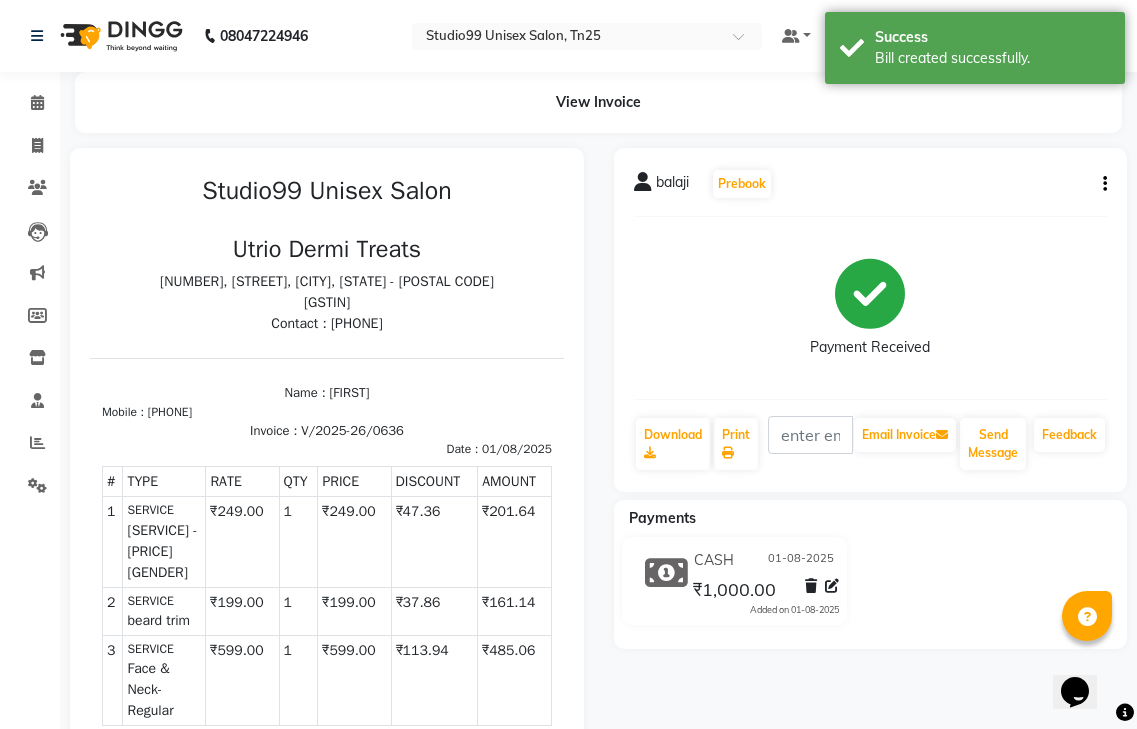 scroll, scrollTop: 0, scrollLeft: 0, axis: both 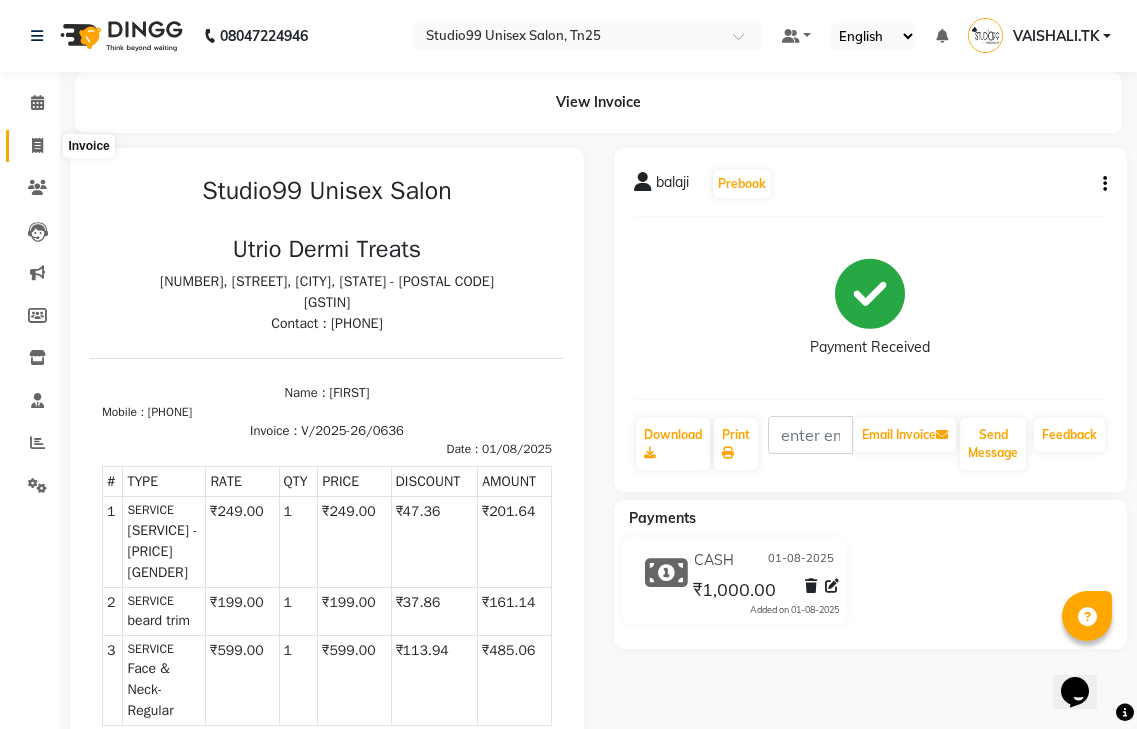 click 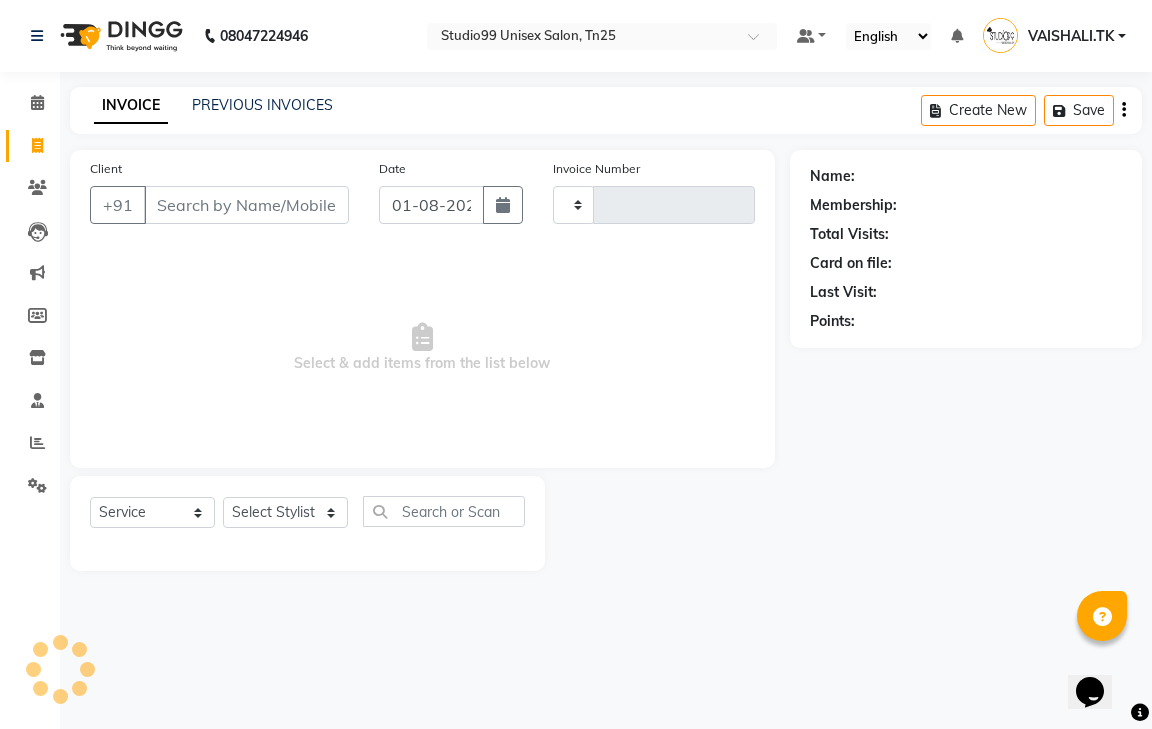 type on "0637" 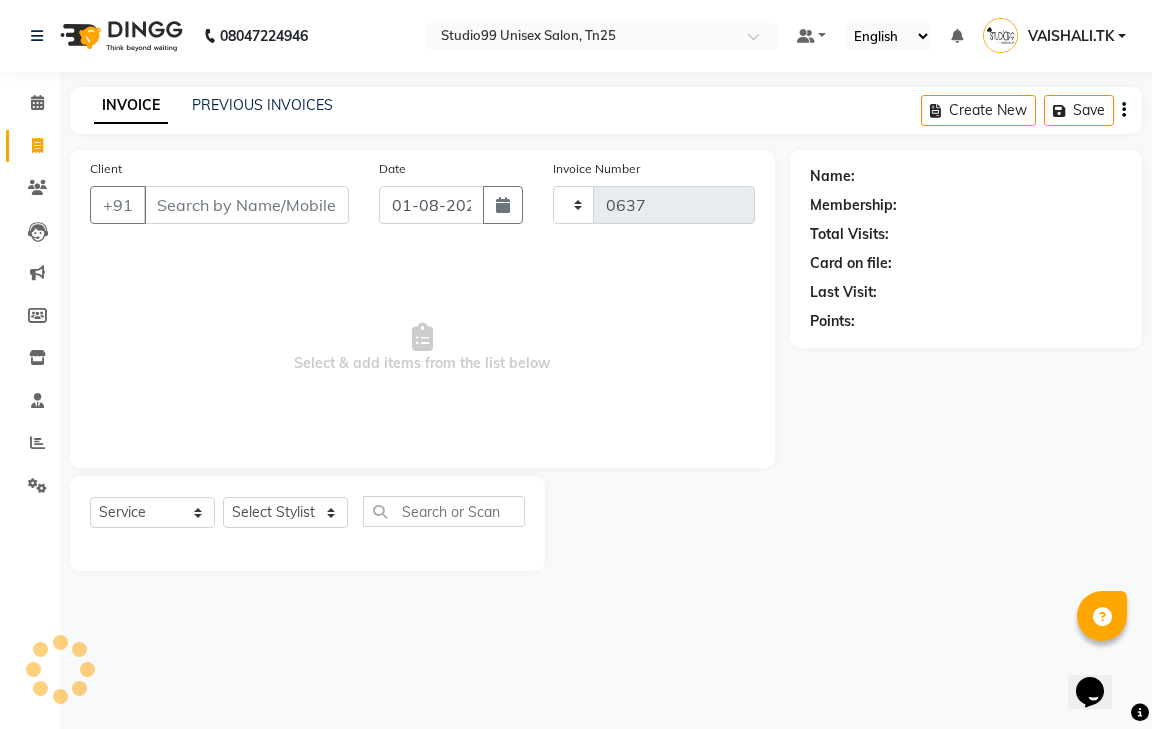 select on "8331" 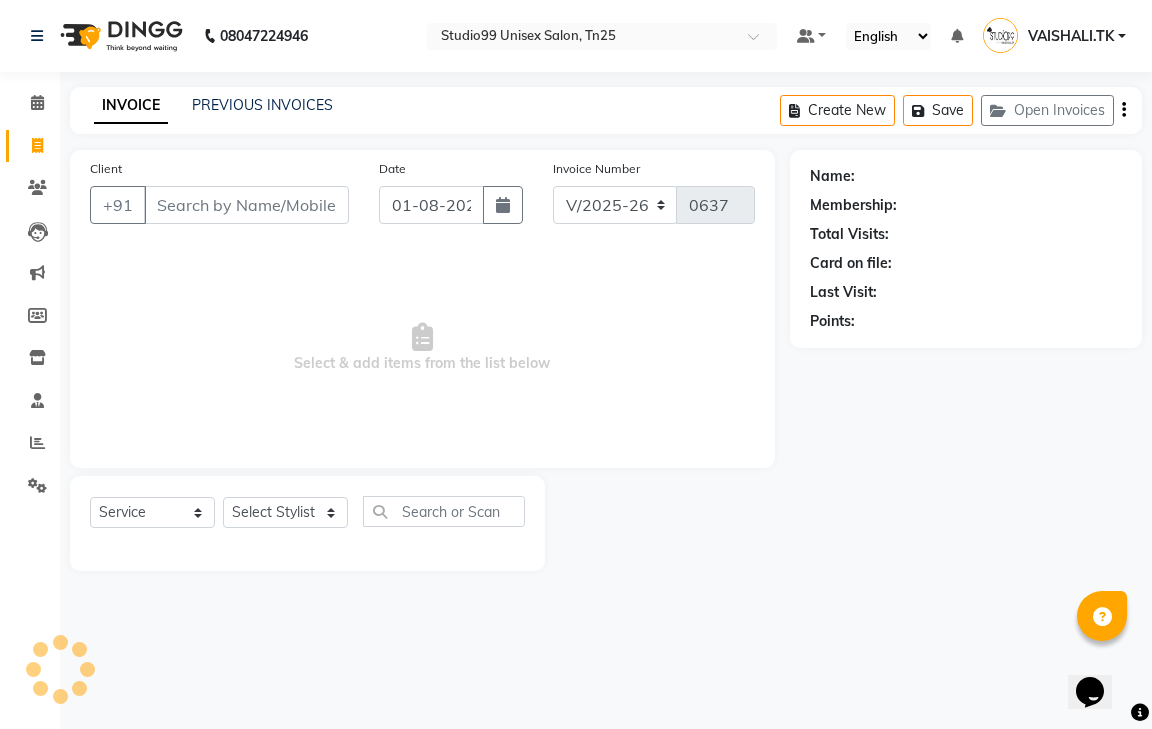 click on "Client" at bounding box center (246, 205) 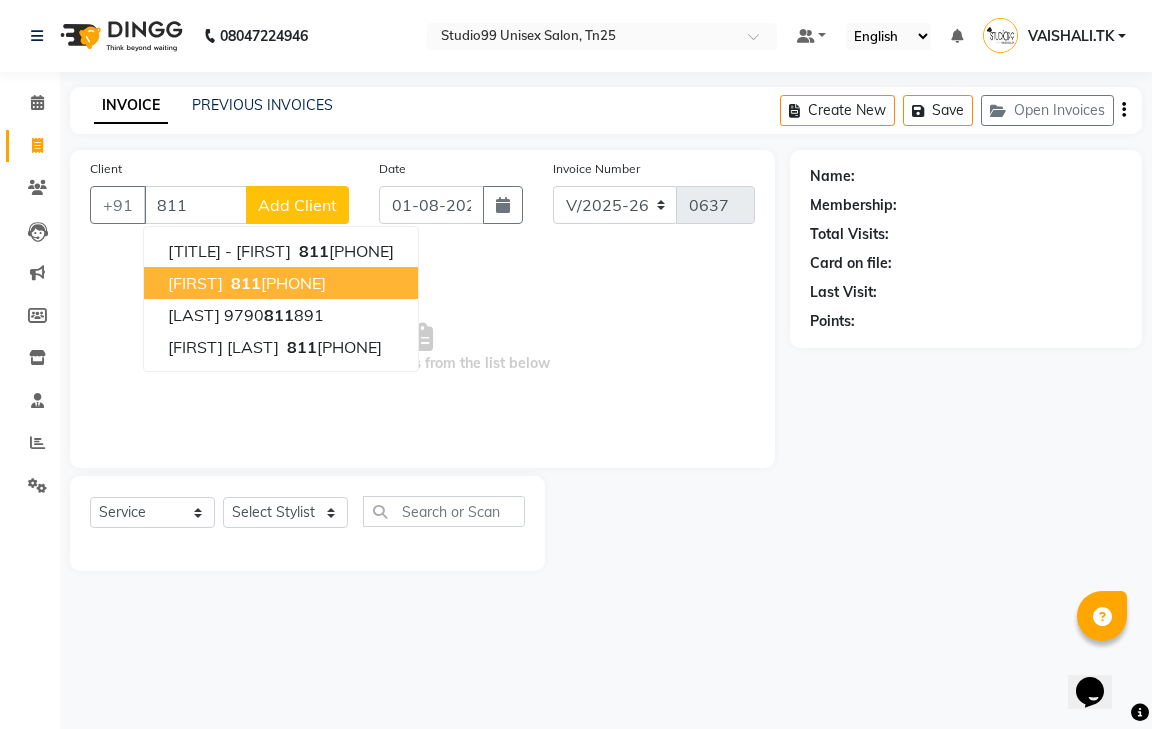 click on "[PHONE]" at bounding box center [276, 283] 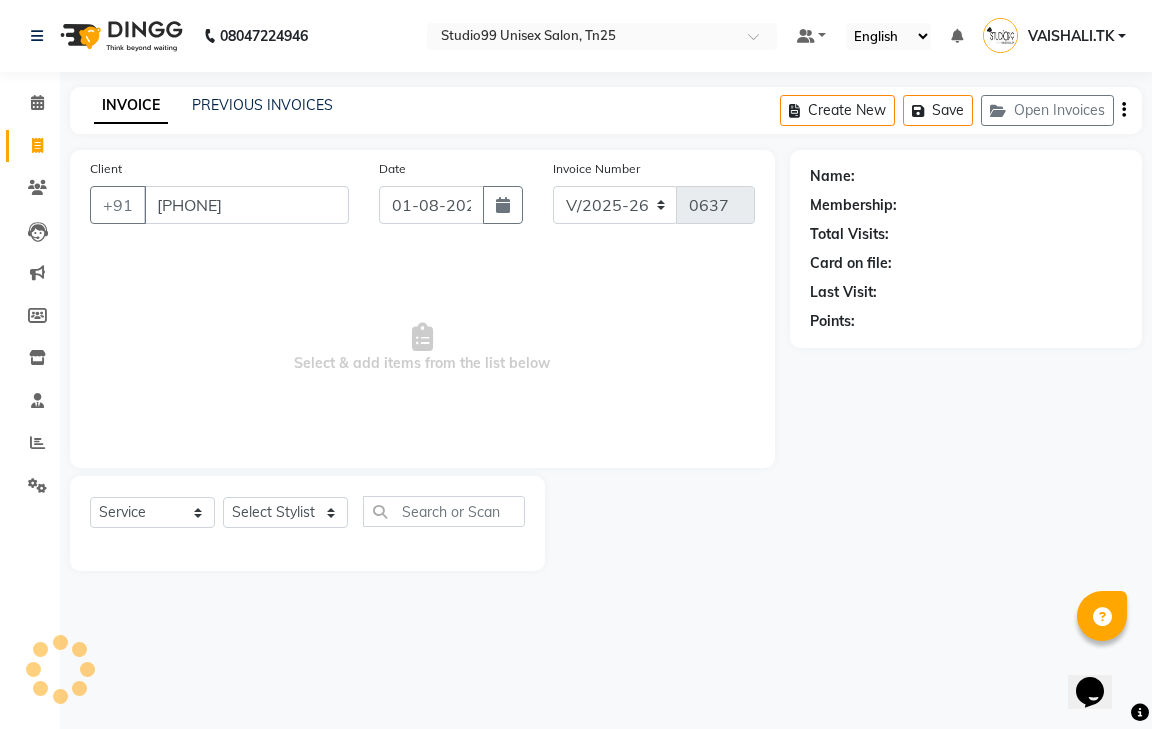 type on "[PHONE]" 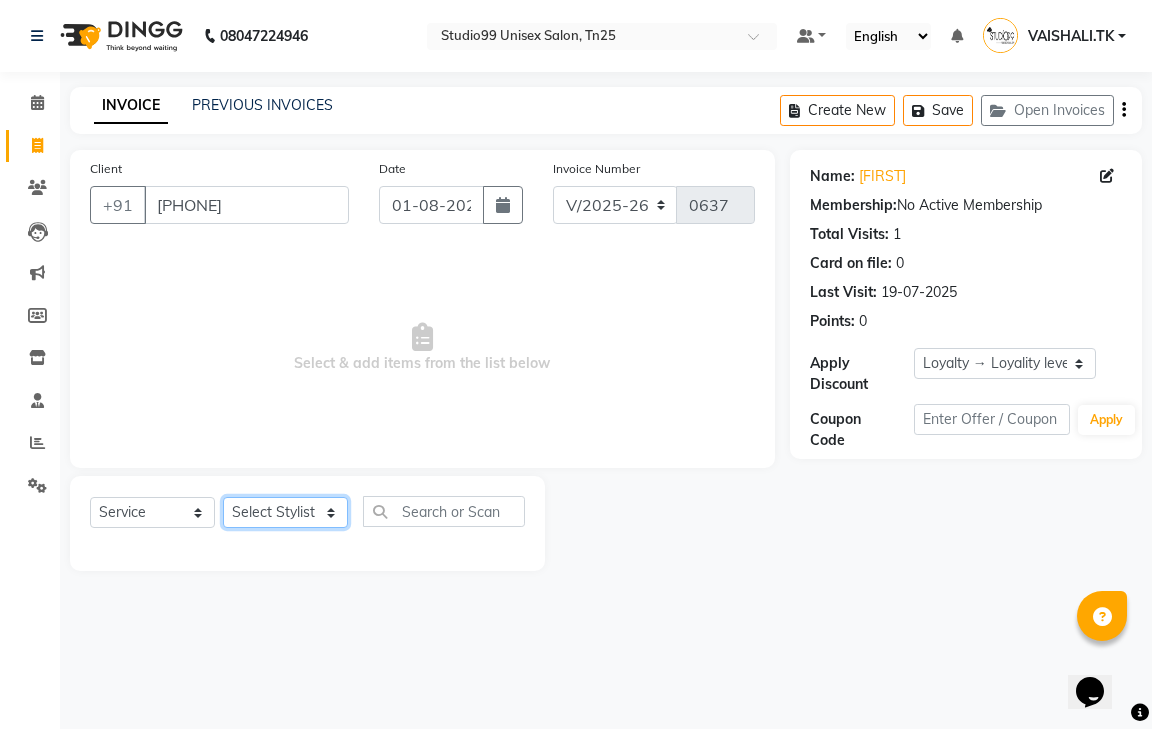 click on "Select Stylist [GENDER] [FIRST] [FIRST] [FIRST] [FIRST] [FIRST] [FIRST] [FIRST] [FIRST]" 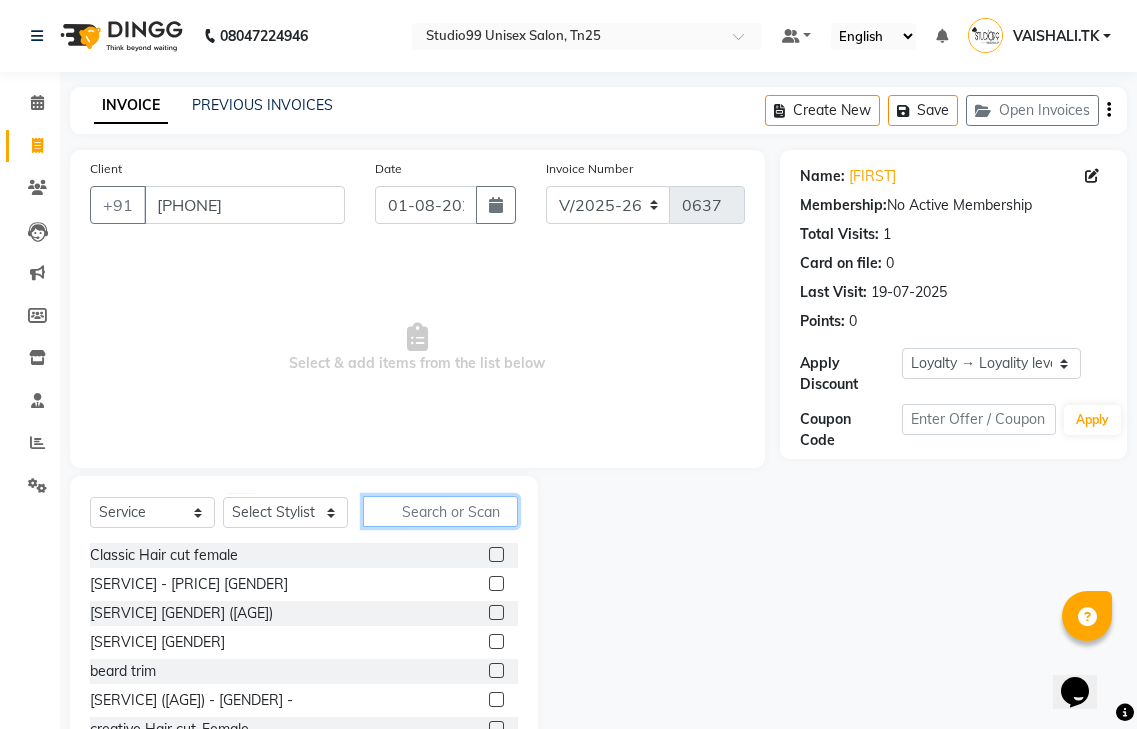 click 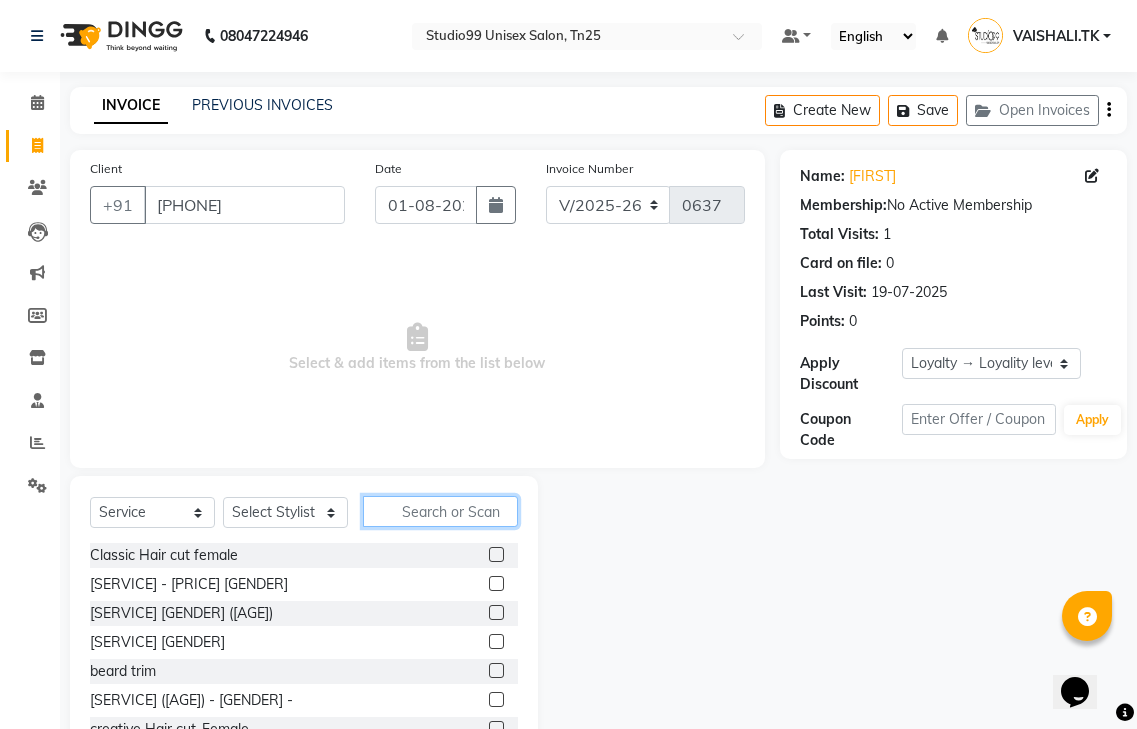 click 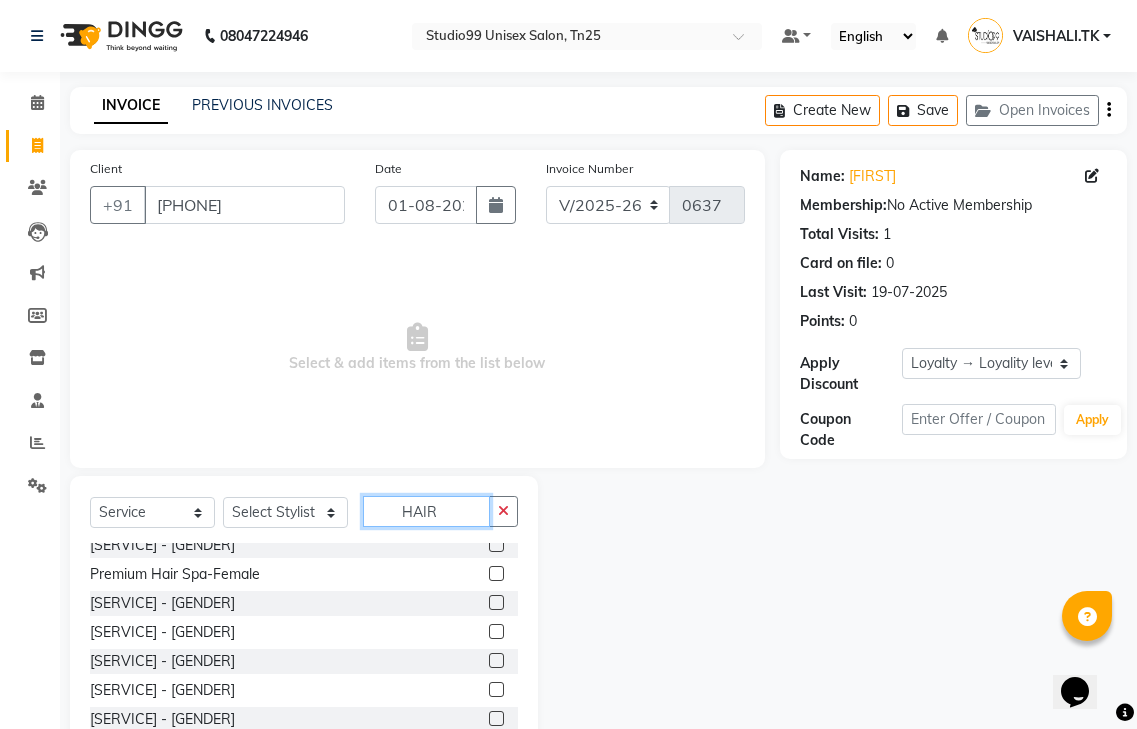 scroll, scrollTop: 380, scrollLeft: 0, axis: vertical 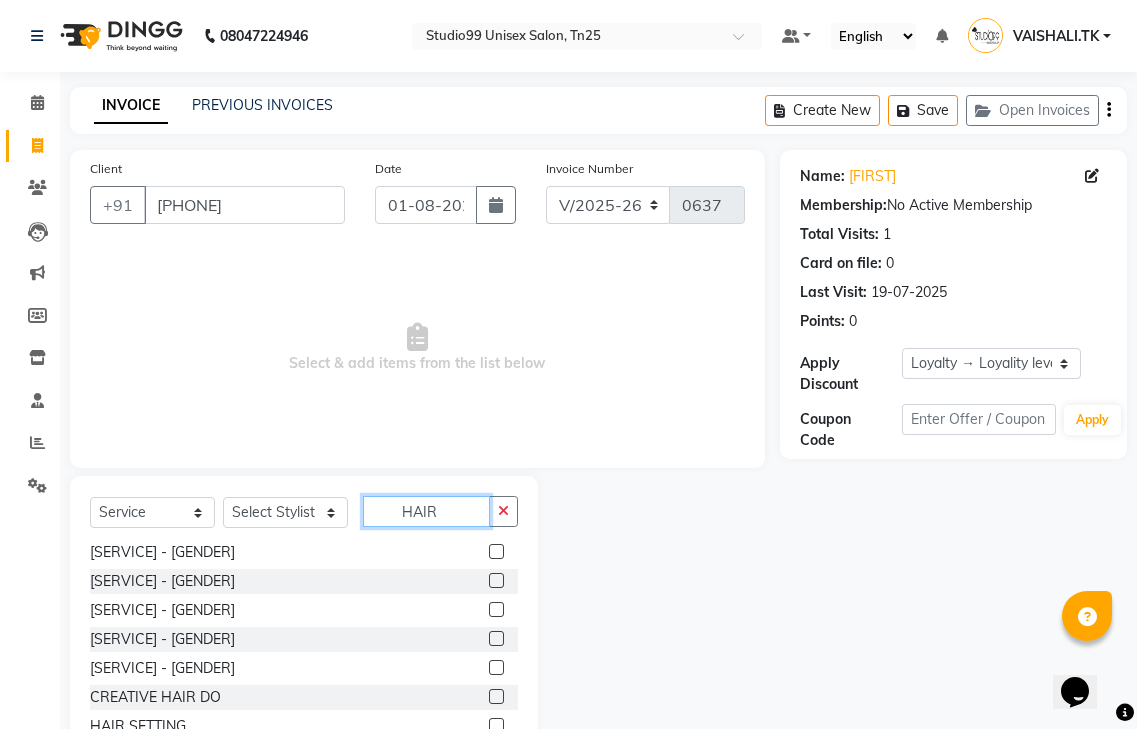 type on "HAIR" 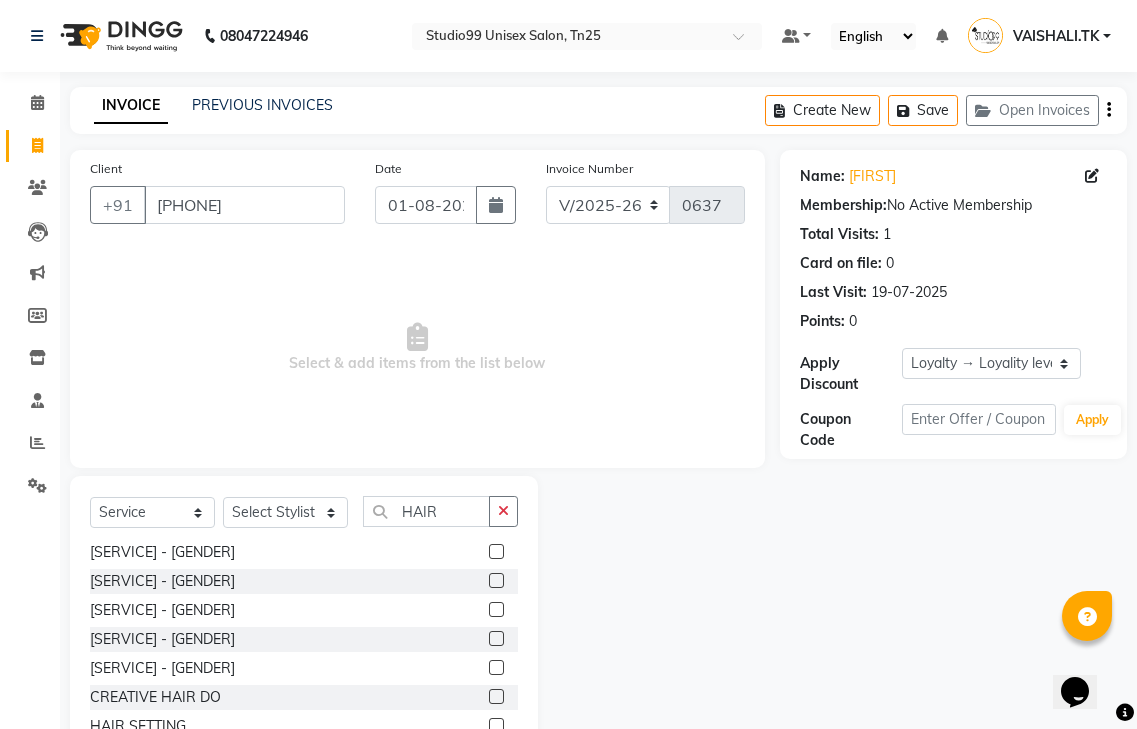 click 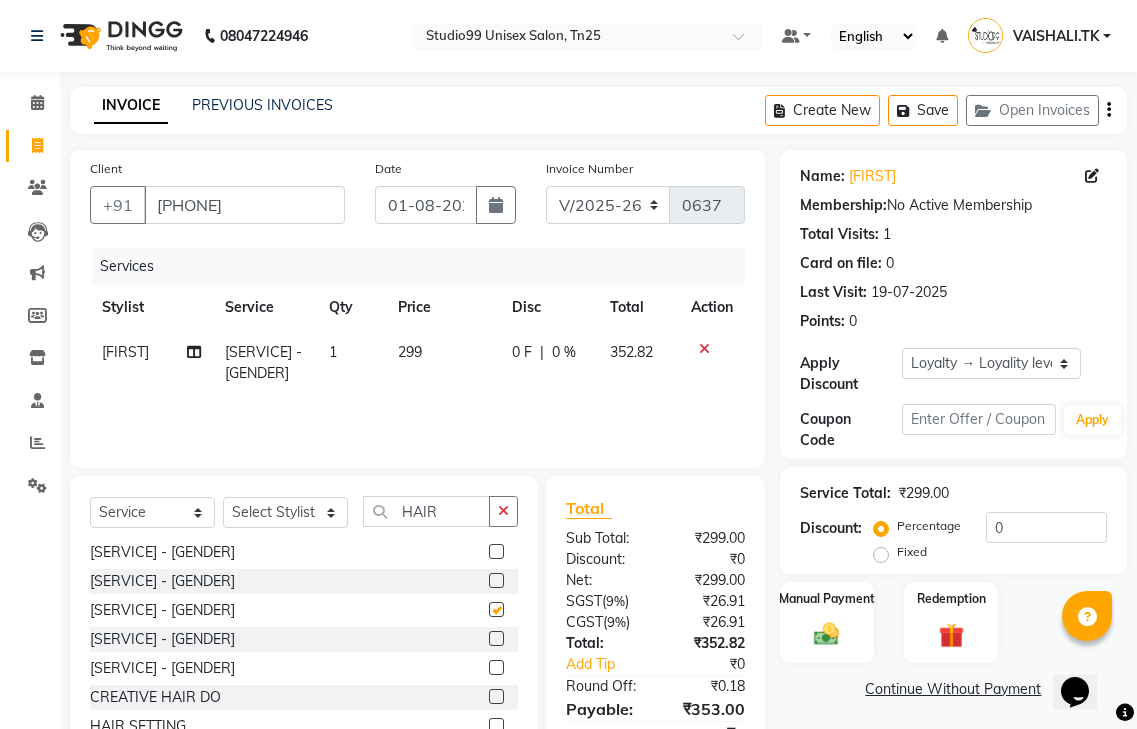 checkbox on "false" 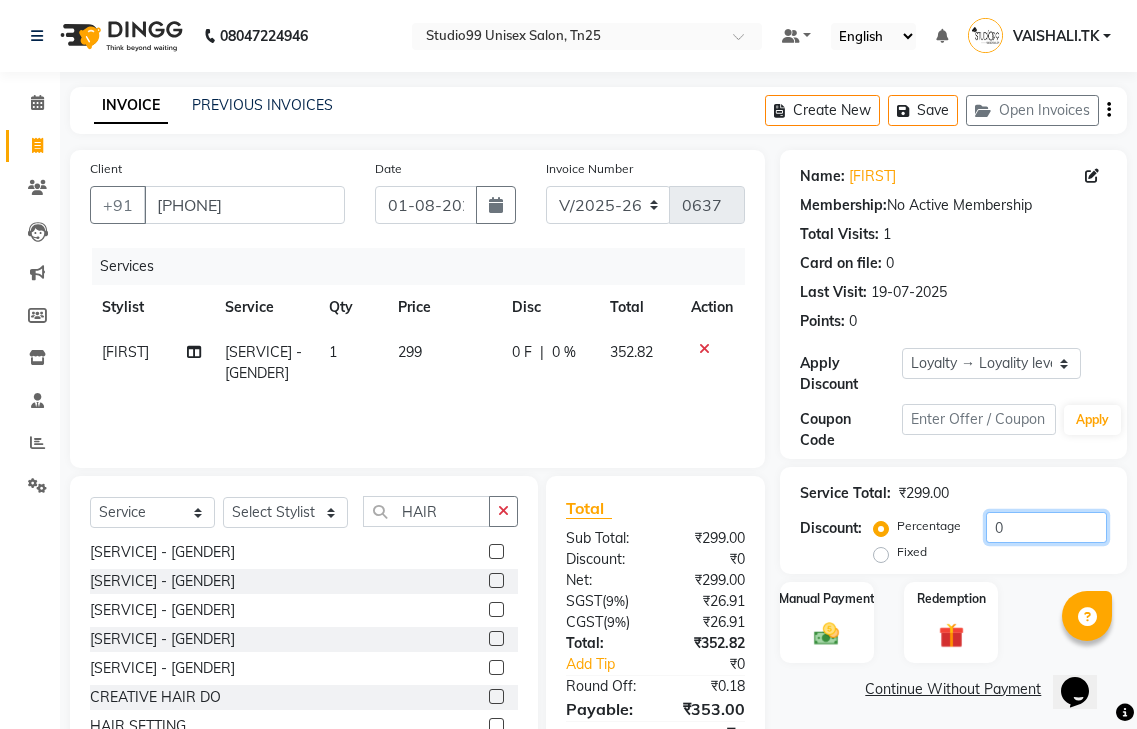 click on "0" 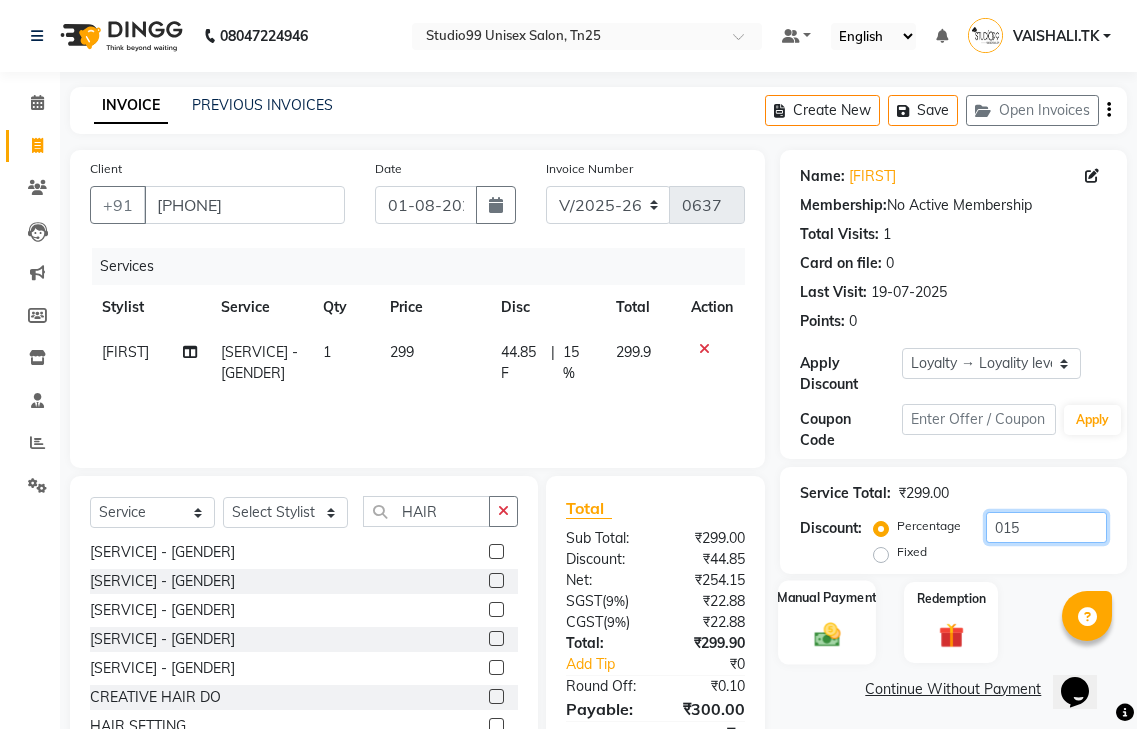 scroll, scrollTop: 92, scrollLeft: 0, axis: vertical 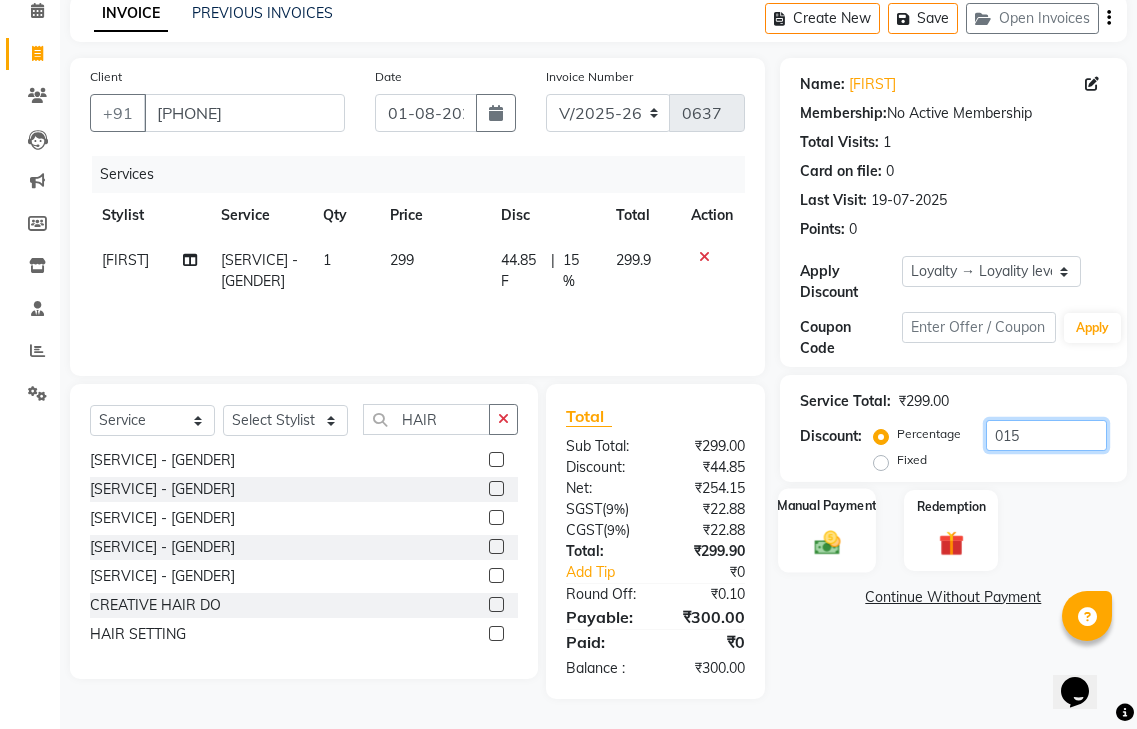 type on "015" 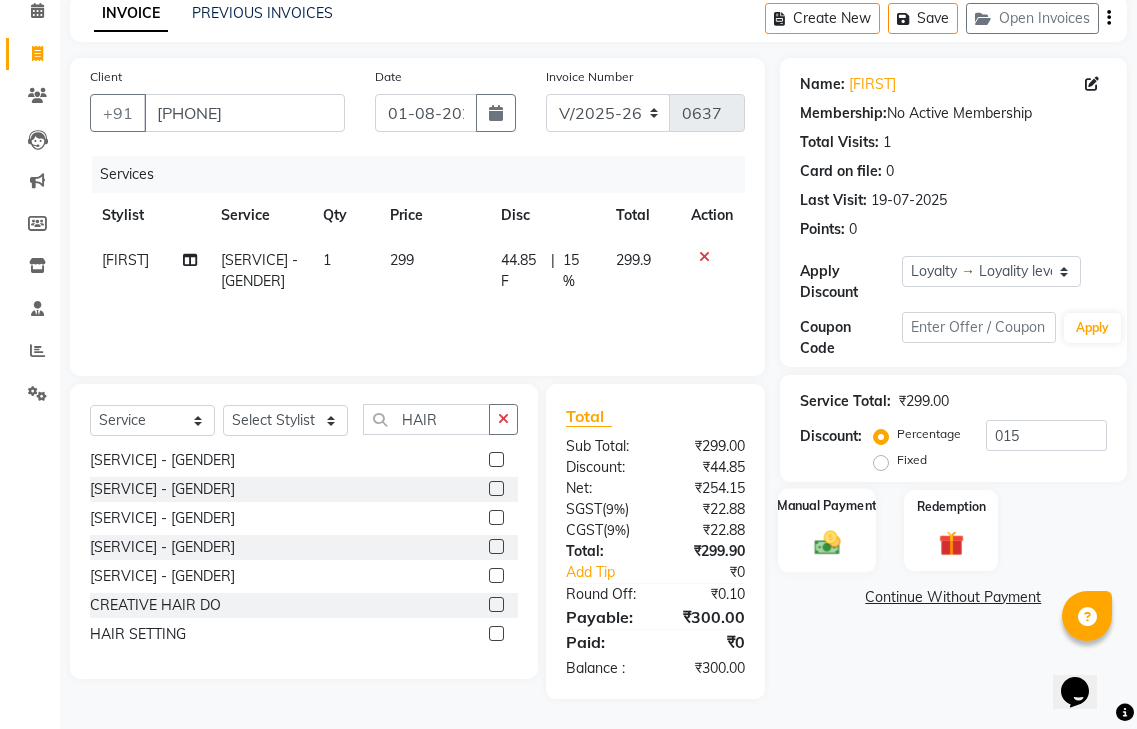 click 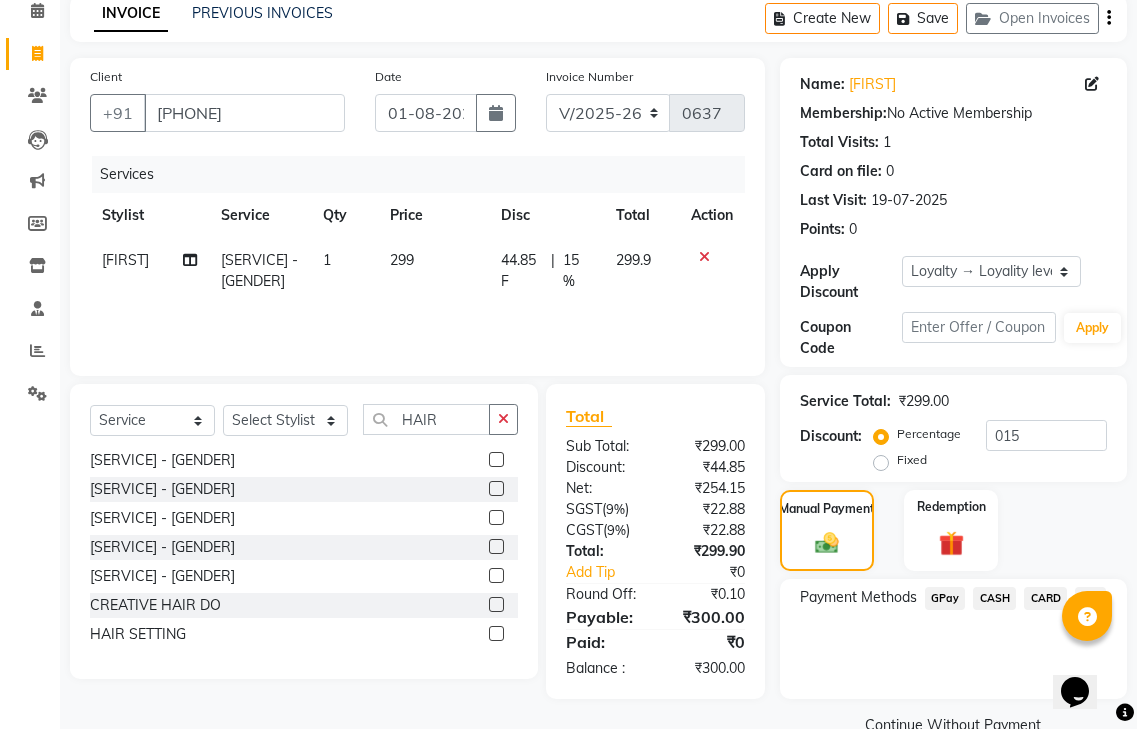 click on "GPay" 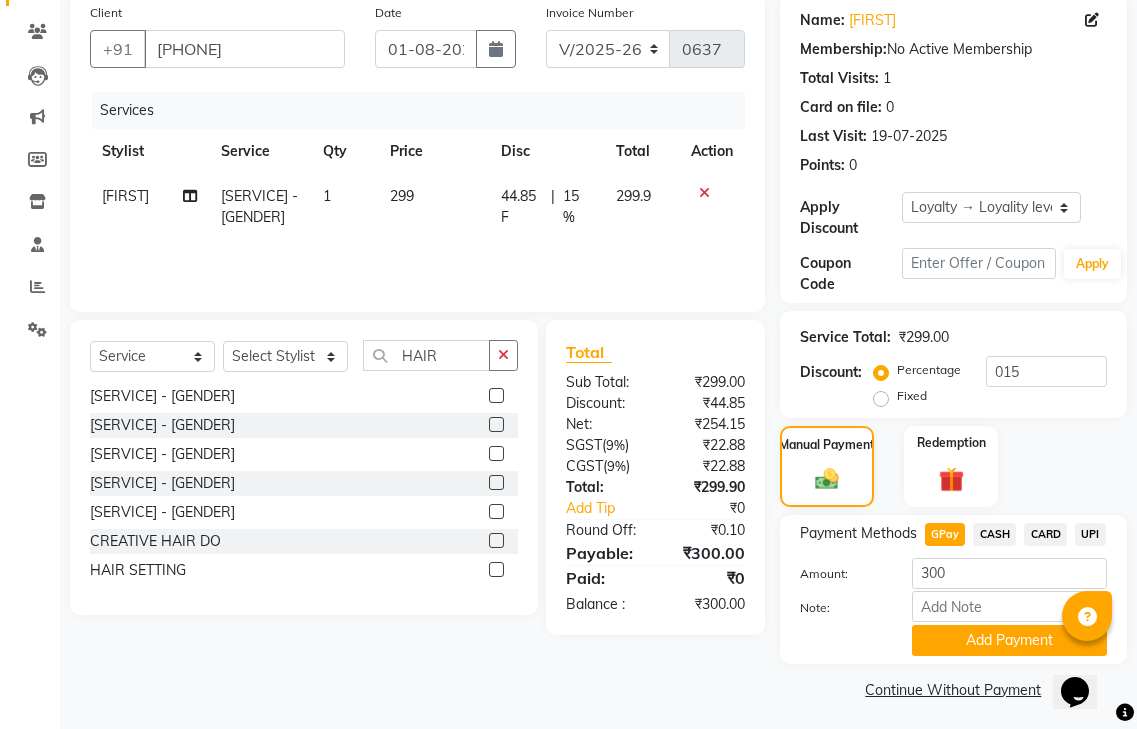scroll, scrollTop: 162, scrollLeft: 0, axis: vertical 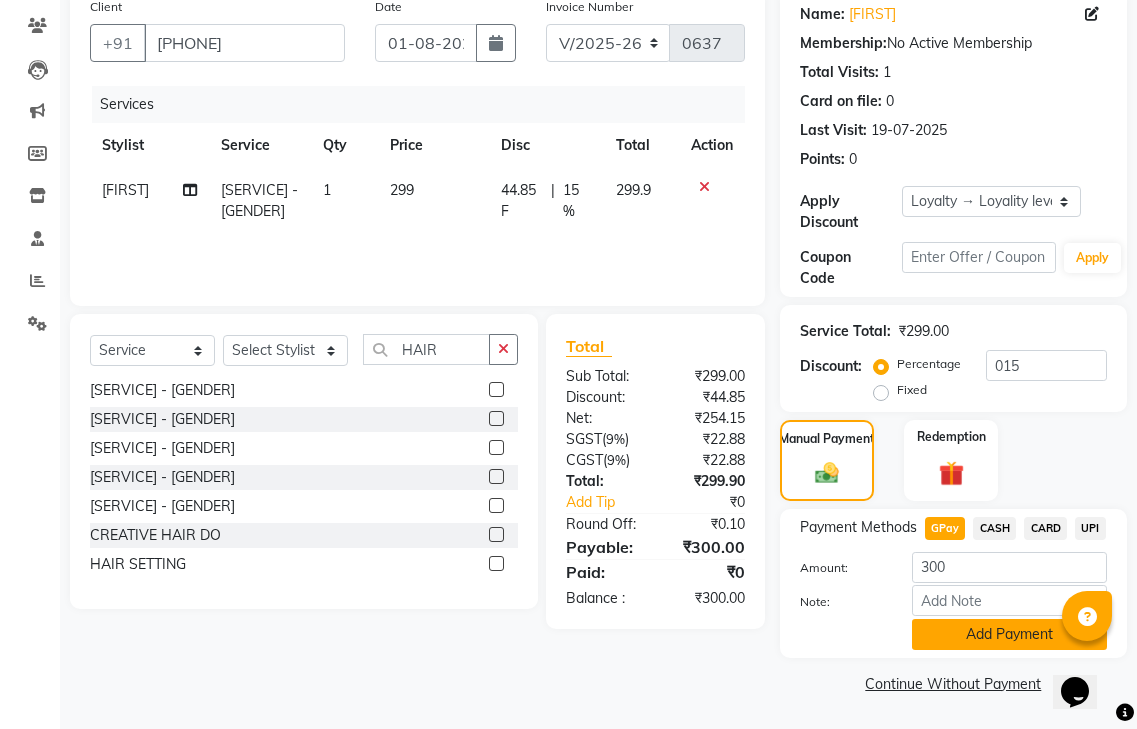 click on "Add Payment" 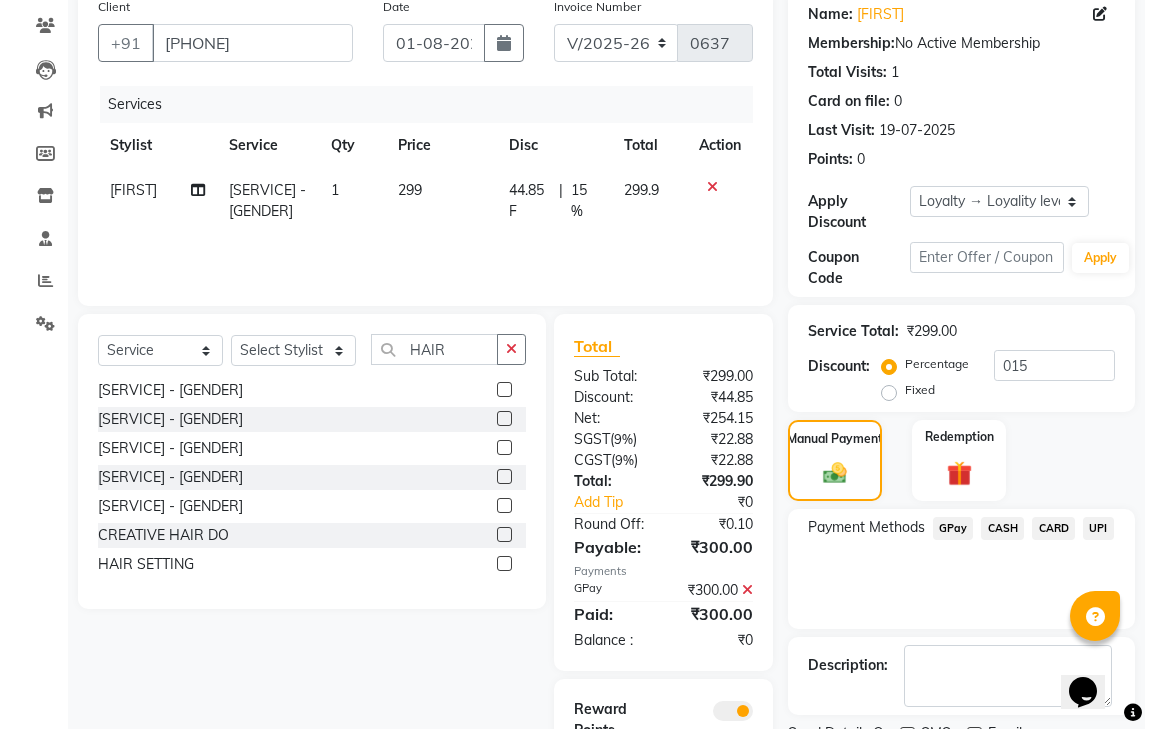 scroll, scrollTop: 295, scrollLeft: 0, axis: vertical 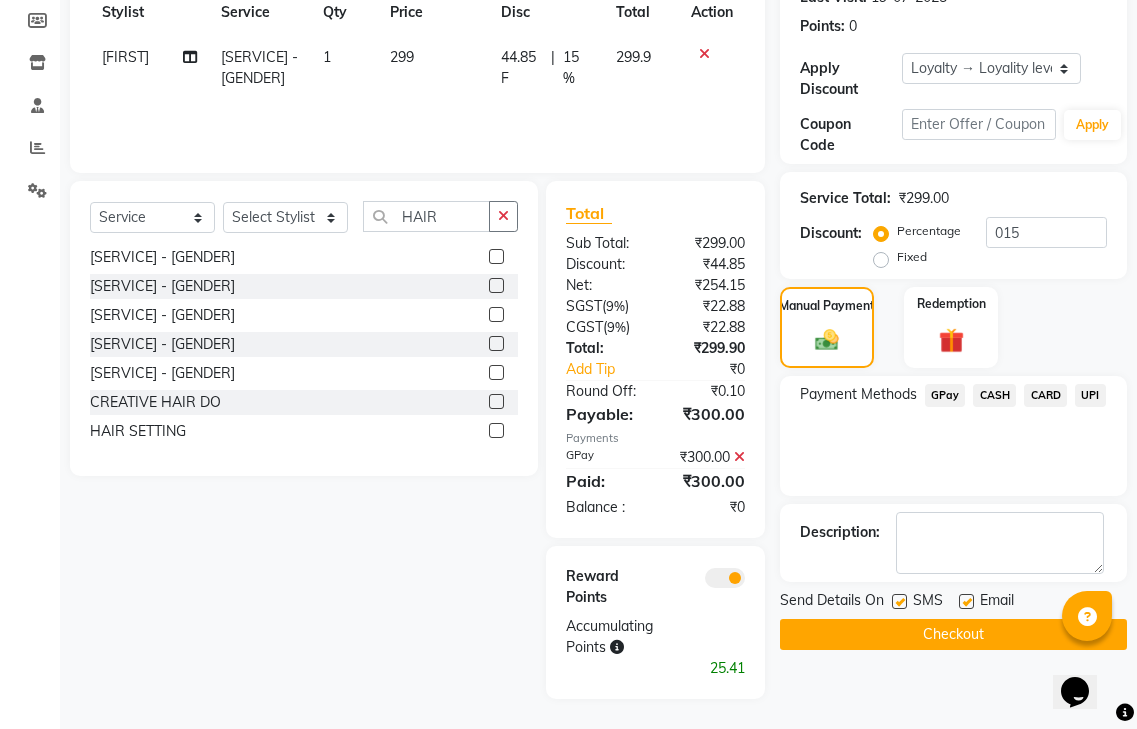 click 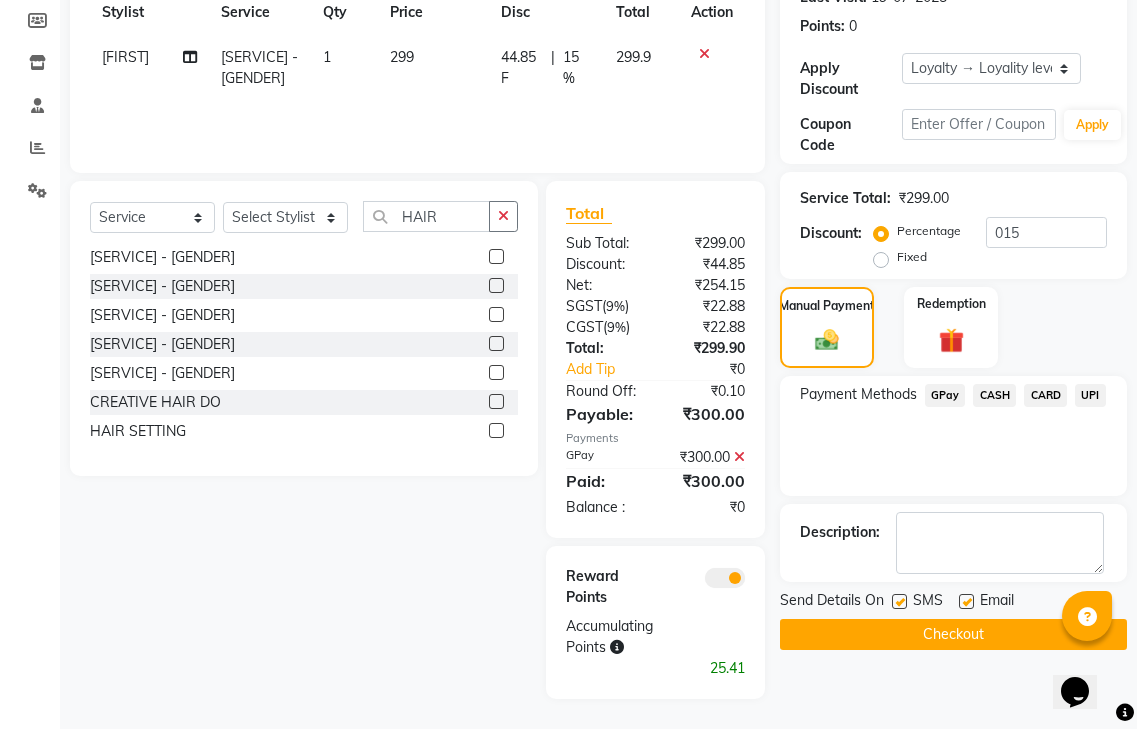 click 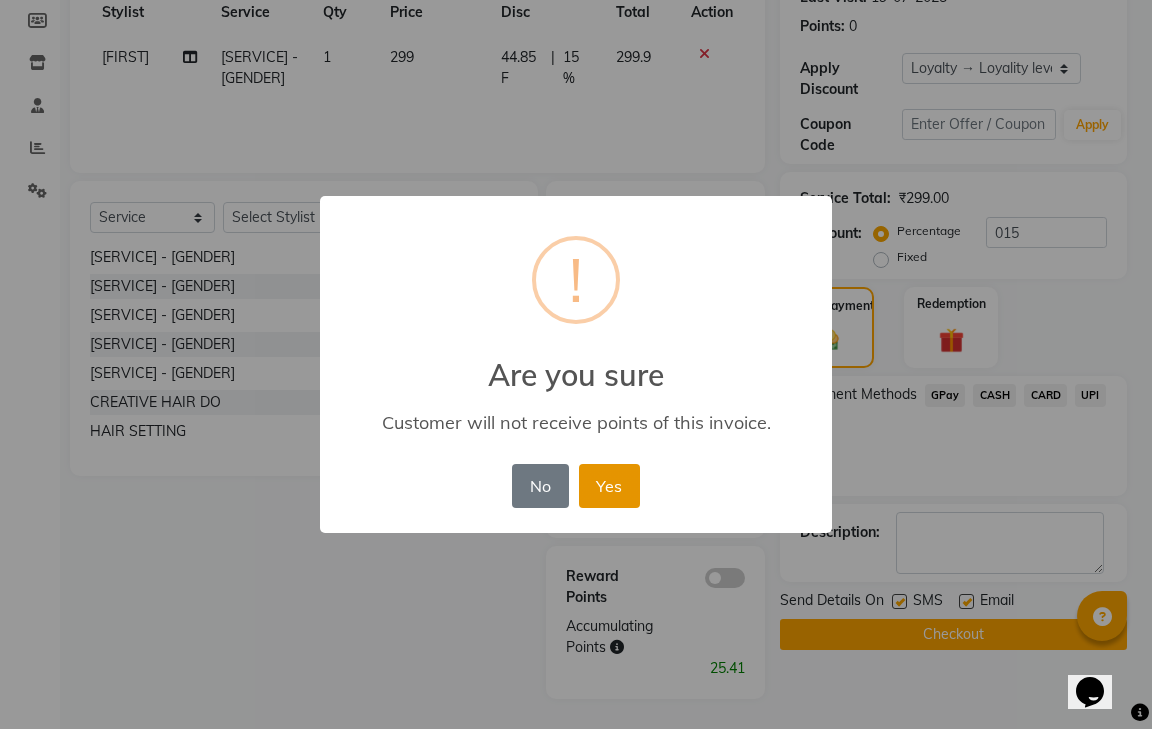 click on "Yes" at bounding box center [609, 486] 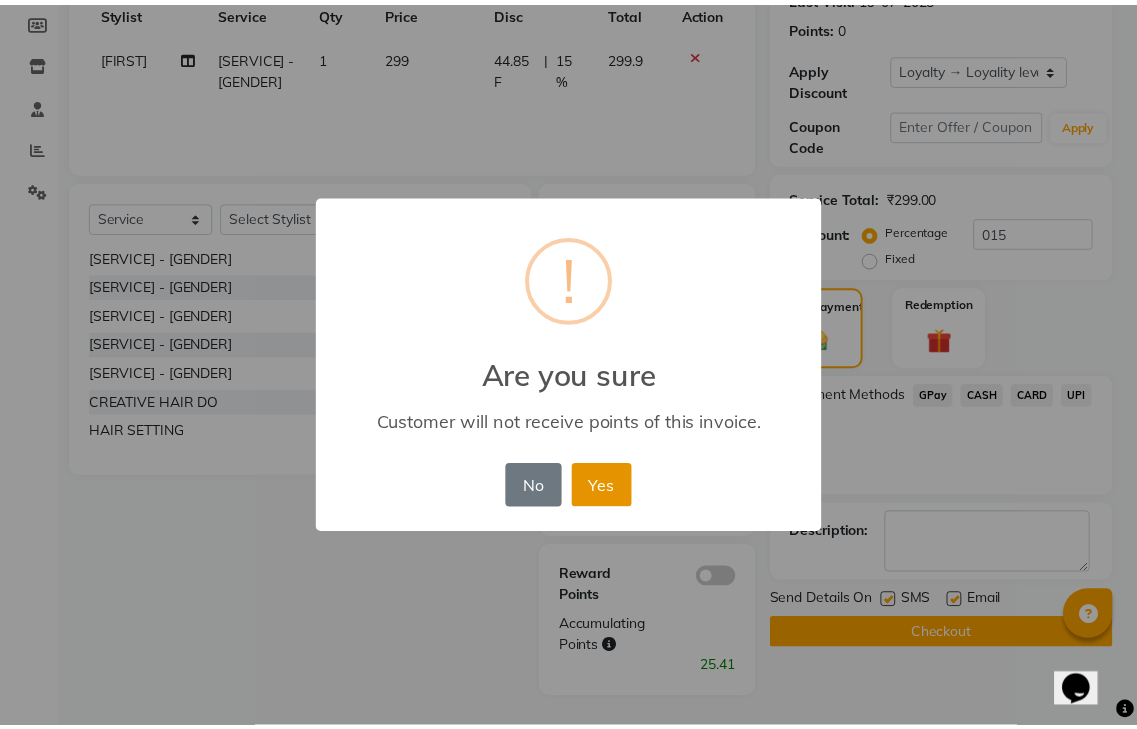 scroll, scrollTop: 246, scrollLeft: 0, axis: vertical 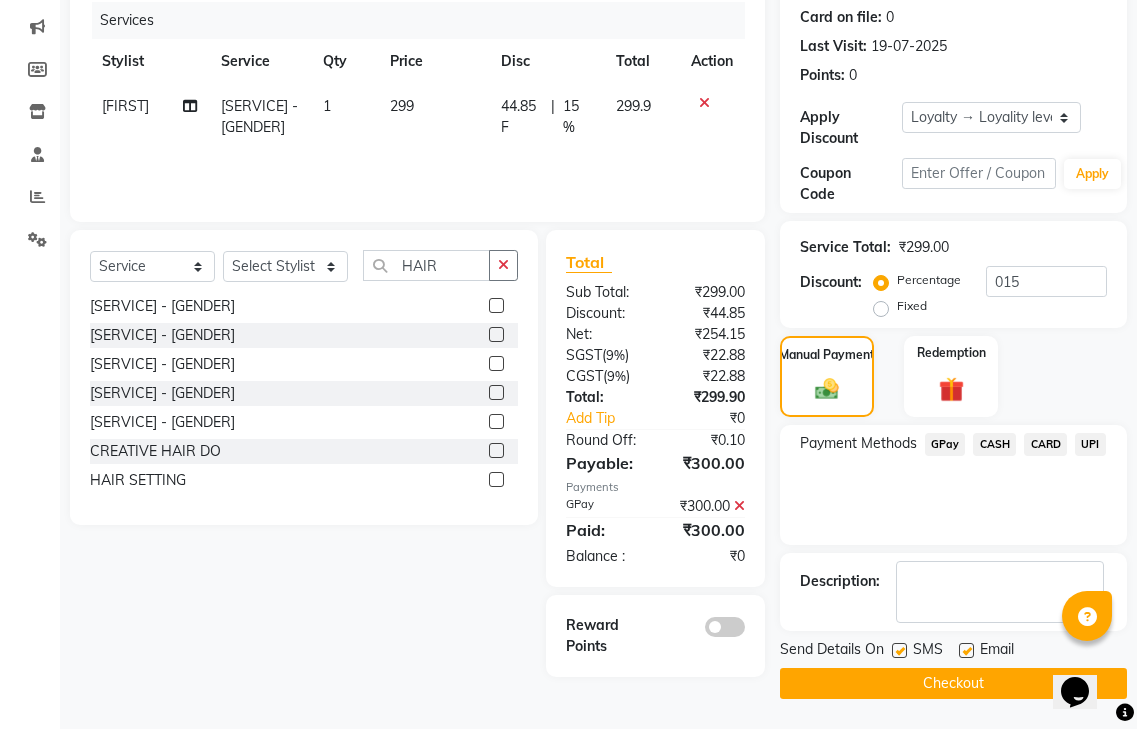 click on "Checkout" 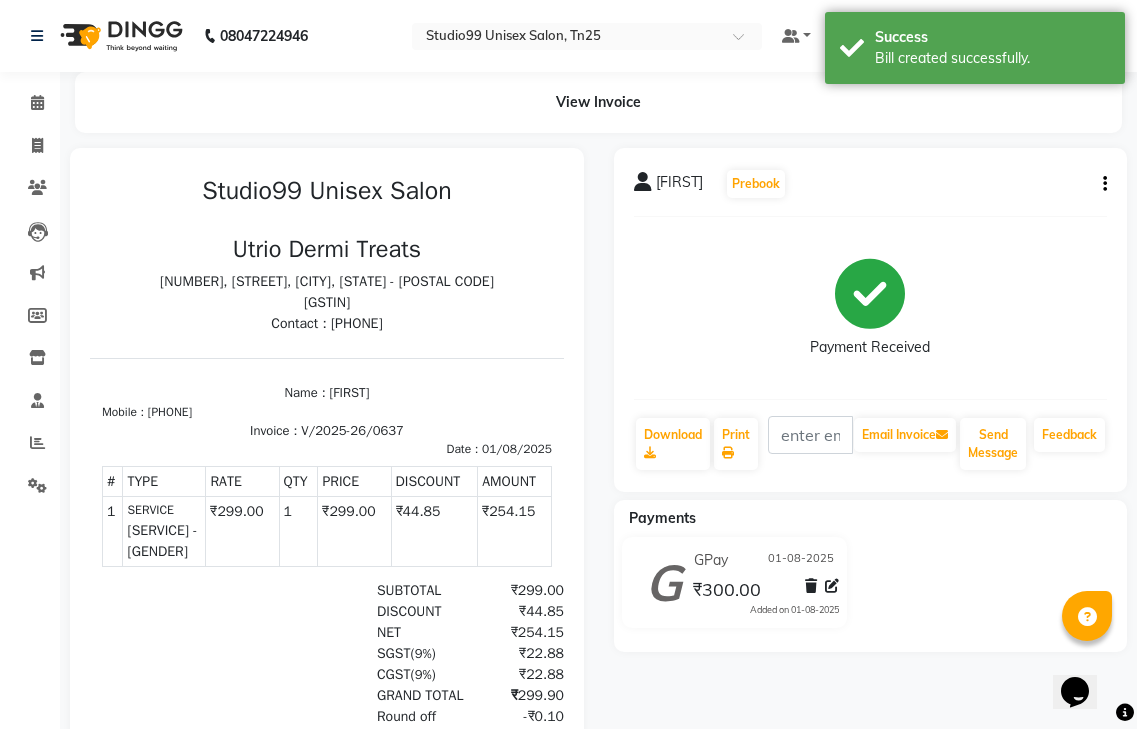 scroll, scrollTop: 0, scrollLeft: 0, axis: both 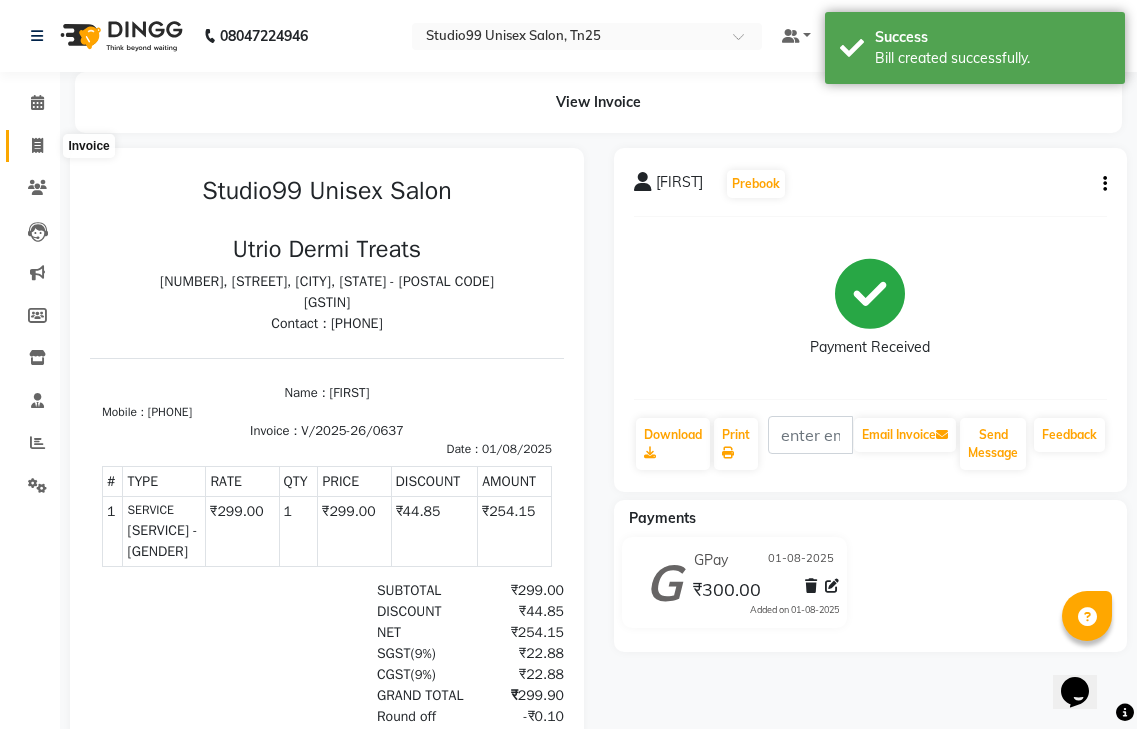 click 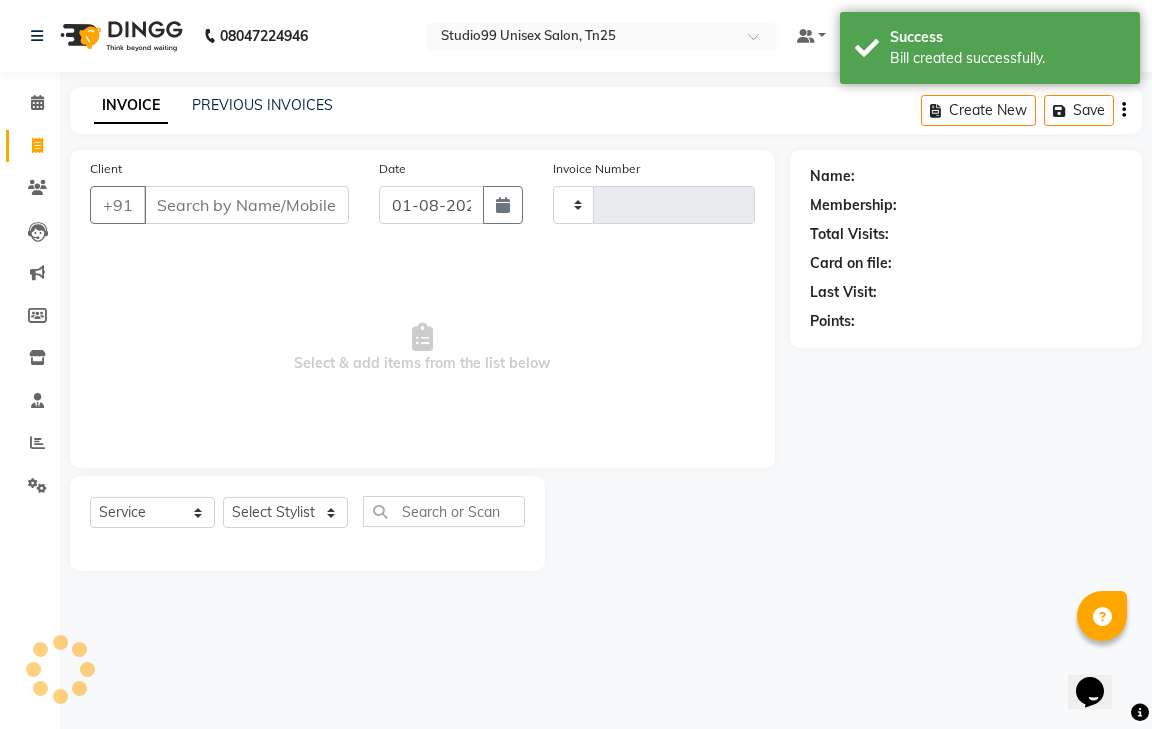 type on "0638" 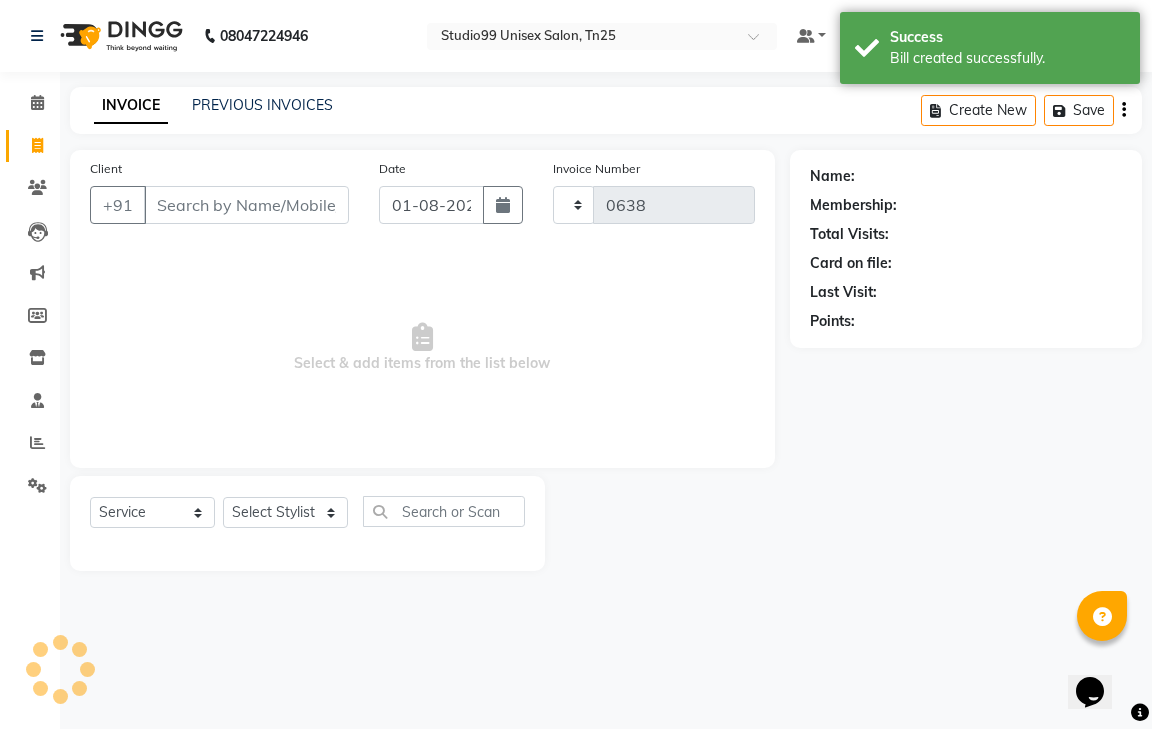 select on "8331" 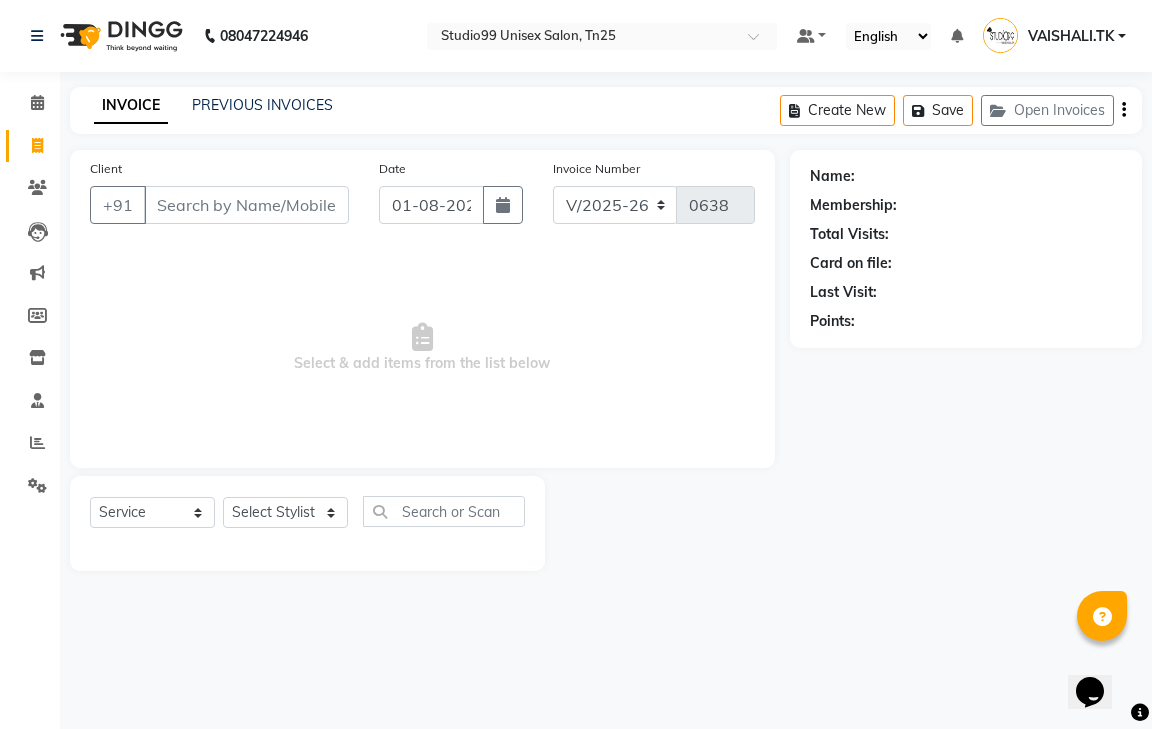 click on "Client" at bounding box center [246, 205] 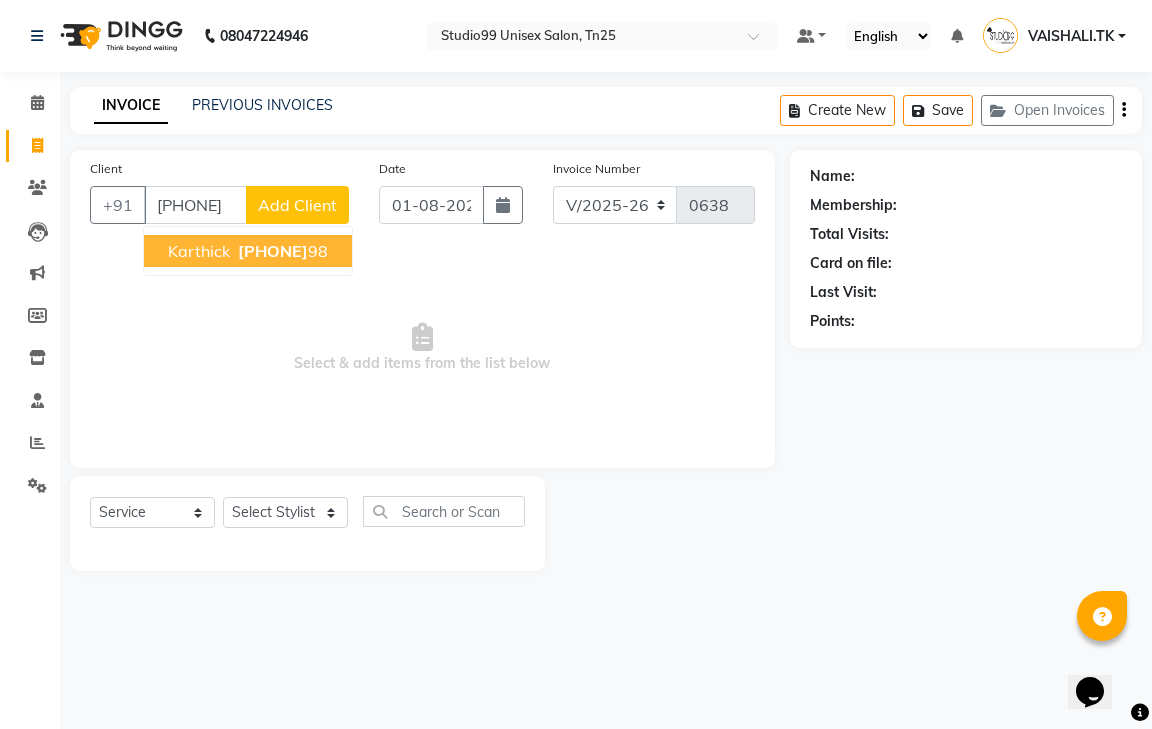 click on "[PHONE]" at bounding box center [273, 251] 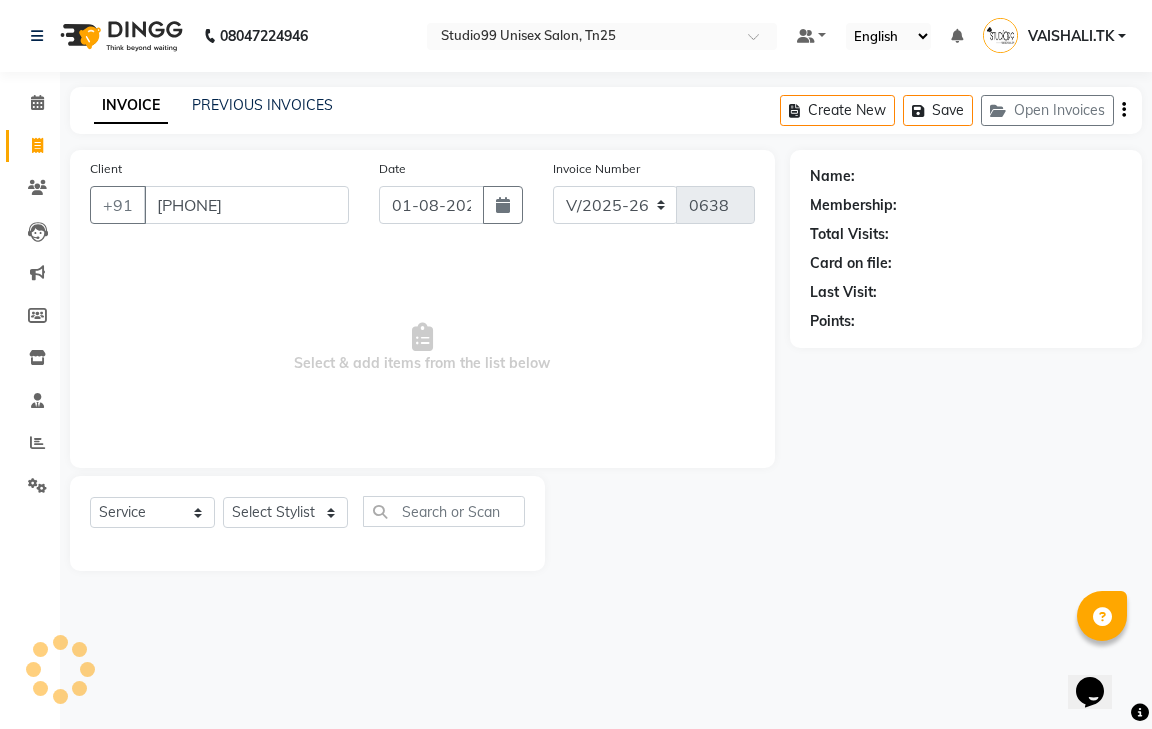 type on "[PHONE]" 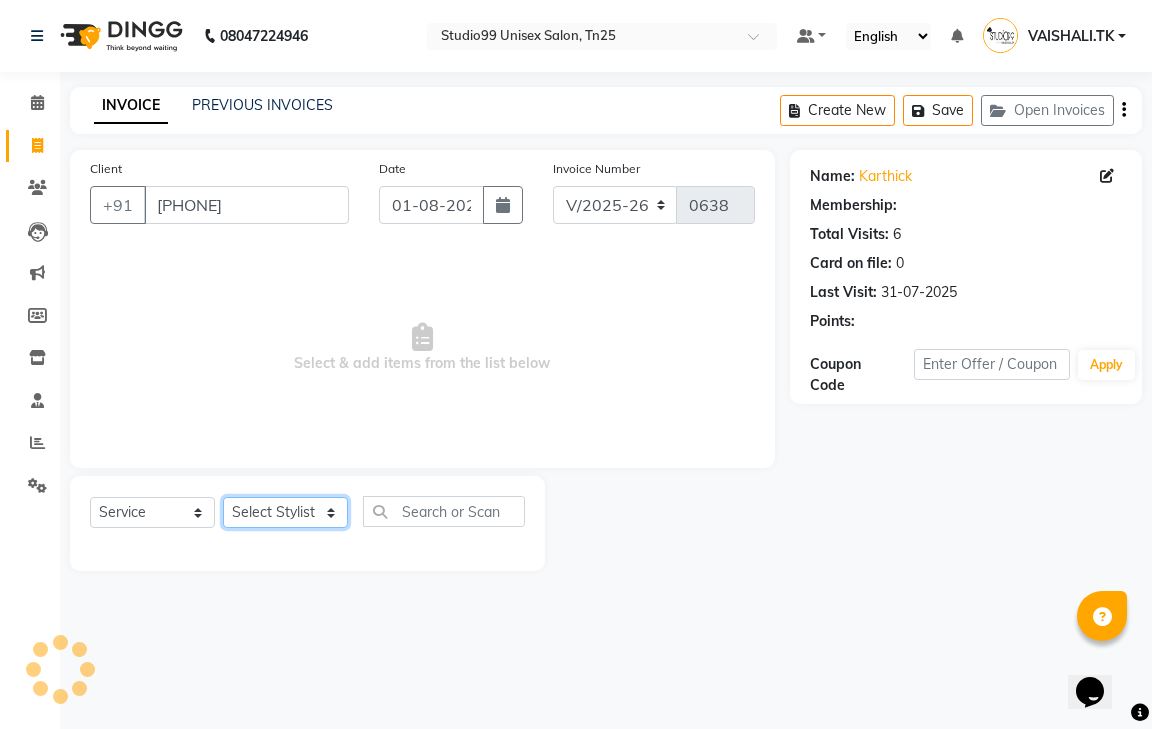 click on "Select Stylist [GENDER] [FIRST] [FIRST] [FIRST] [FIRST] [FIRST] [FIRST] [FIRST] [FIRST]" 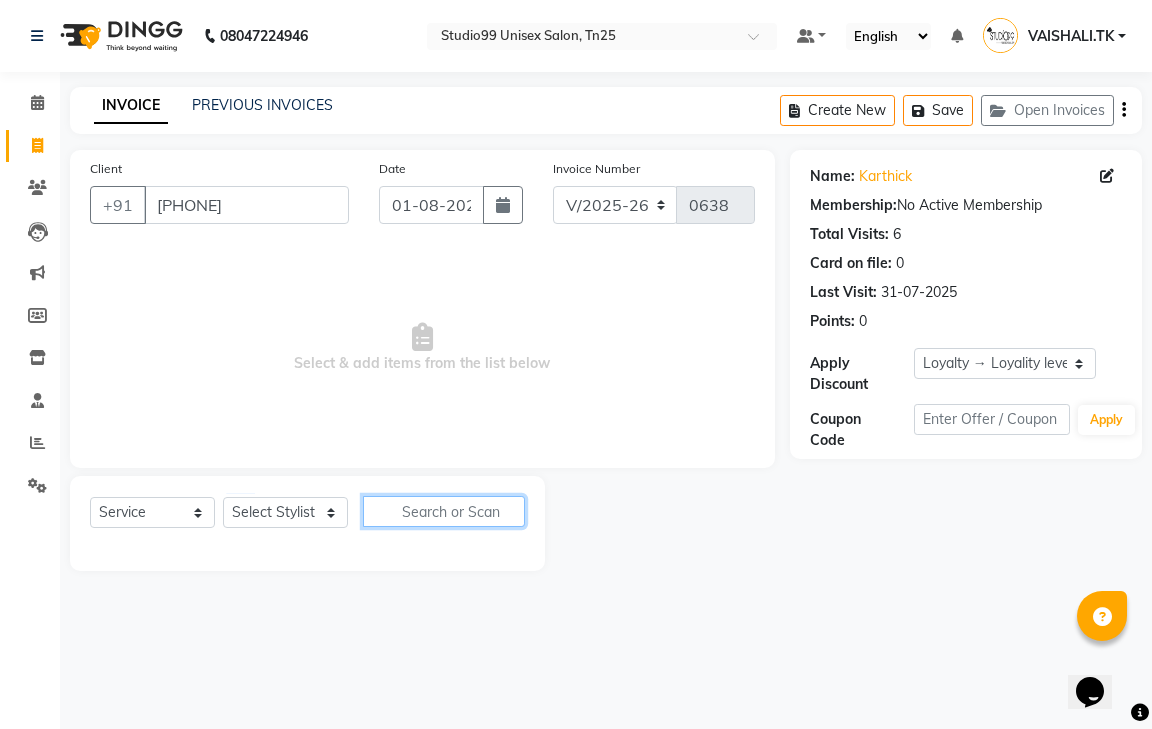 click 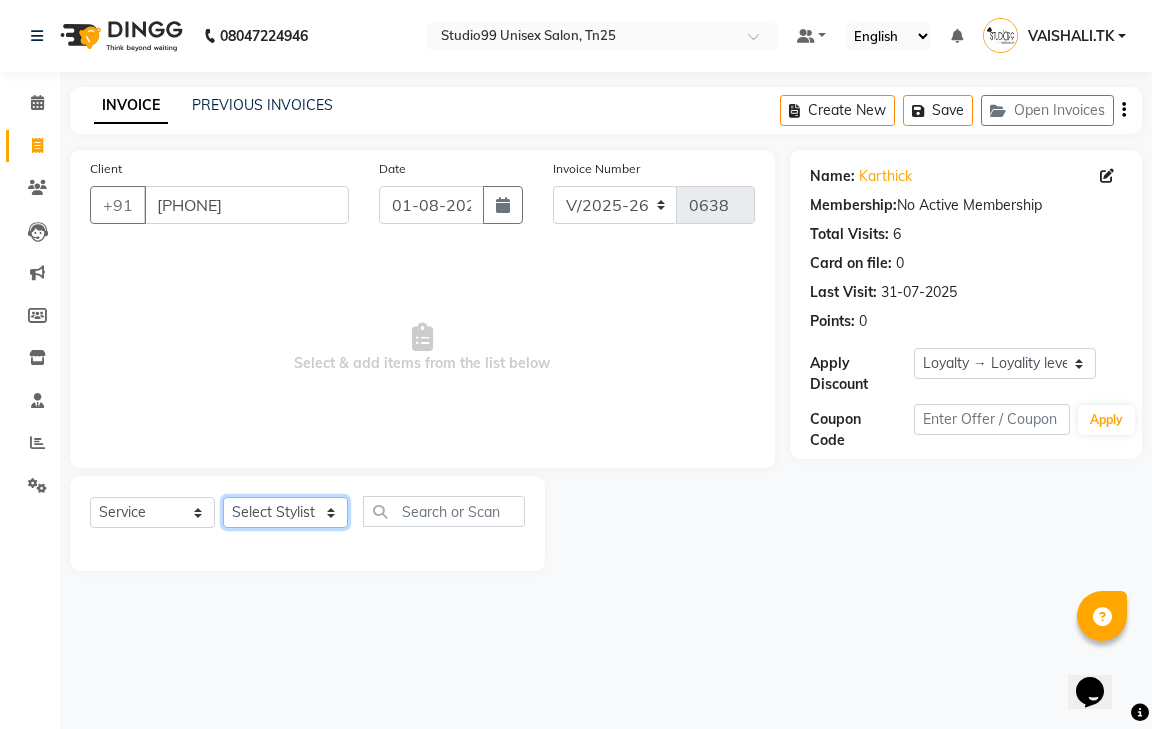 click on "Select Stylist [GENDER] [FIRST] [FIRST] [FIRST] [FIRST] [FIRST] [FIRST] [FIRST] [FIRST]" 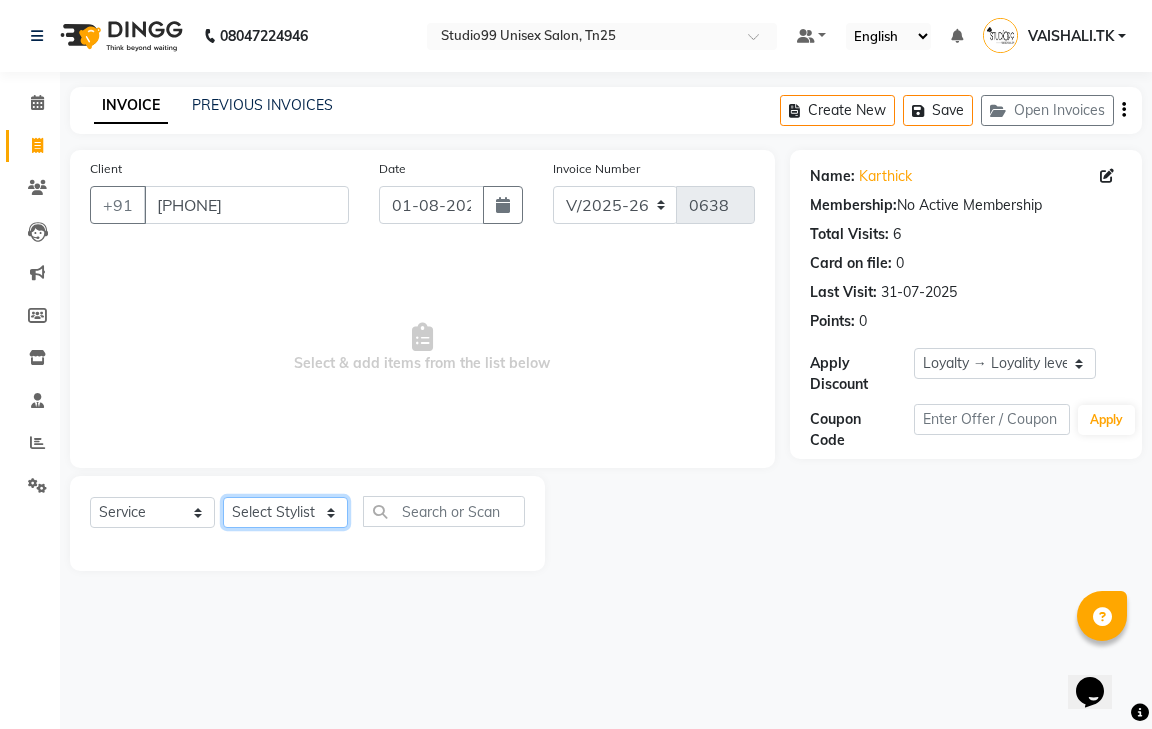 select on "80761" 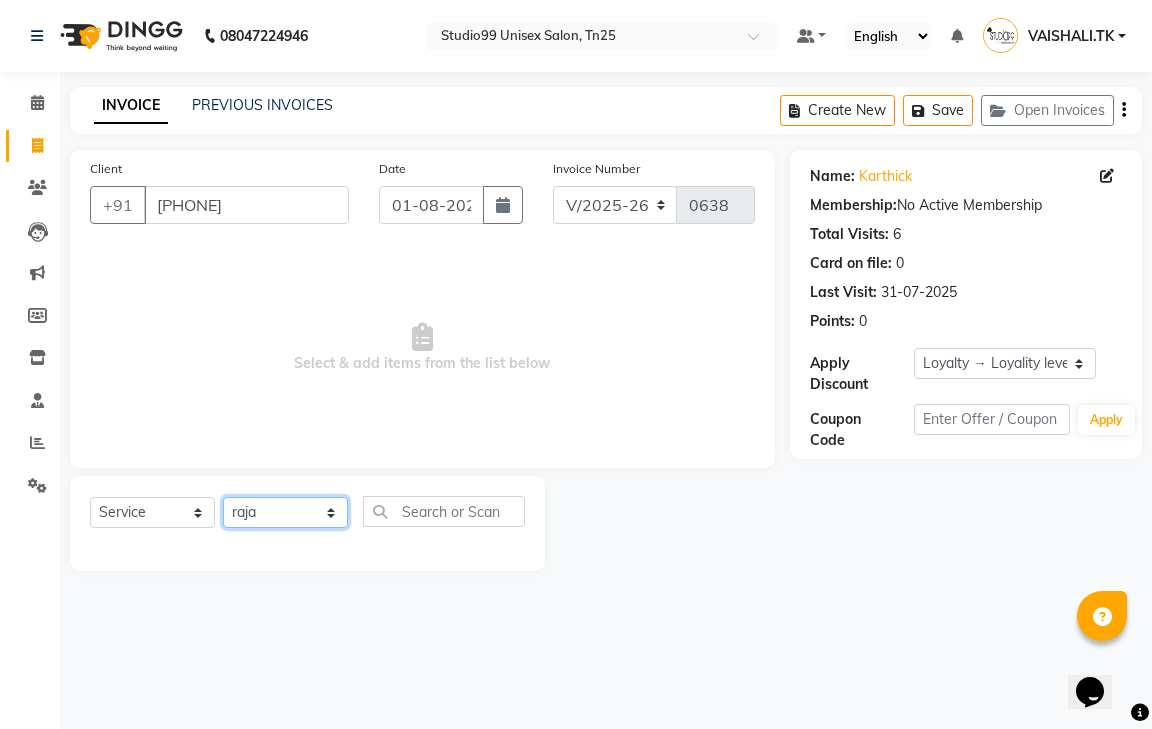 click on "Select Stylist [GENDER] [FIRST] [FIRST] [FIRST] [FIRST] [FIRST] [FIRST] [FIRST] [FIRST]" 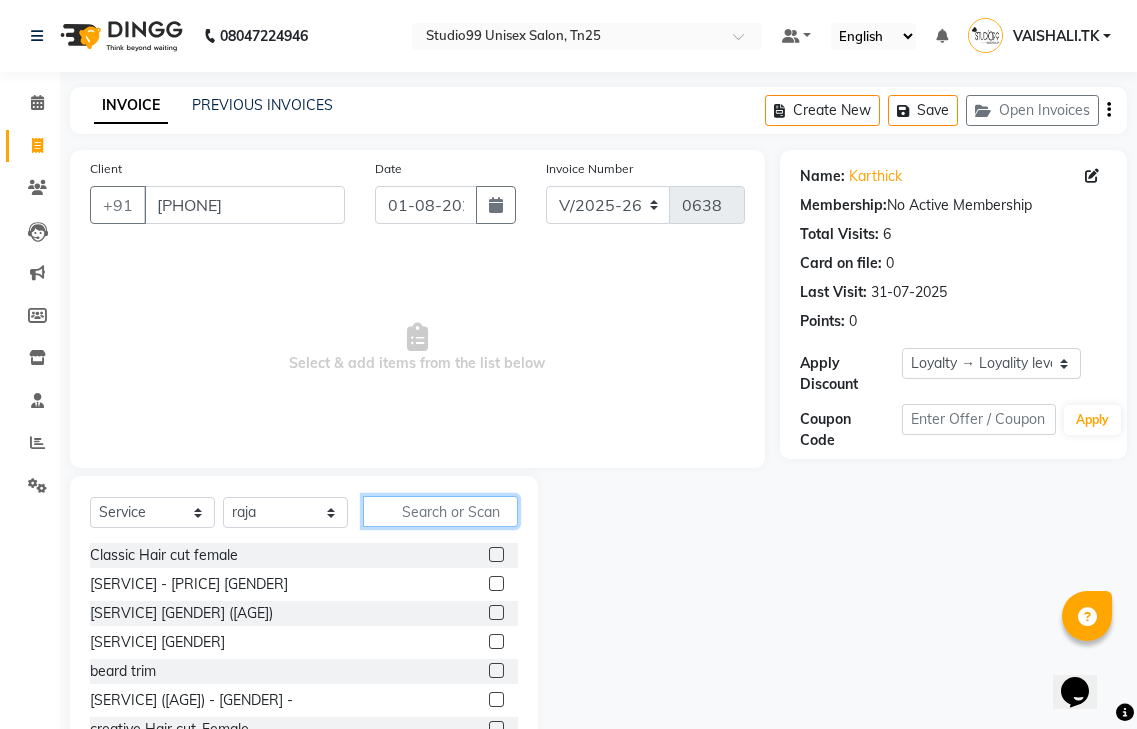 click 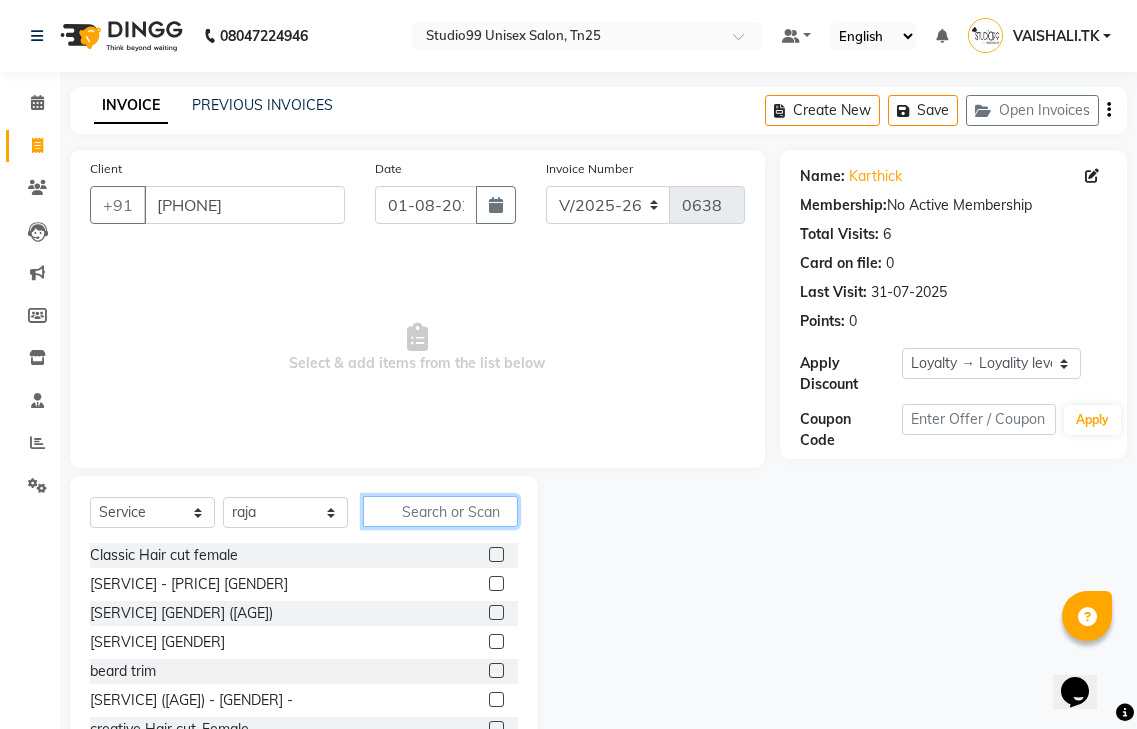 click 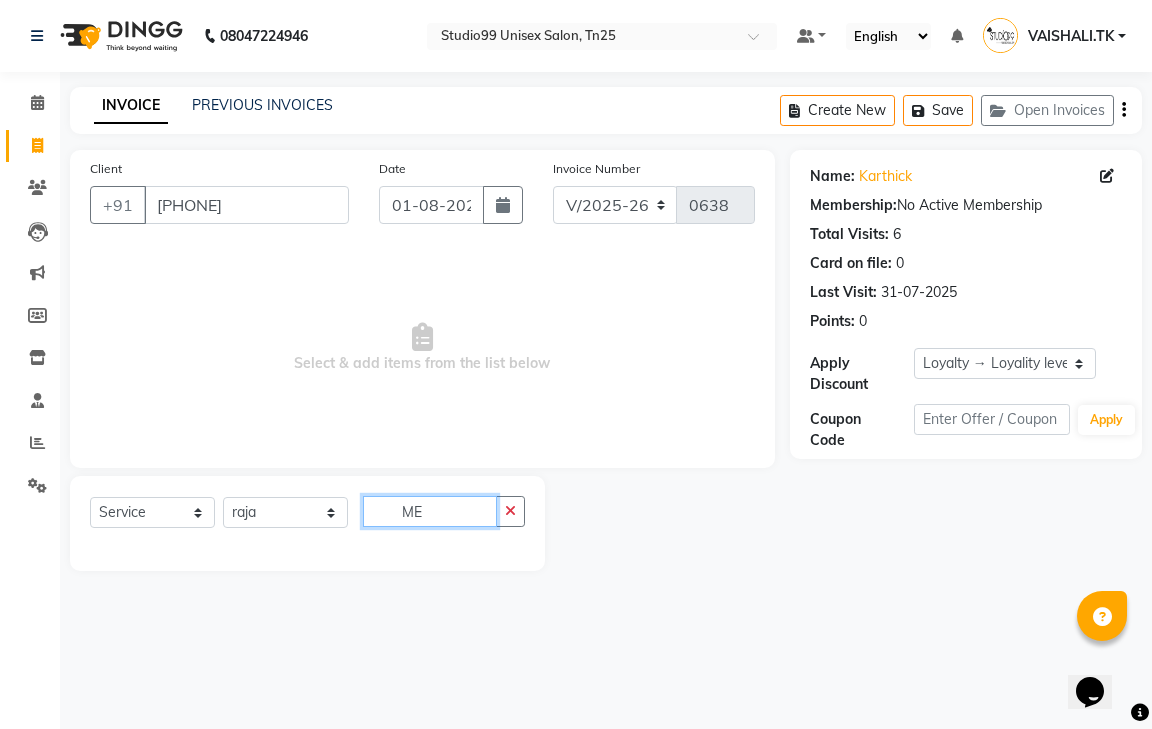 type on "M" 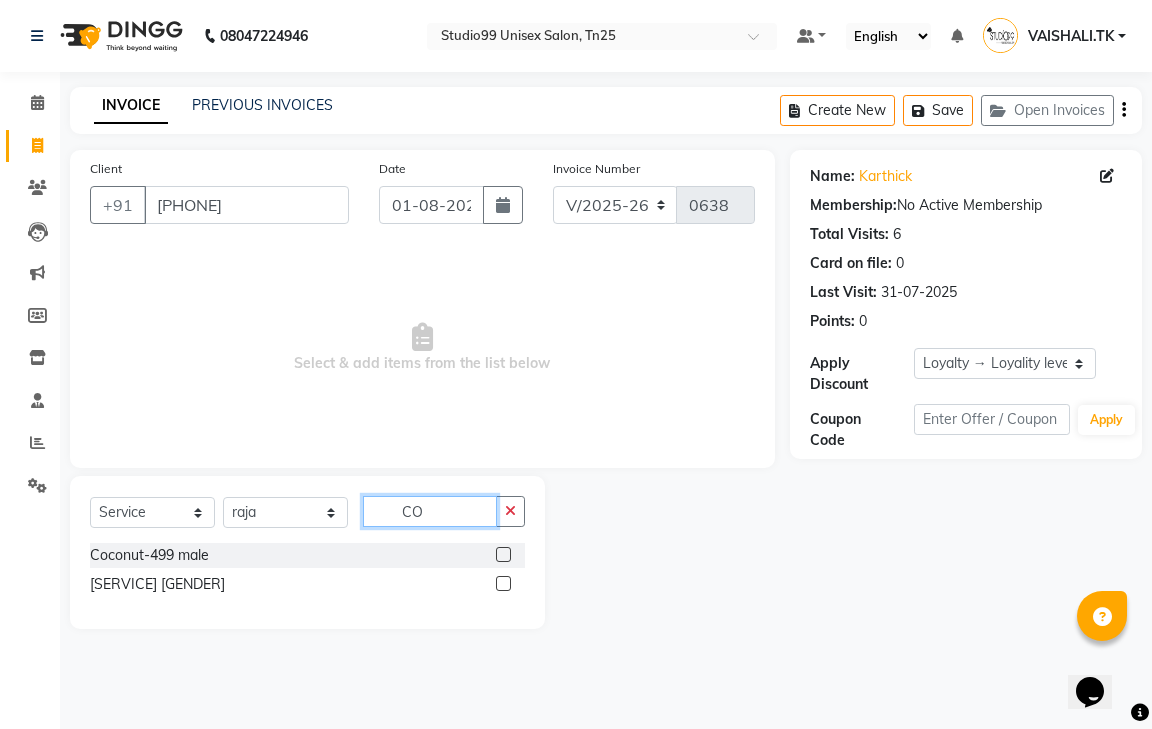 type on "C" 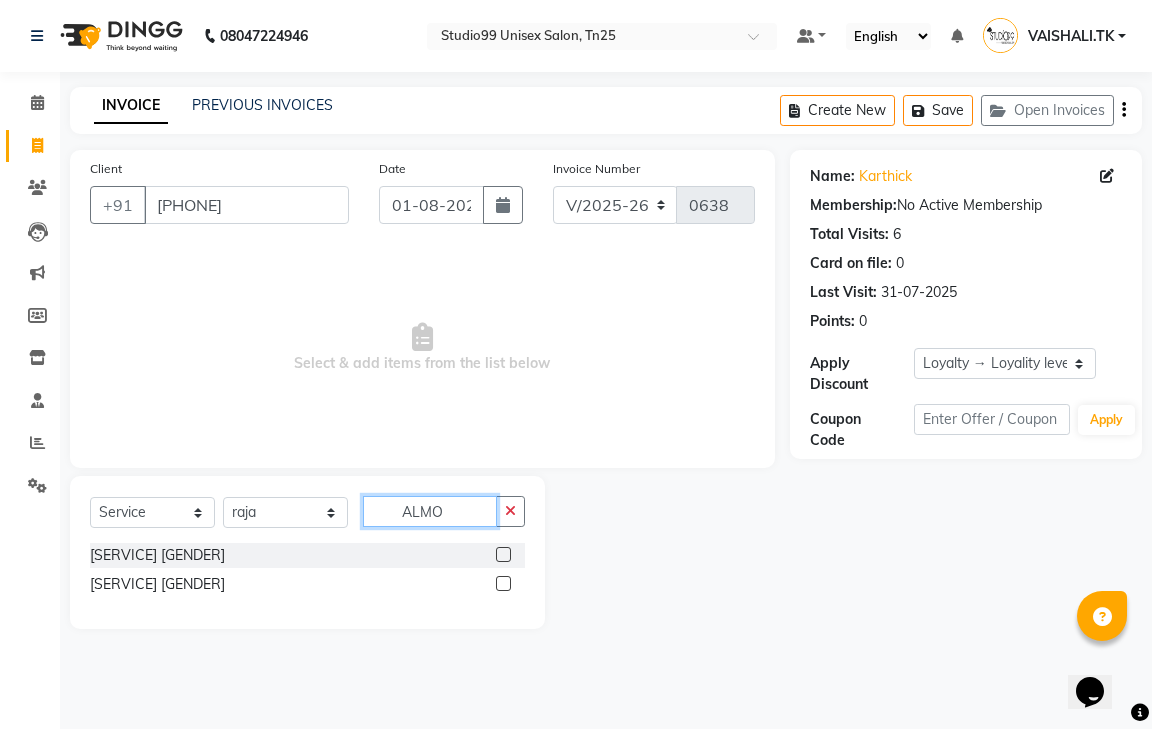 type on "ALMO" 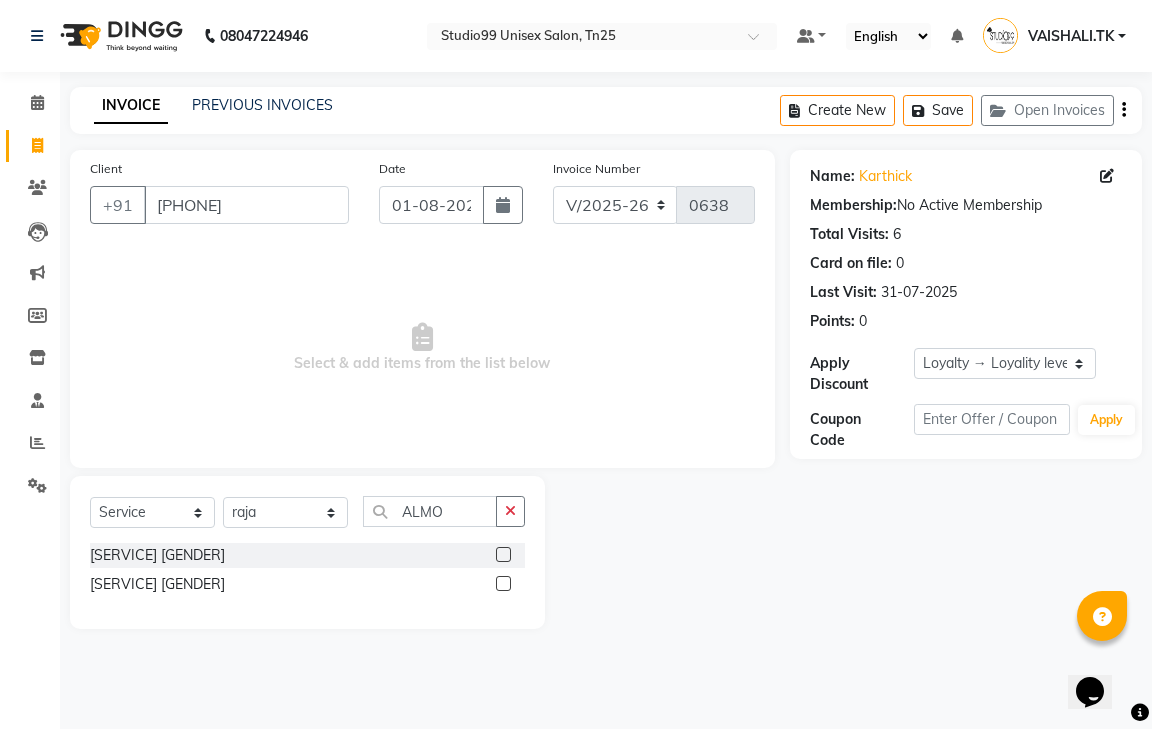 click 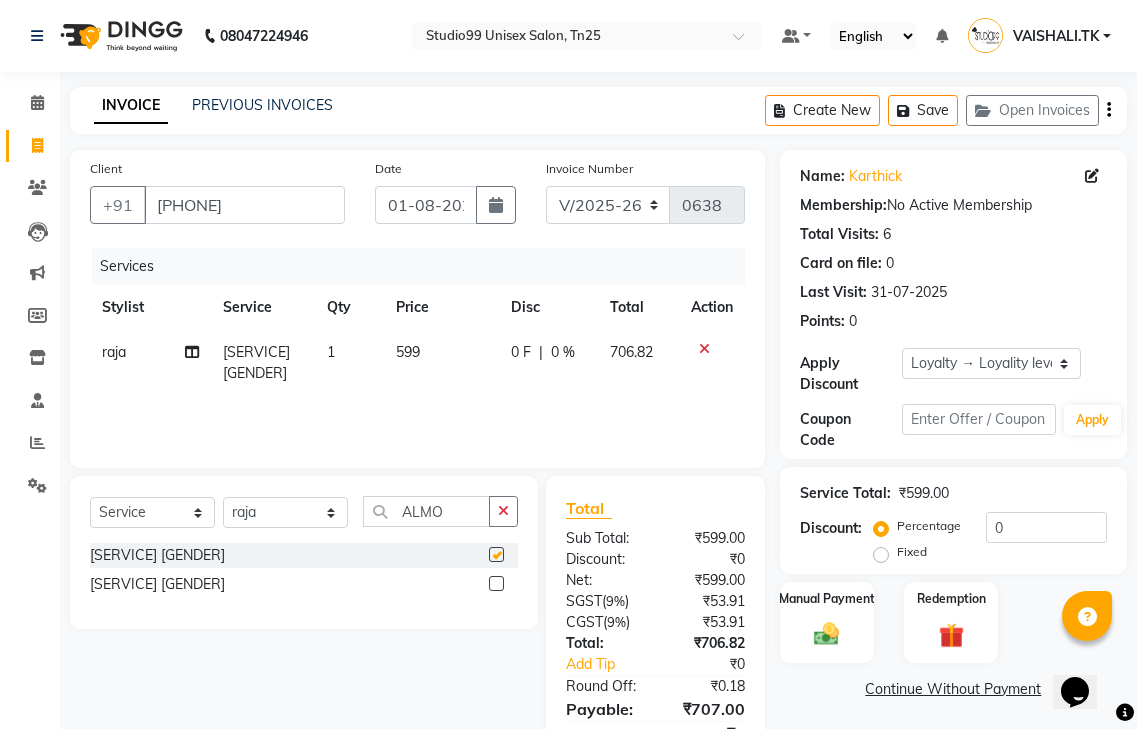 checkbox on "false" 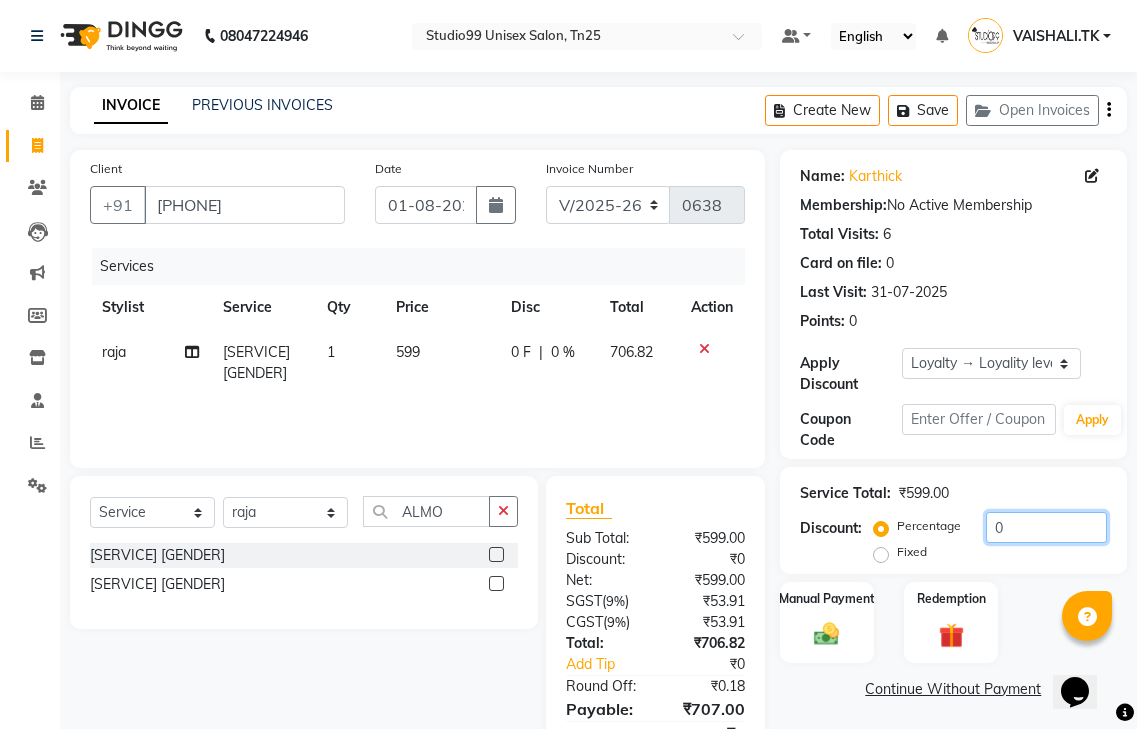 click on "0" 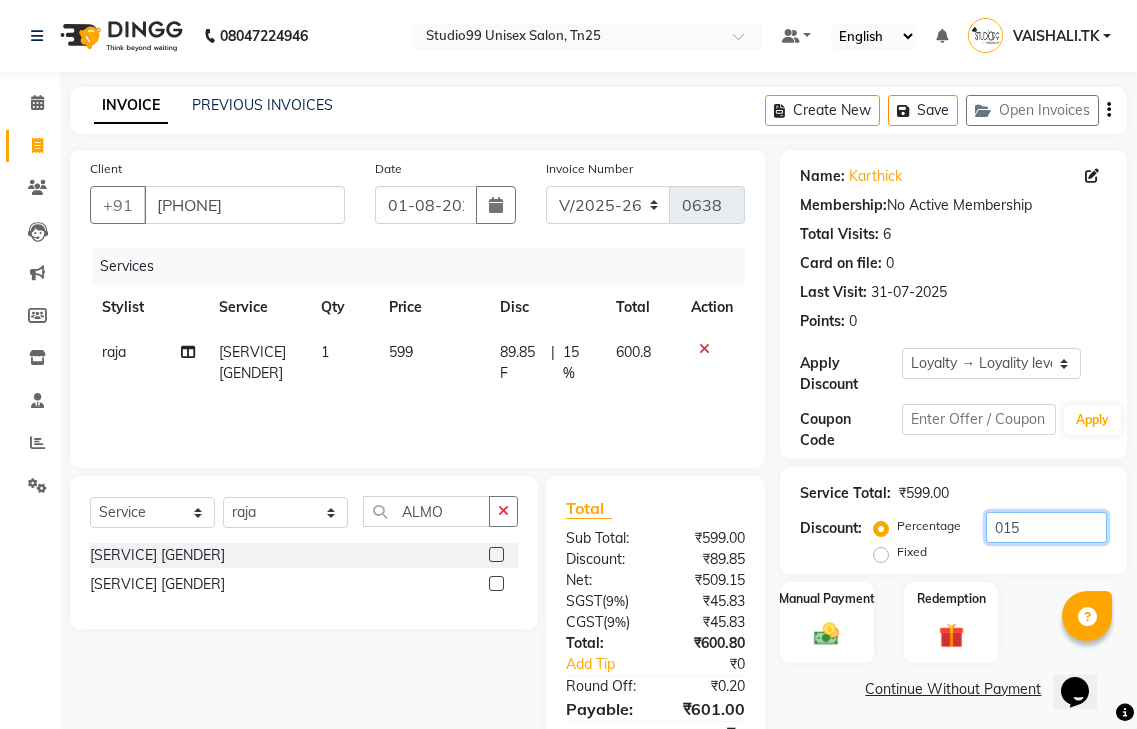 scroll, scrollTop: 92, scrollLeft: 0, axis: vertical 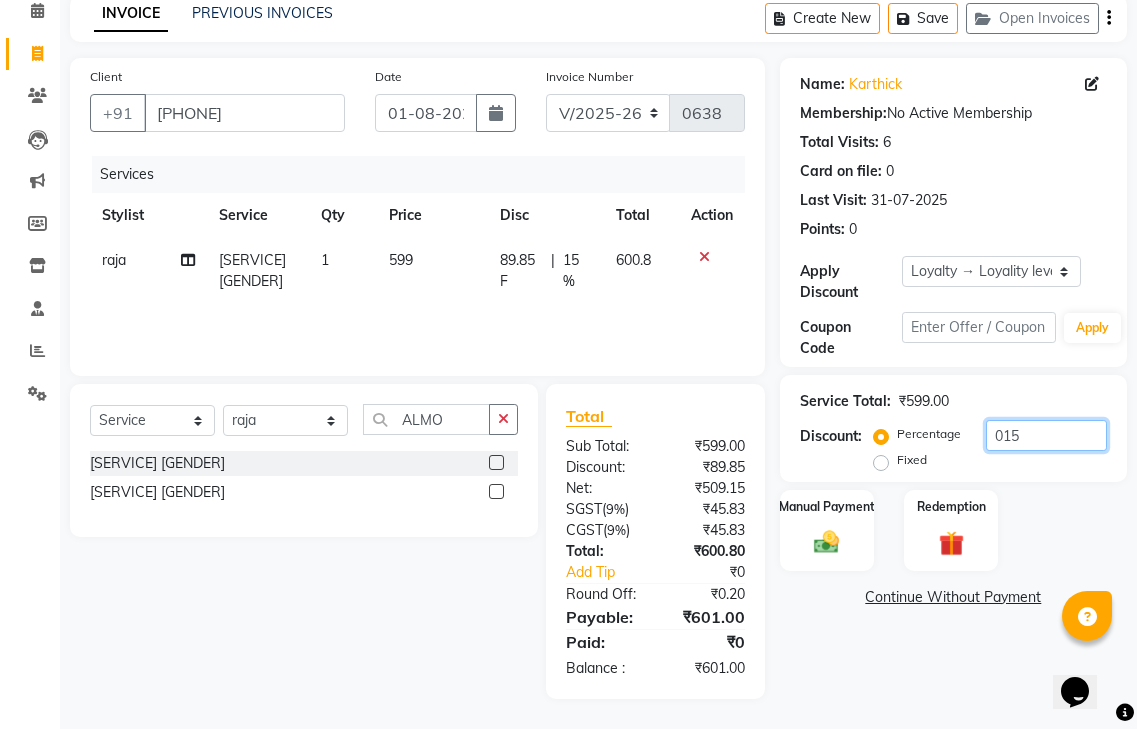 type on "015" 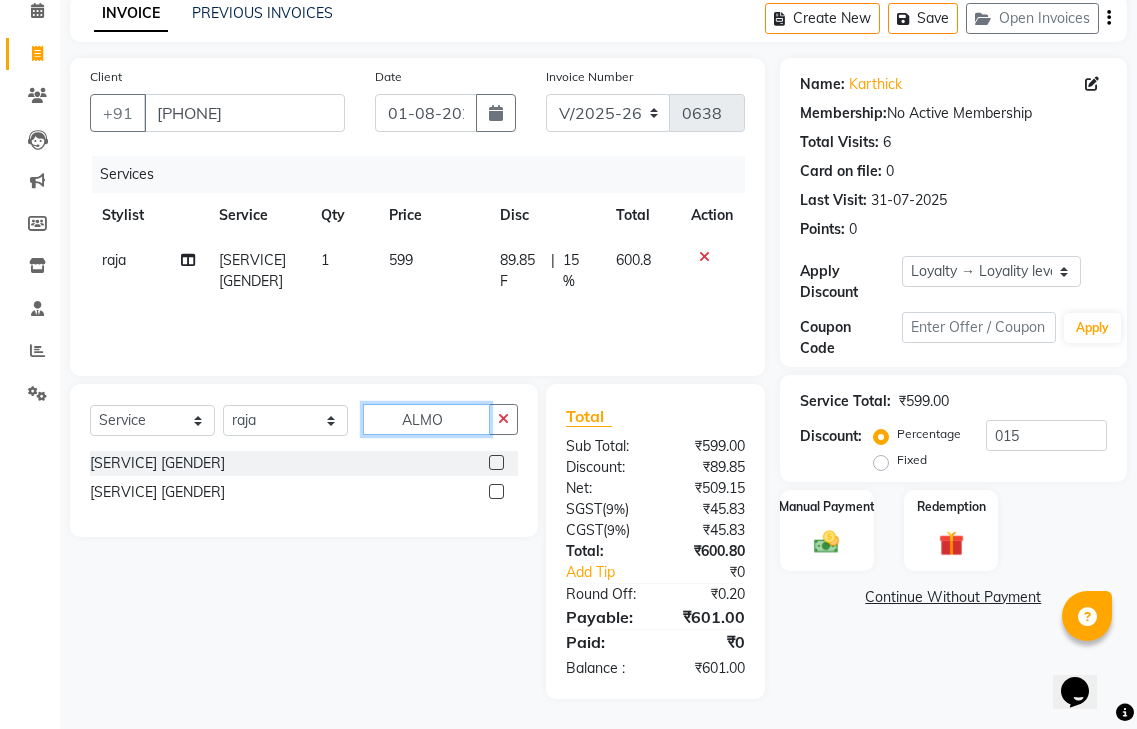click on "ALMO" 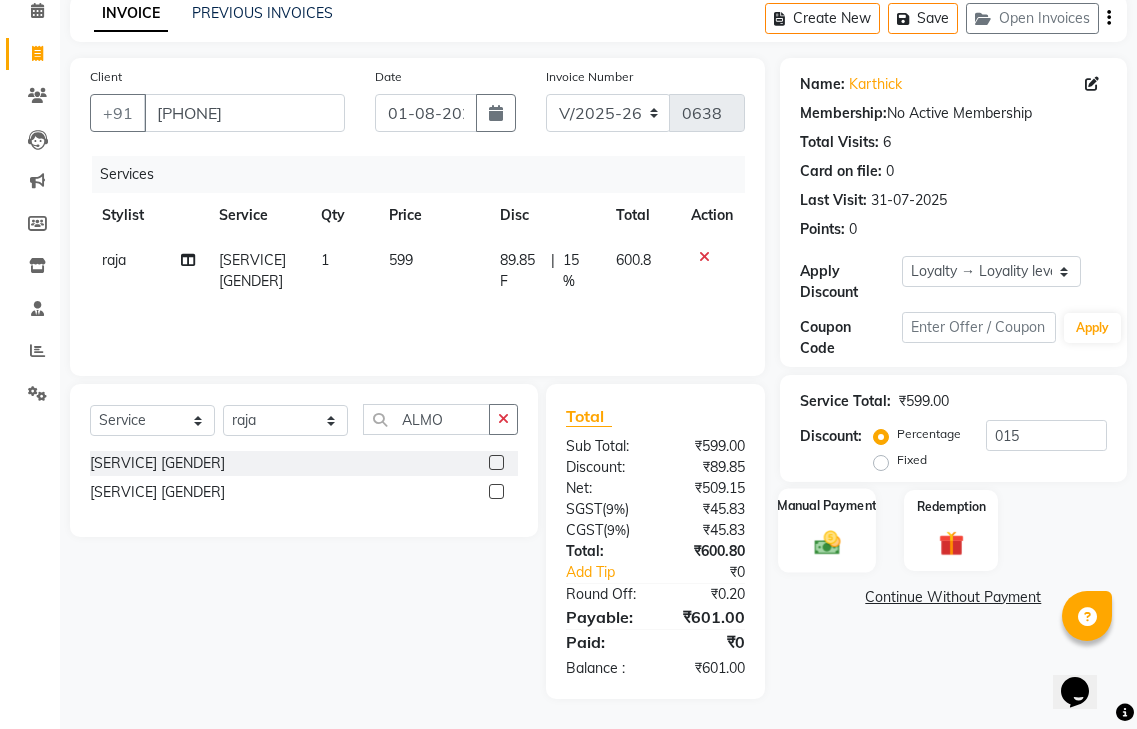 click 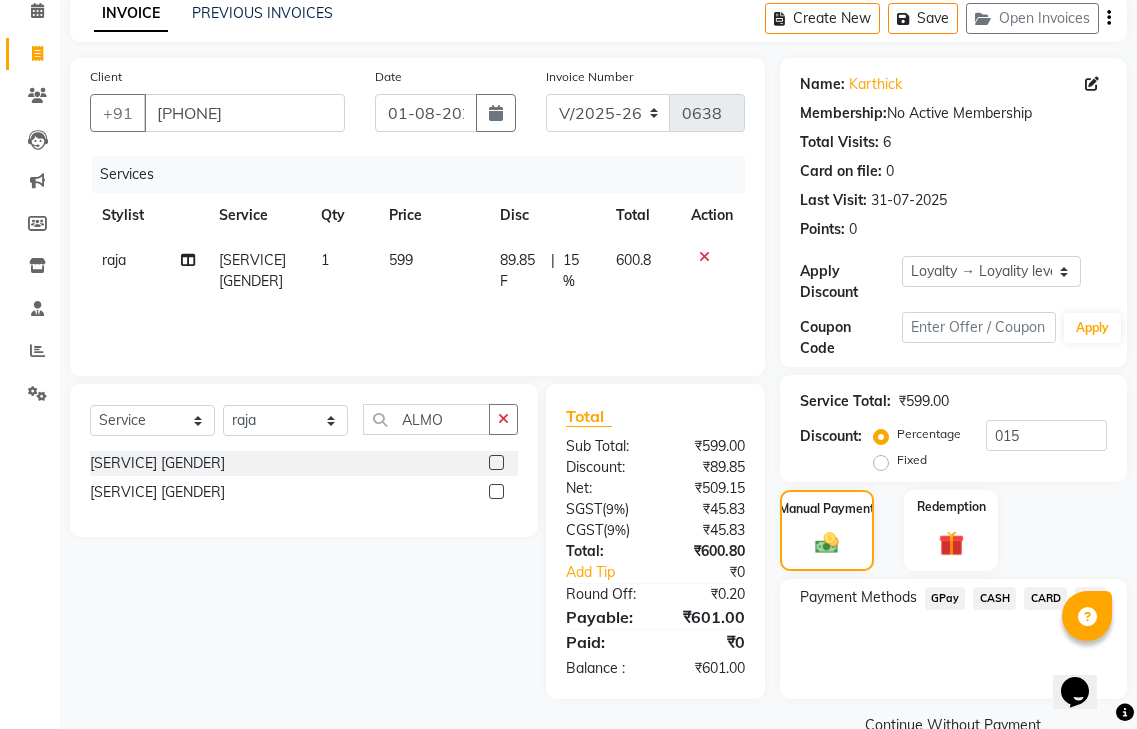 click on "GPay" 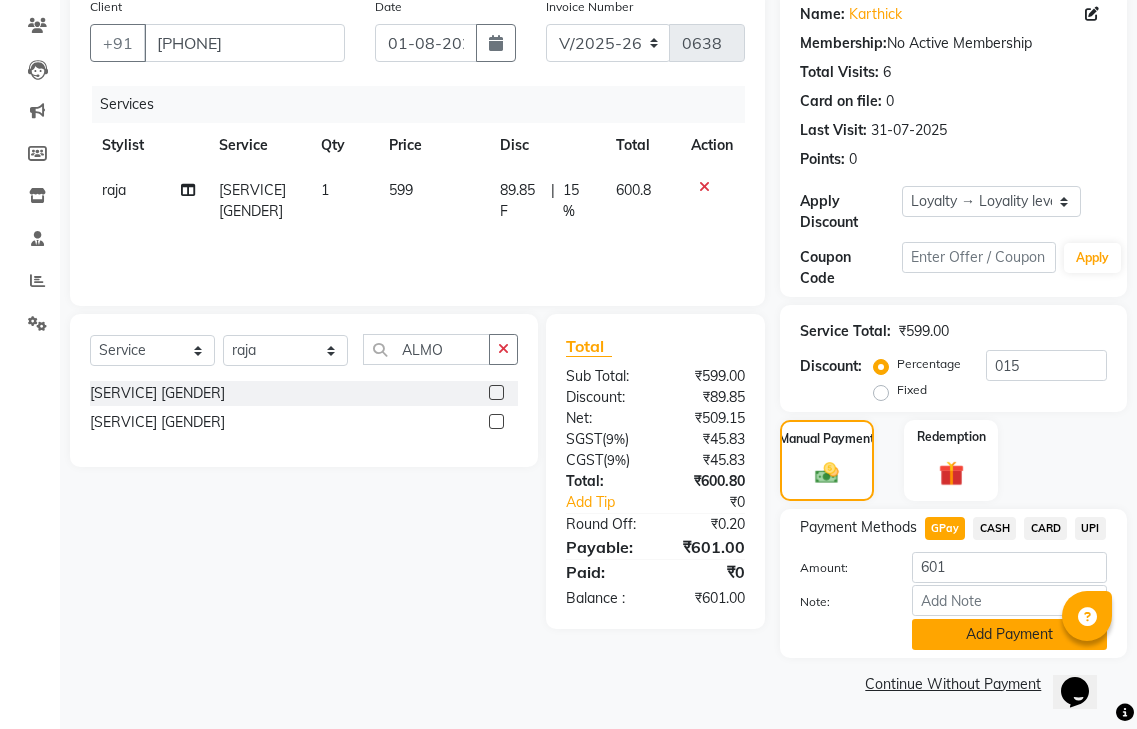 click on "Add Payment" 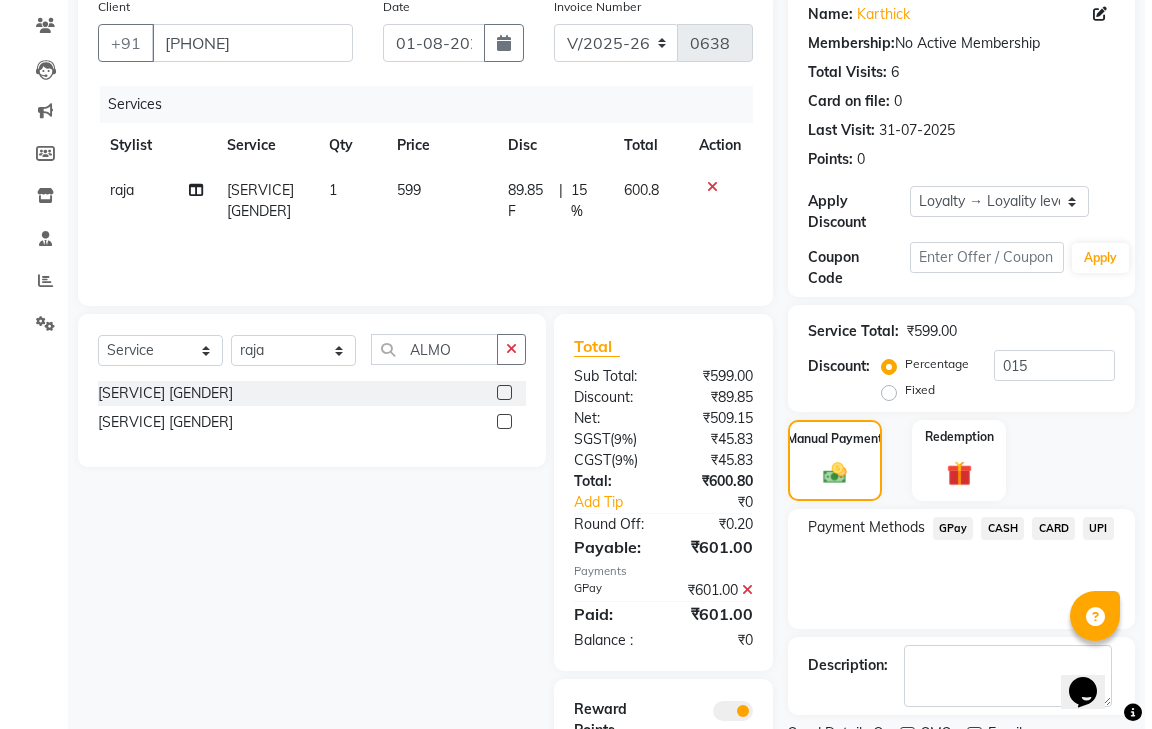 scroll, scrollTop: 295, scrollLeft: 0, axis: vertical 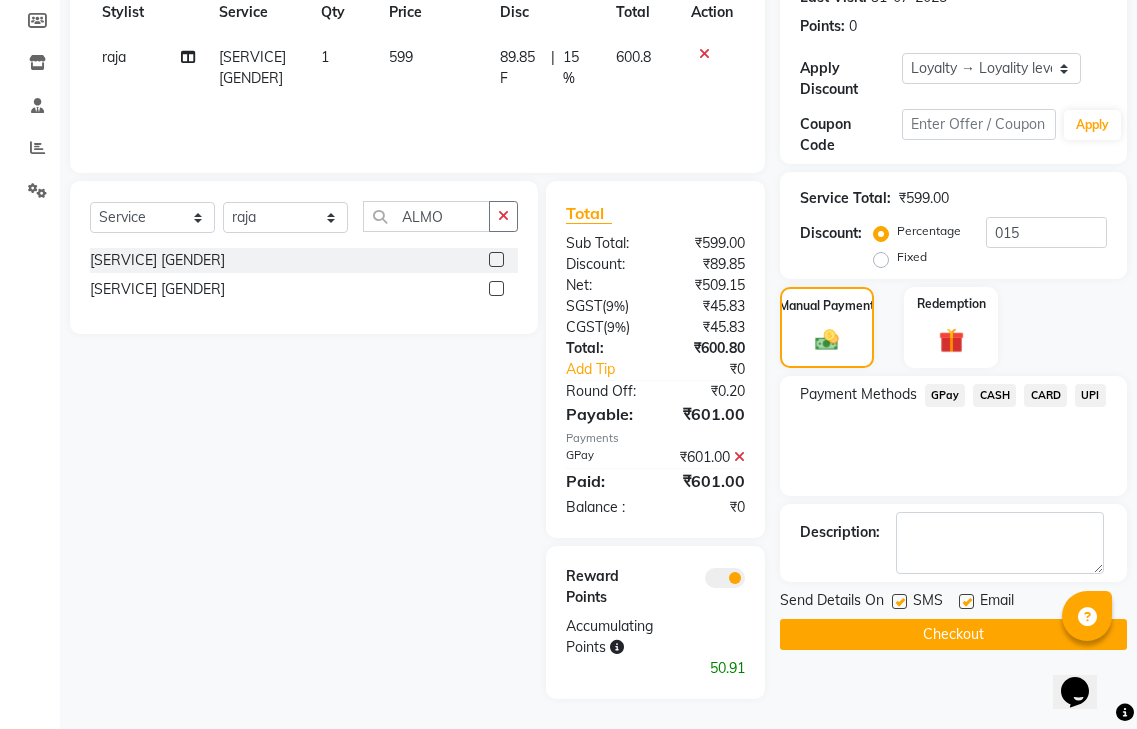 click 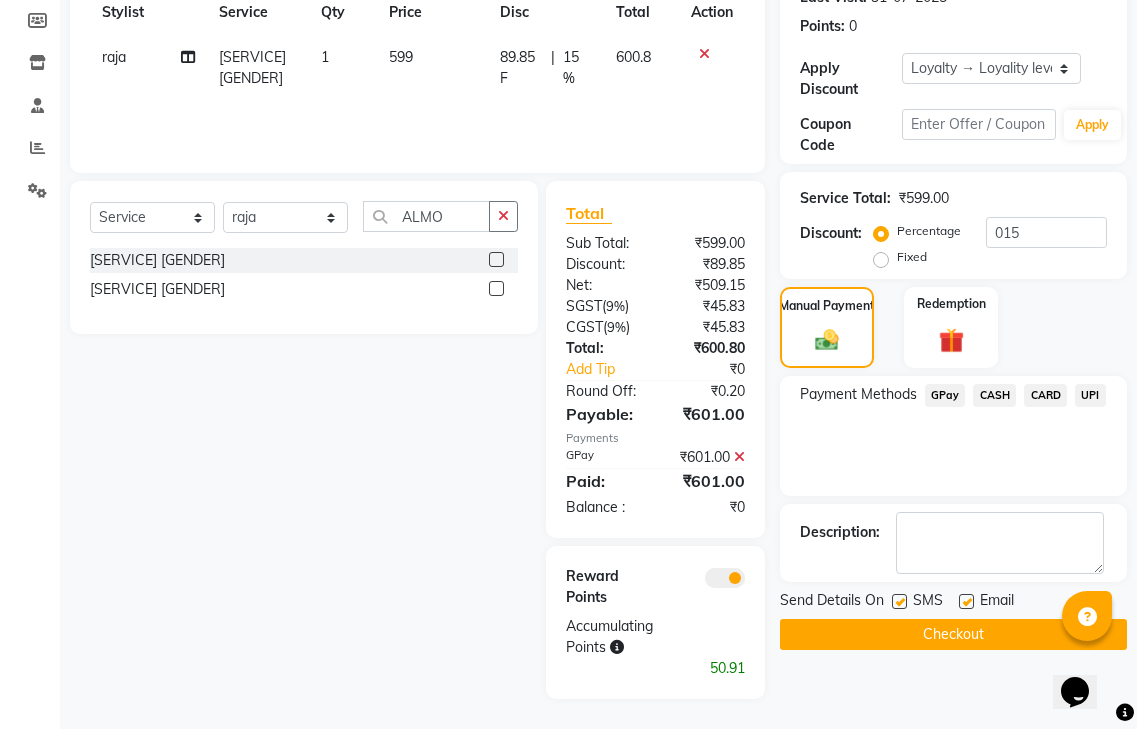 click 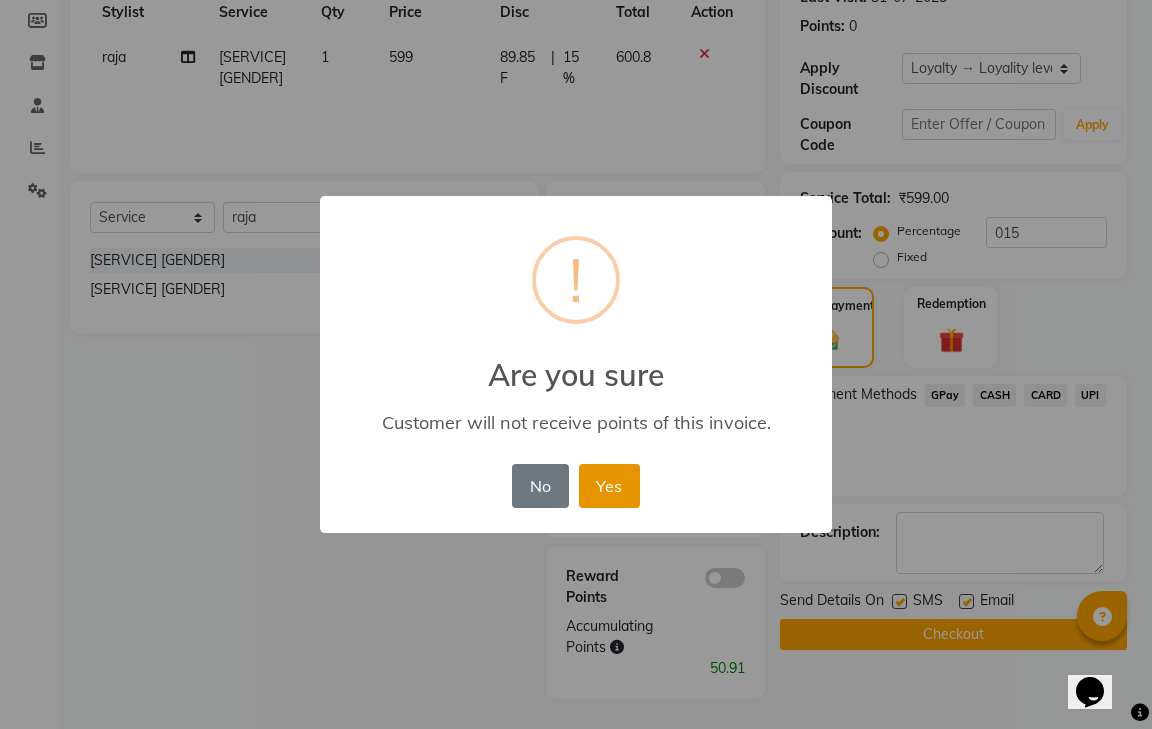 click on "Yes" at bounding box center [609, 486] 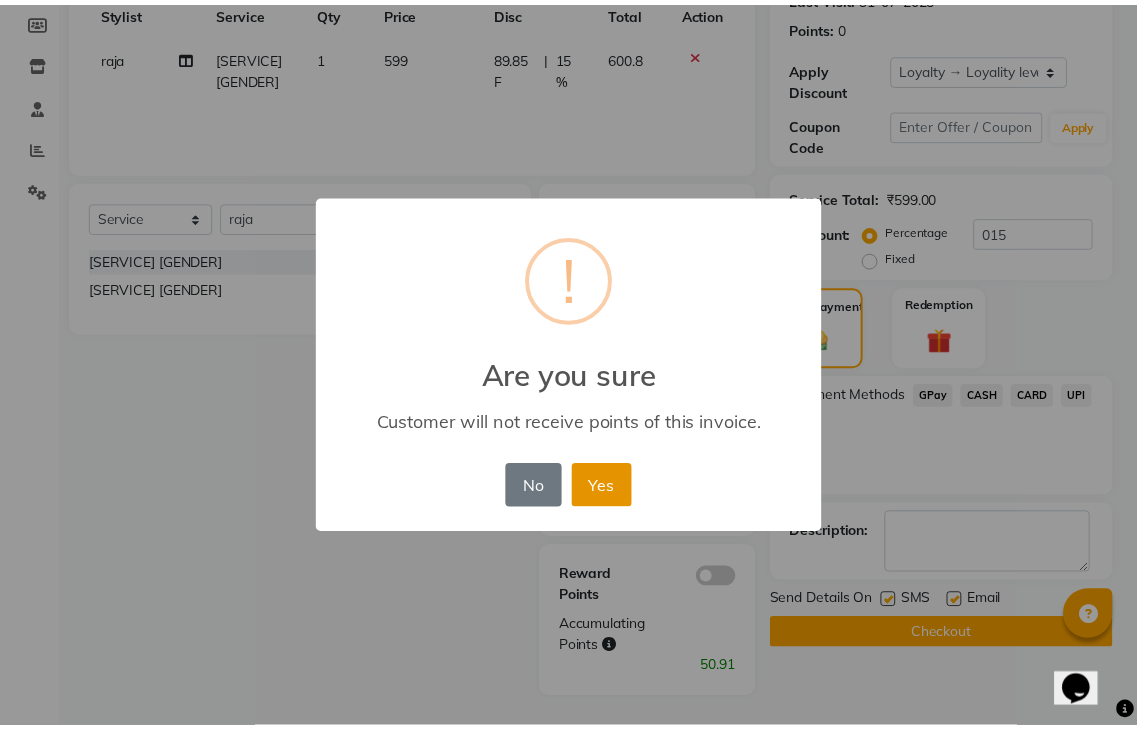scroll, scrollTop: 246, scrollLeft: 0, axis: vertical 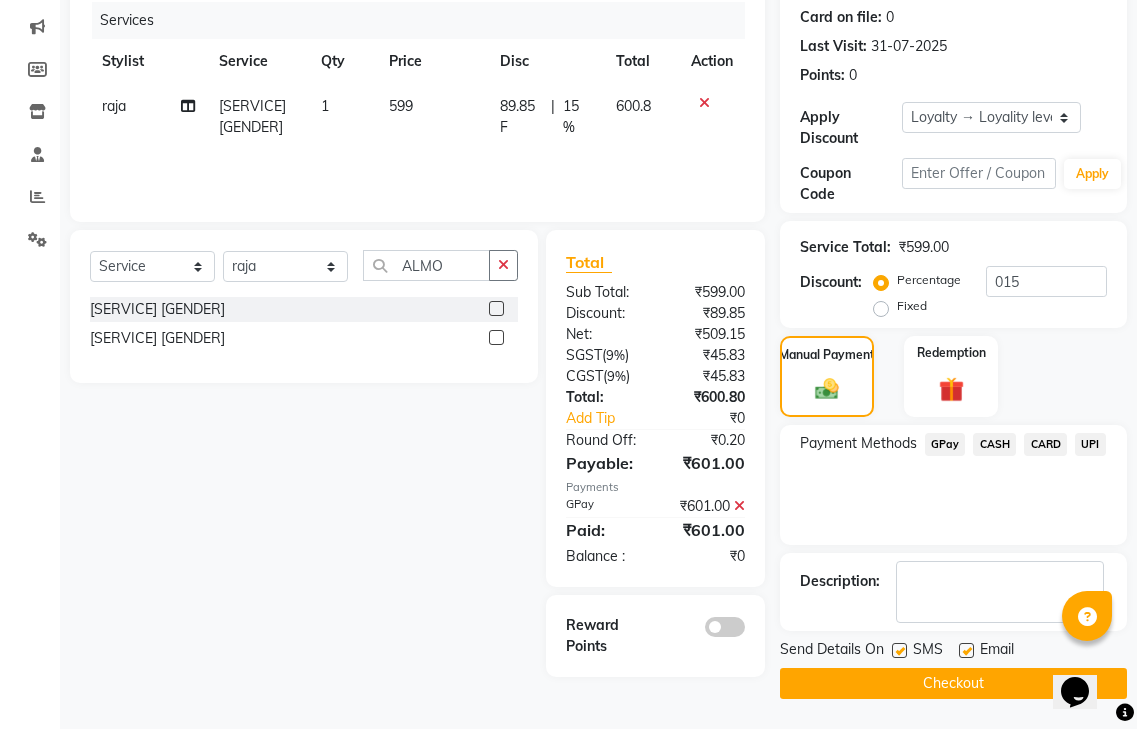 click on "Checkout" 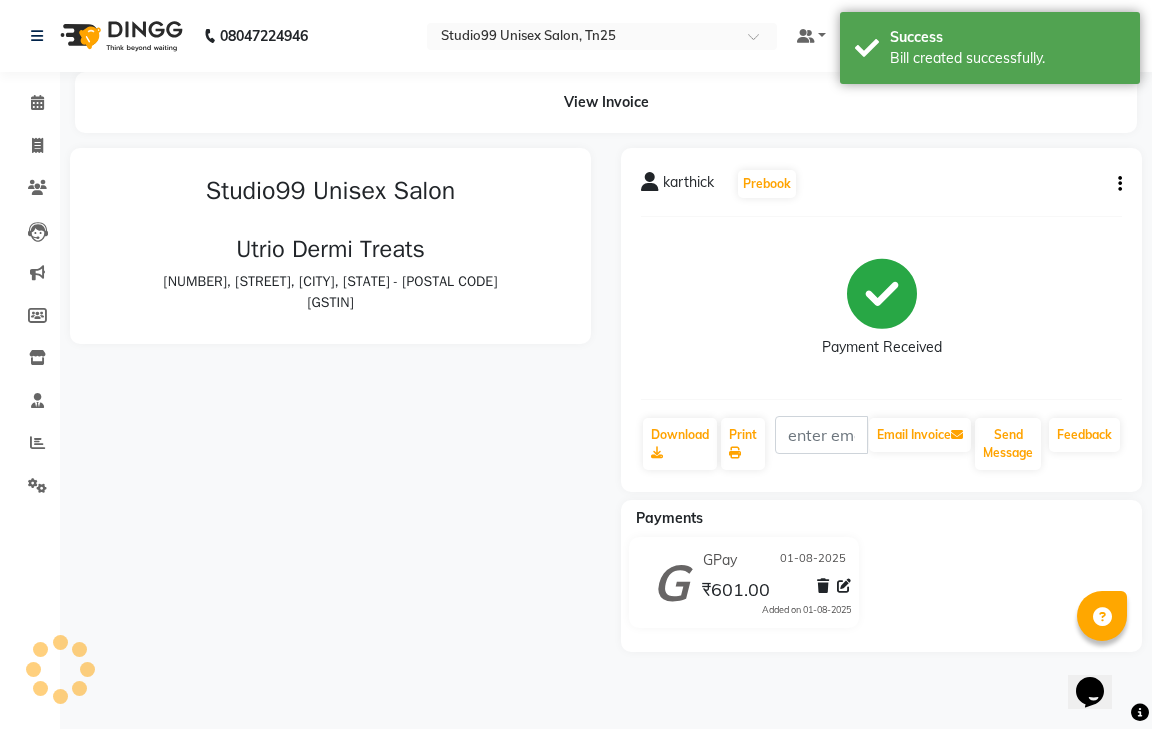 scroll, scrollTop: 0, scrollLeft: 0, axis: both 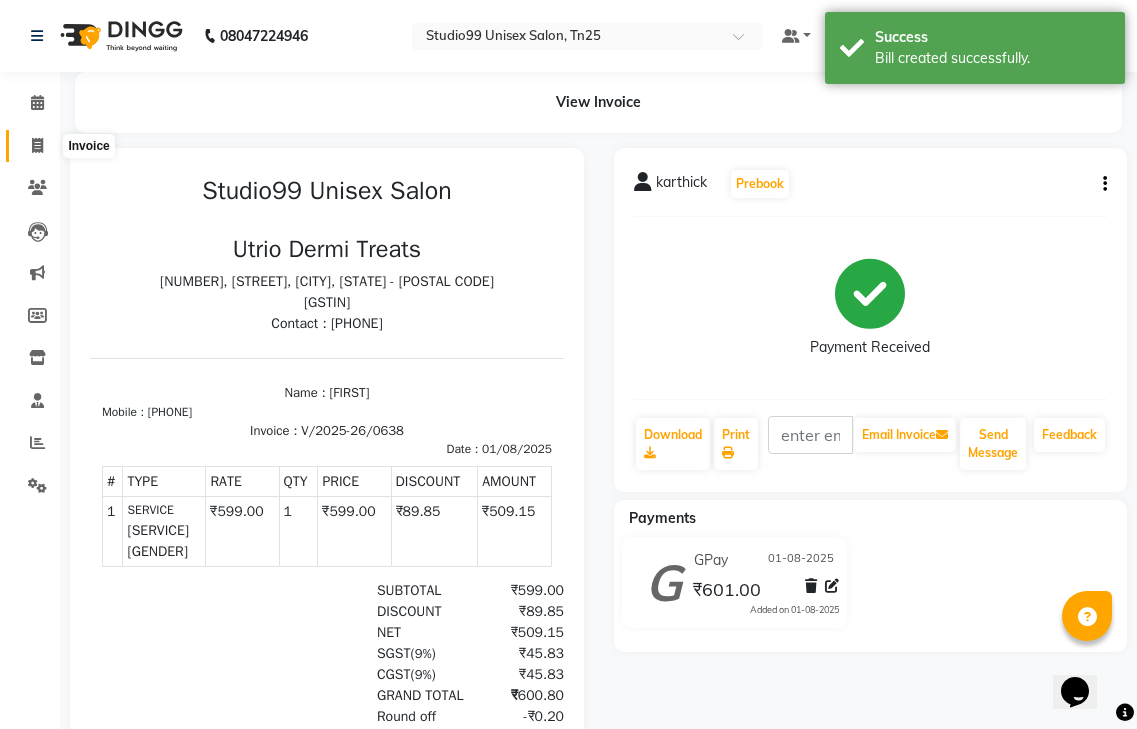 click 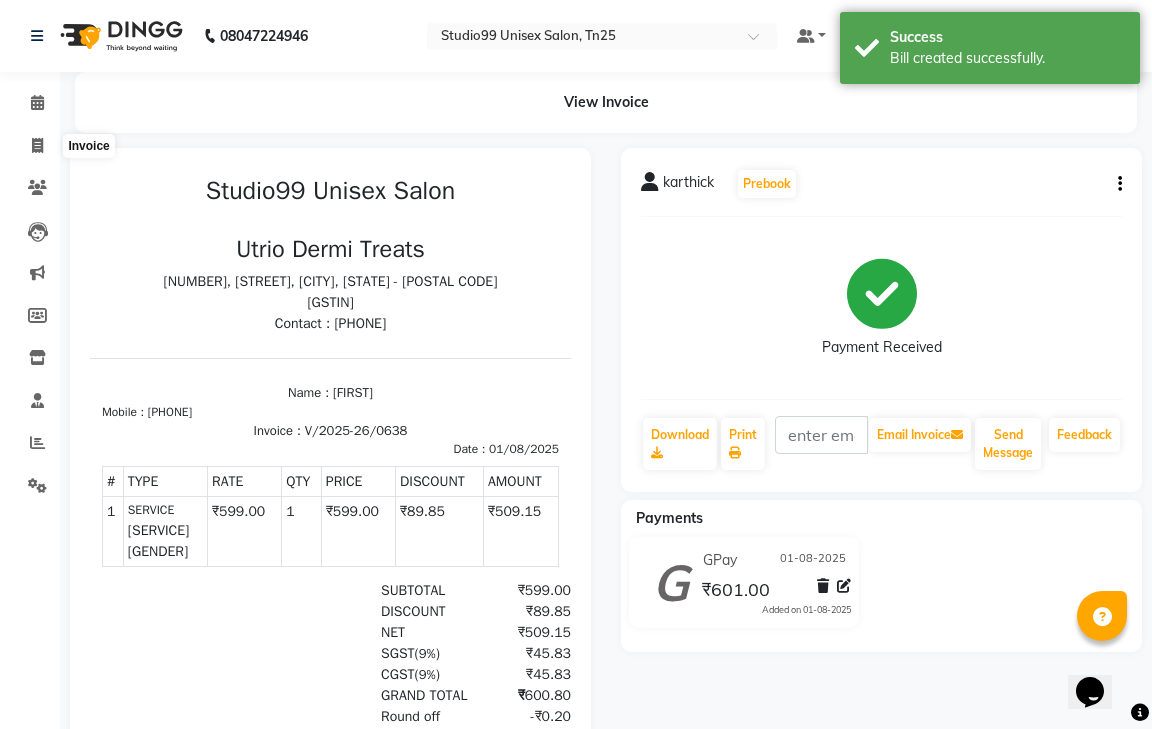 select on "service" 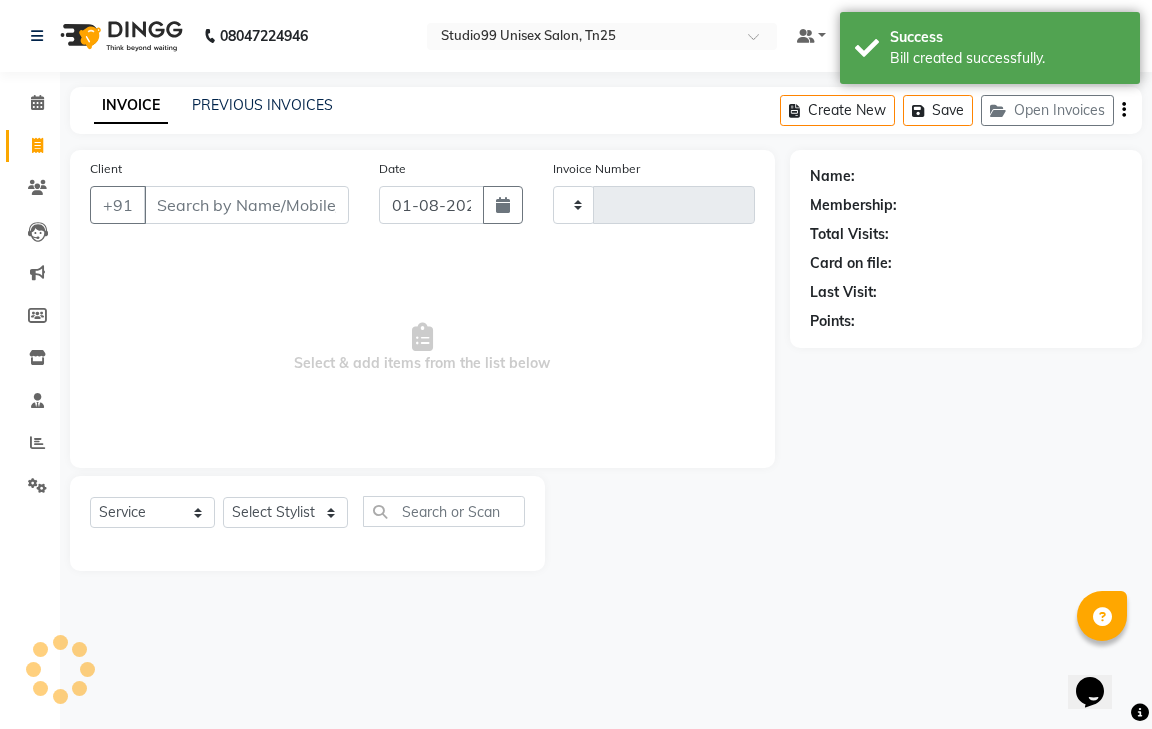 type on "0639" 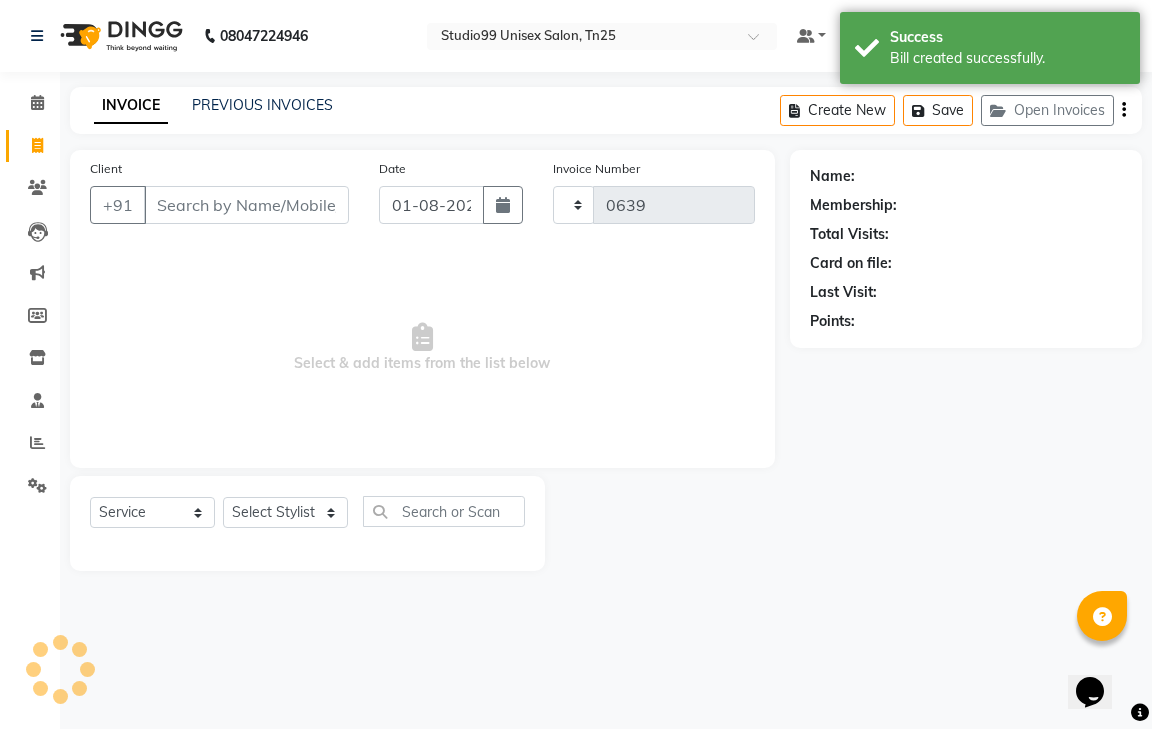 select on "8331" 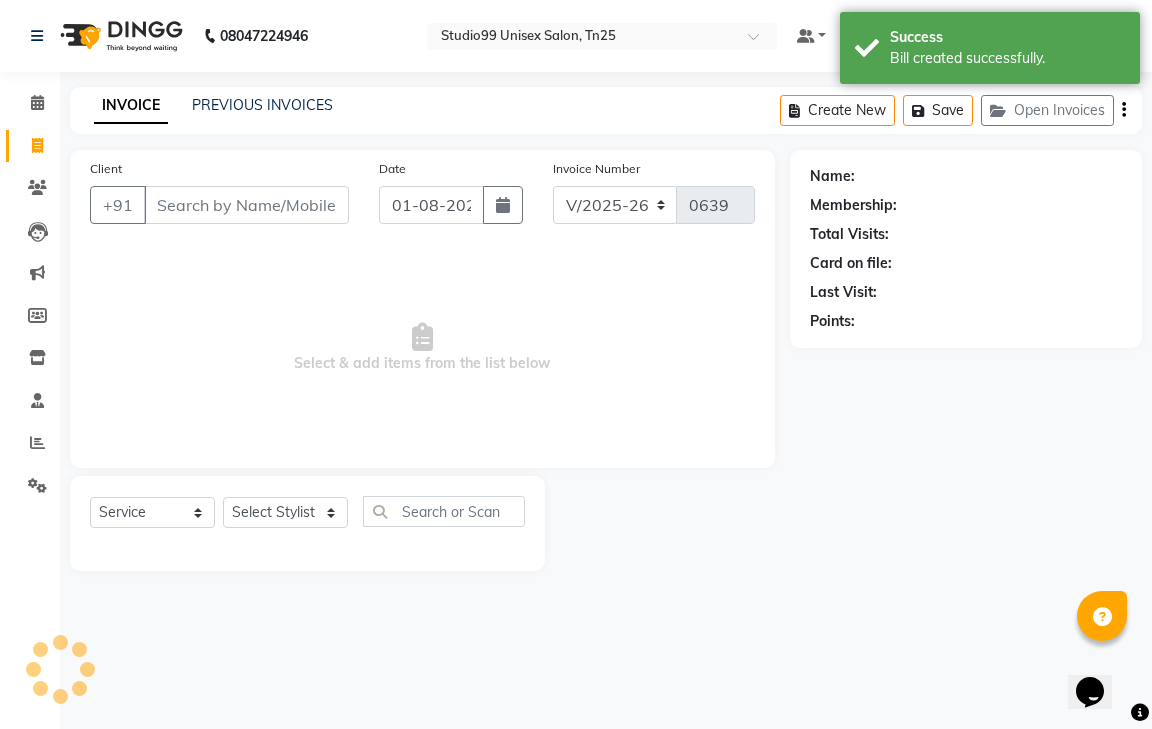 click on "Client" at bounding box center [246, 205] 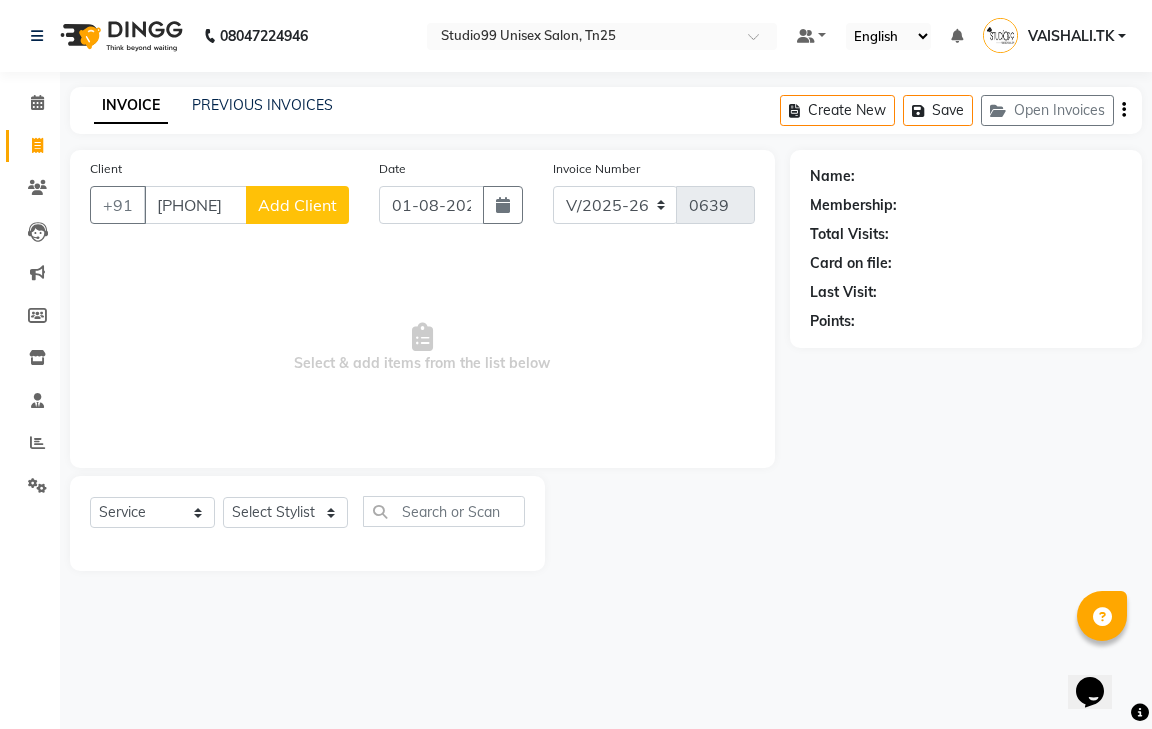 type on "[PHONE]" 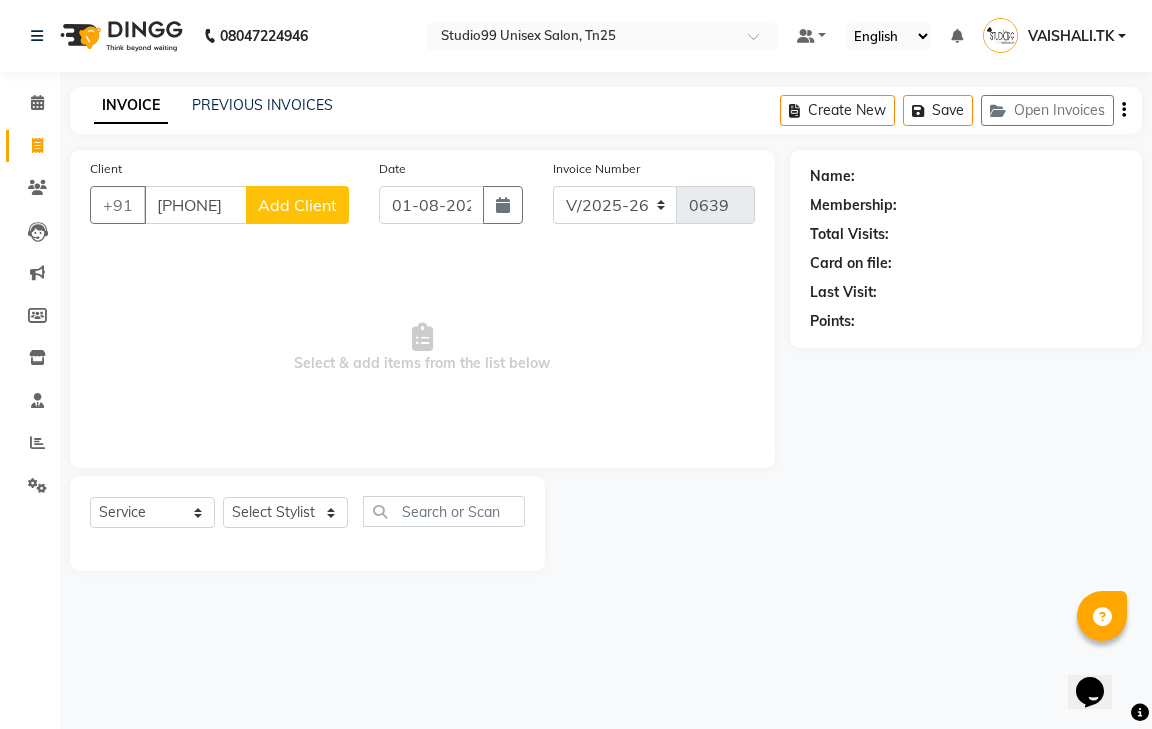 click on "Add Client" 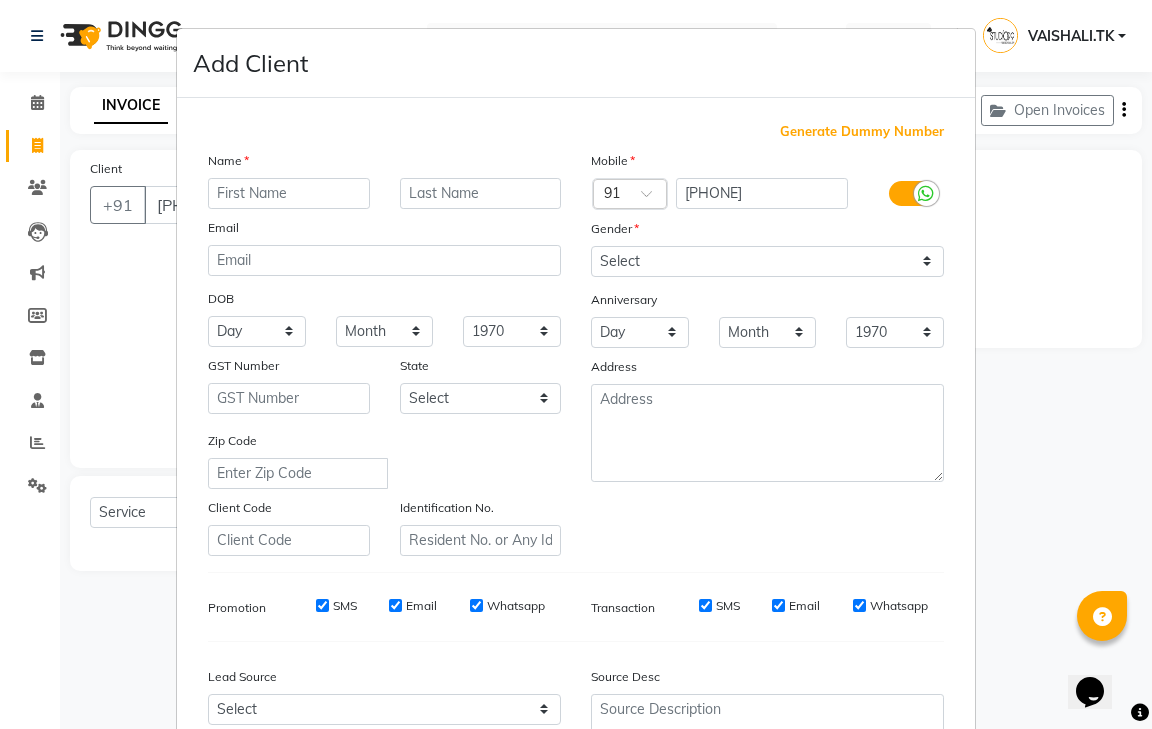click at bounding box center (289, 193) 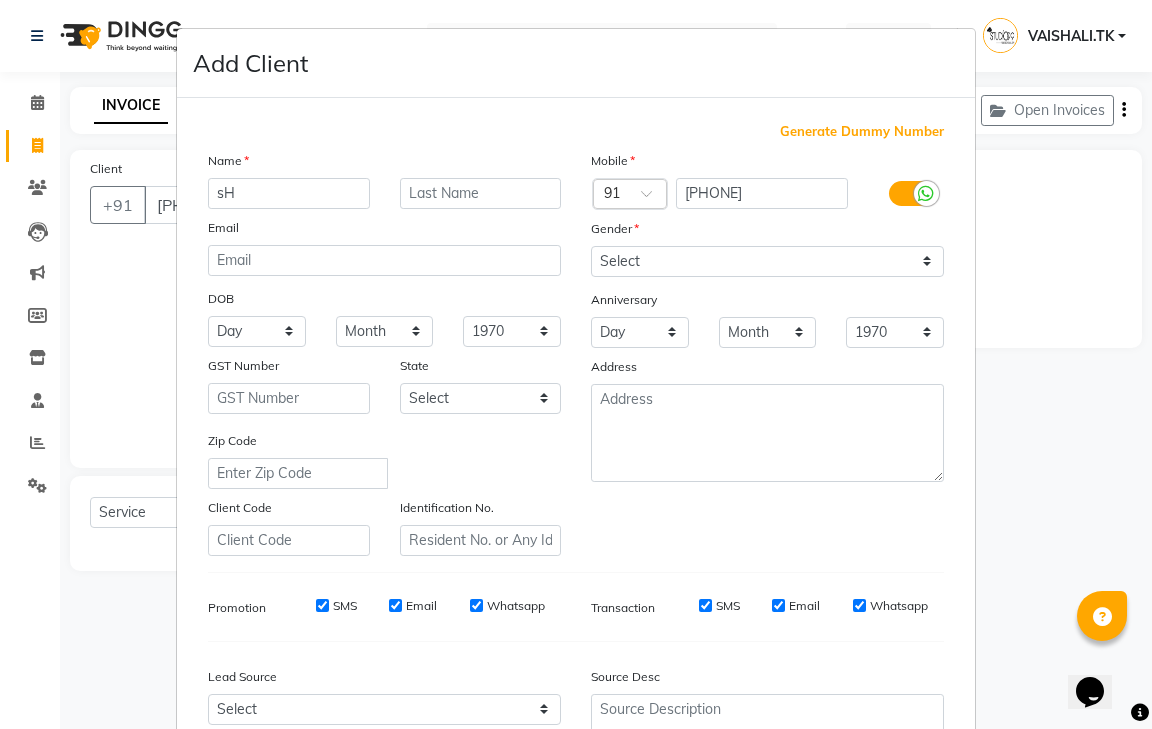type on "s" 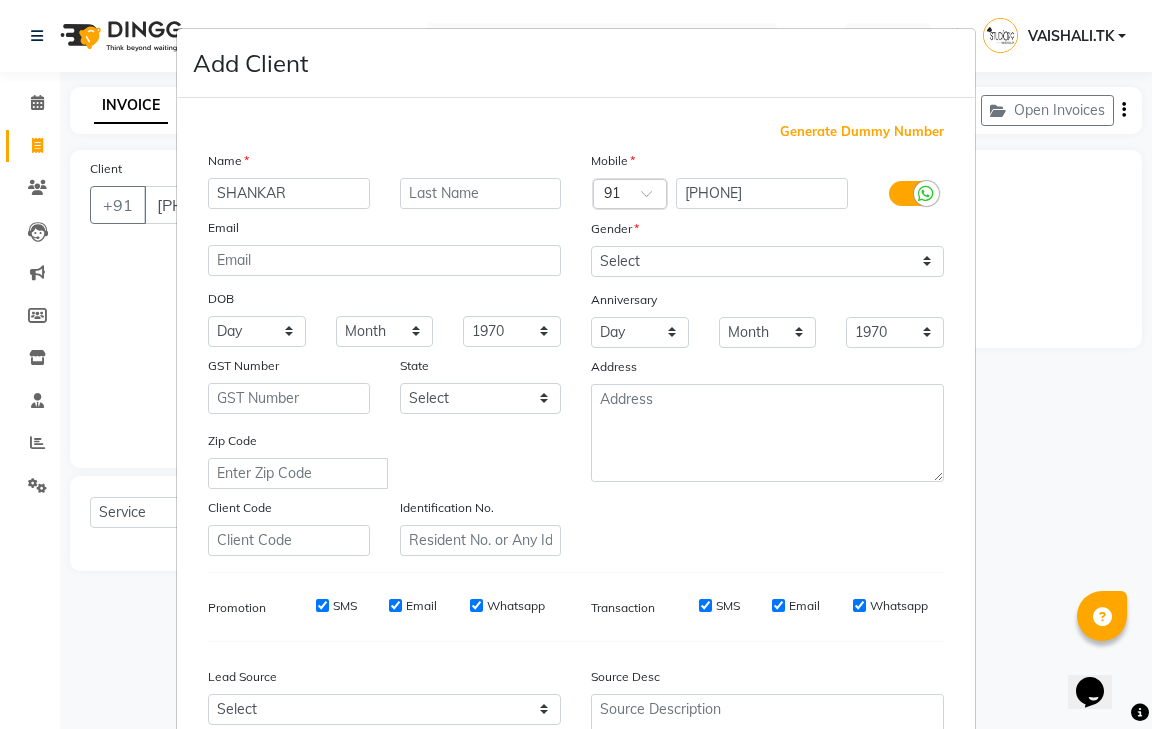 type on "SHANKAR" 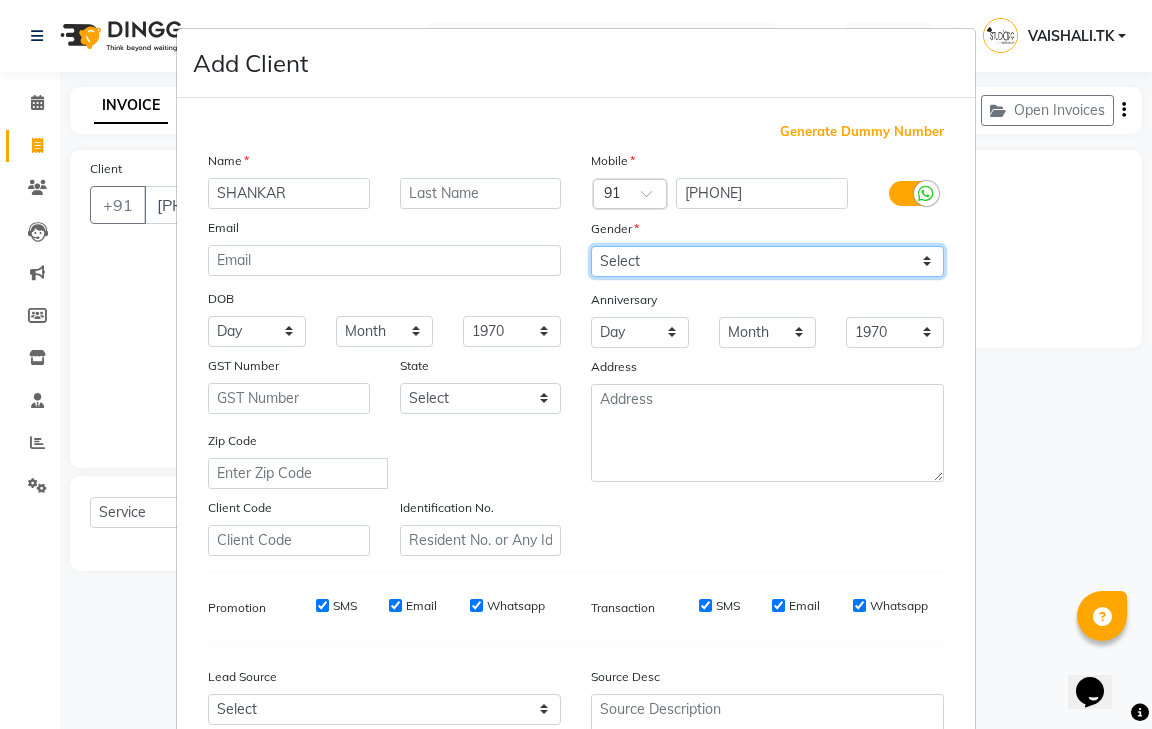 click on "Select Male Female Other Prefer Not To Say" at bounding box center (767, 261) 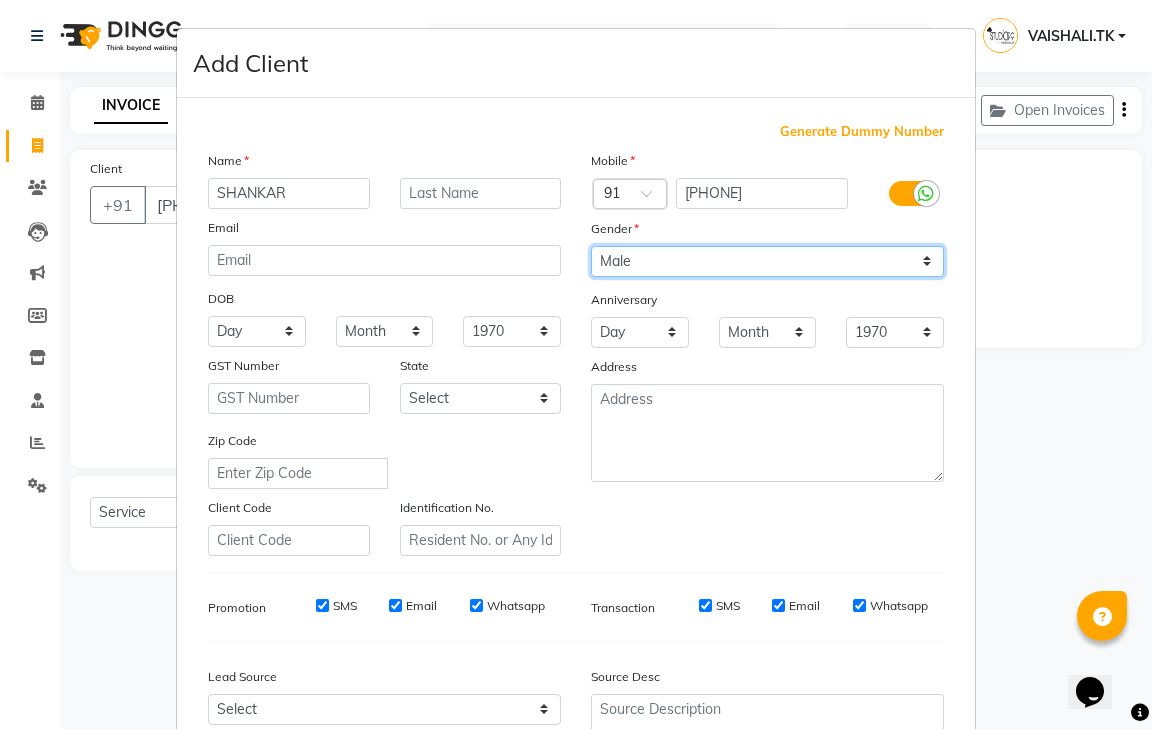 click on "Select Male Female Other Prefer Not To Say" at bounding box center [767, 261] 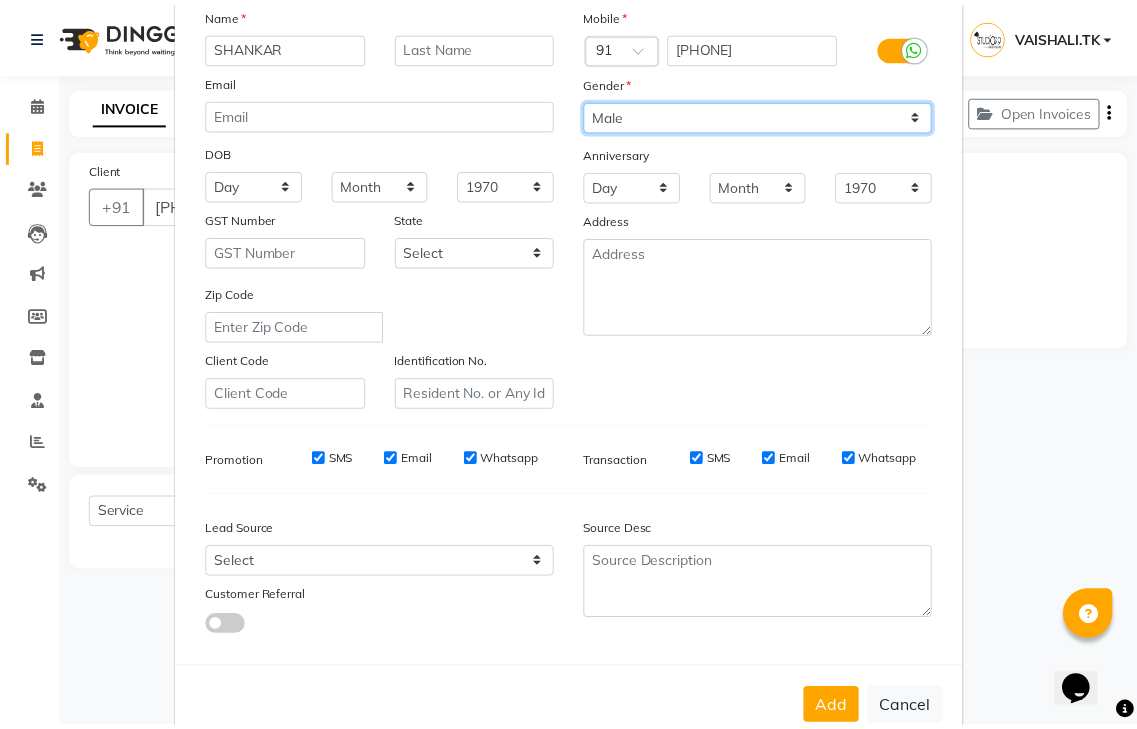 scroll, scrollTop: 194, scrollLeft: 0, axis: vertical 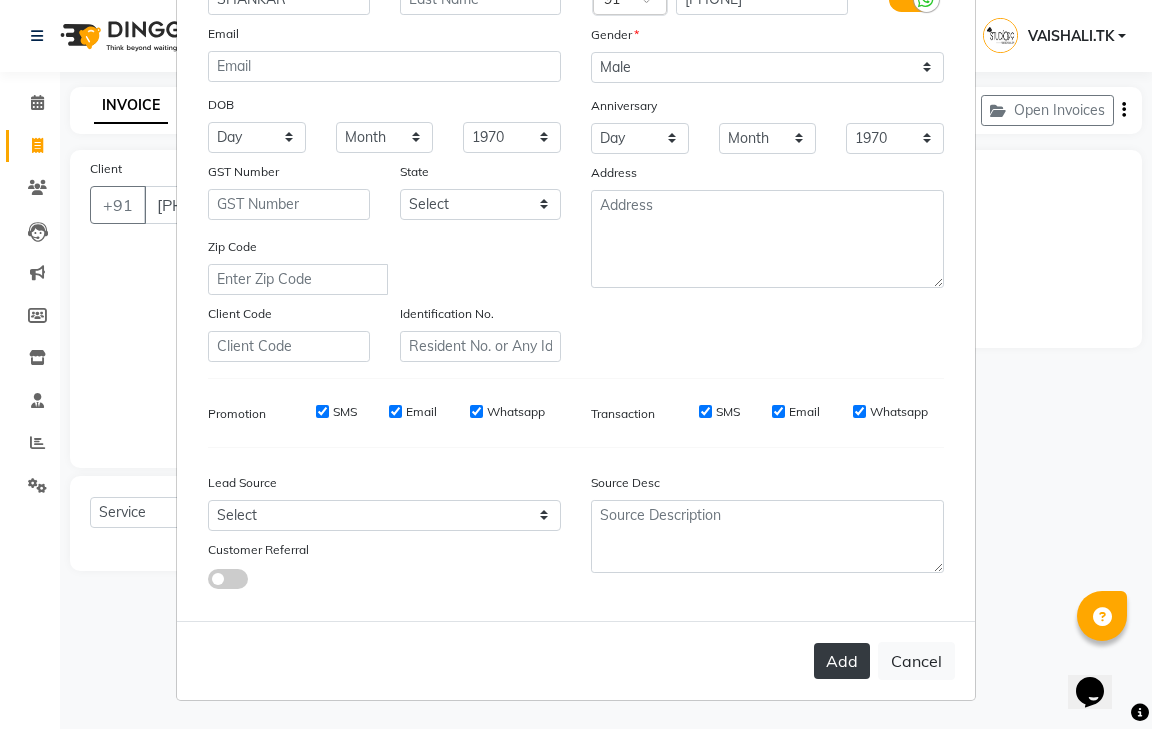 click on "Add" at bounding box center [842, 661] 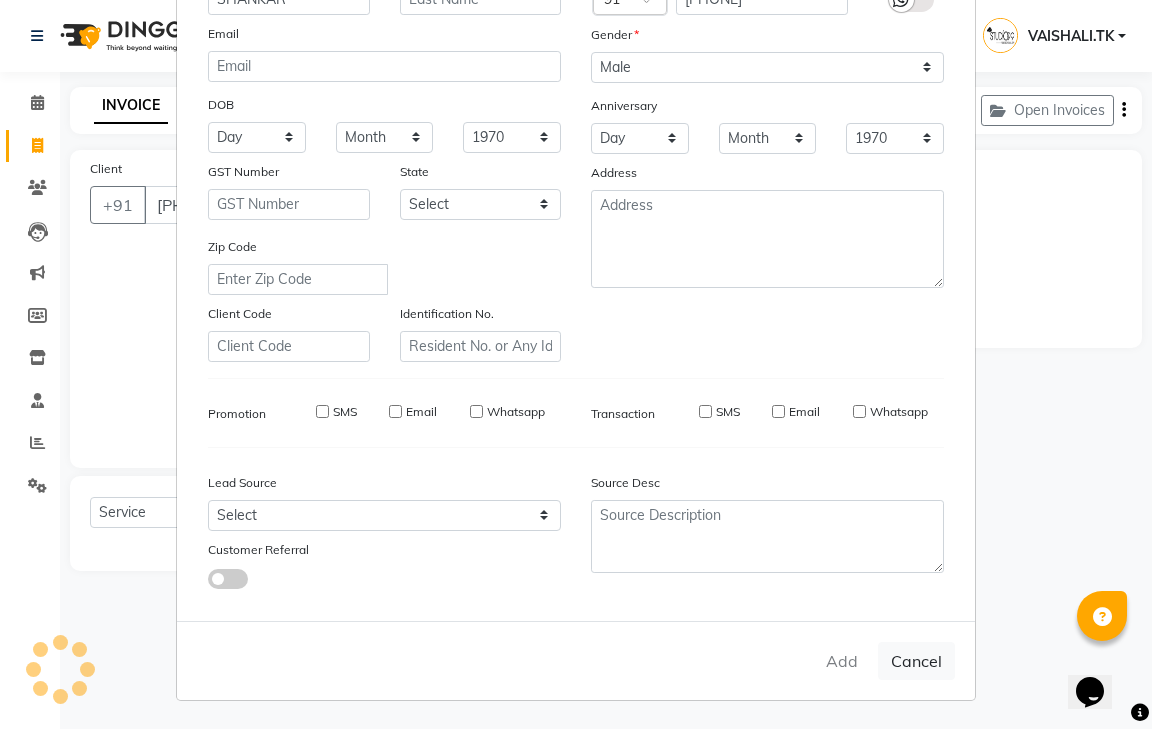 type 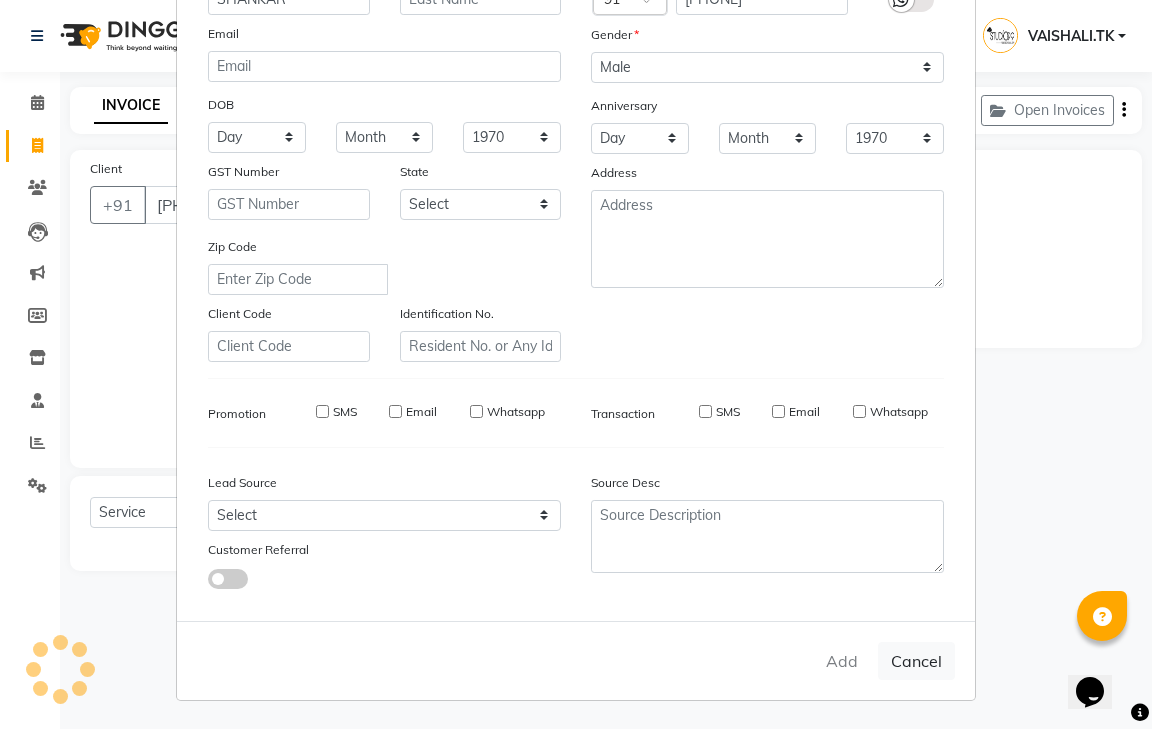 select 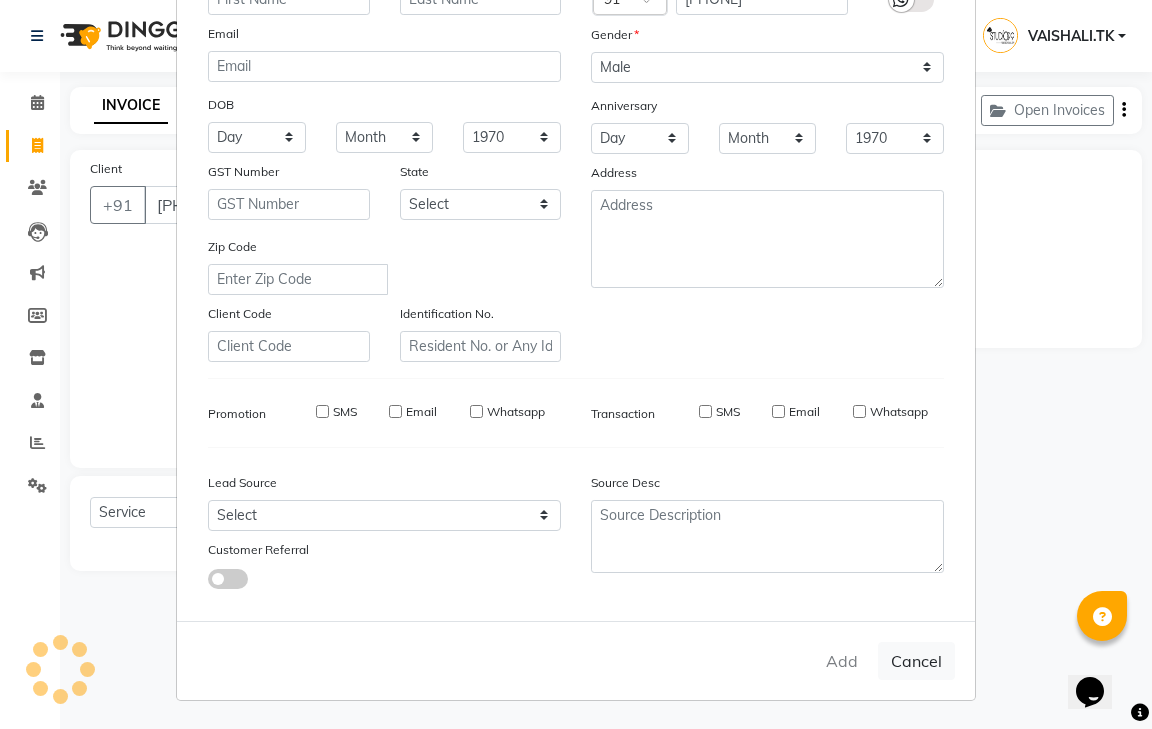 select 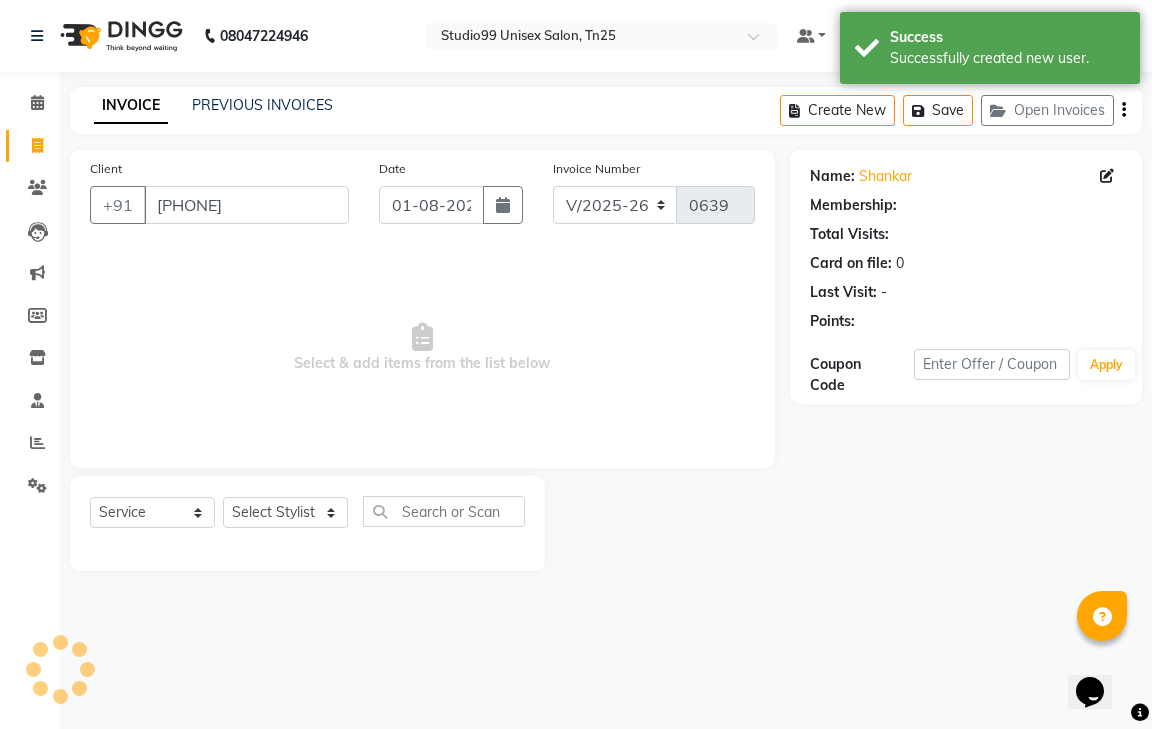 select on "1: Object" 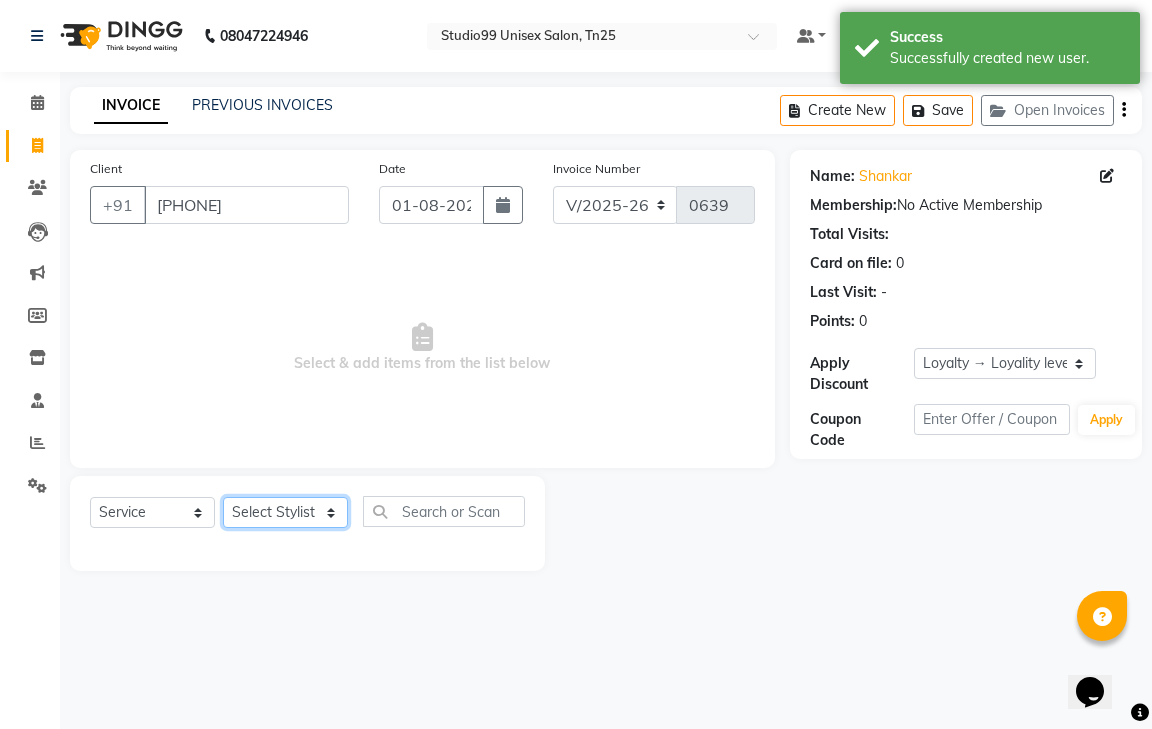 click on "Select Stylist [GENDER] [FIRST] [FIRST] [FIRST] [FIRST] [FIRST] [FIRST] [FIRST] [FIRST]" 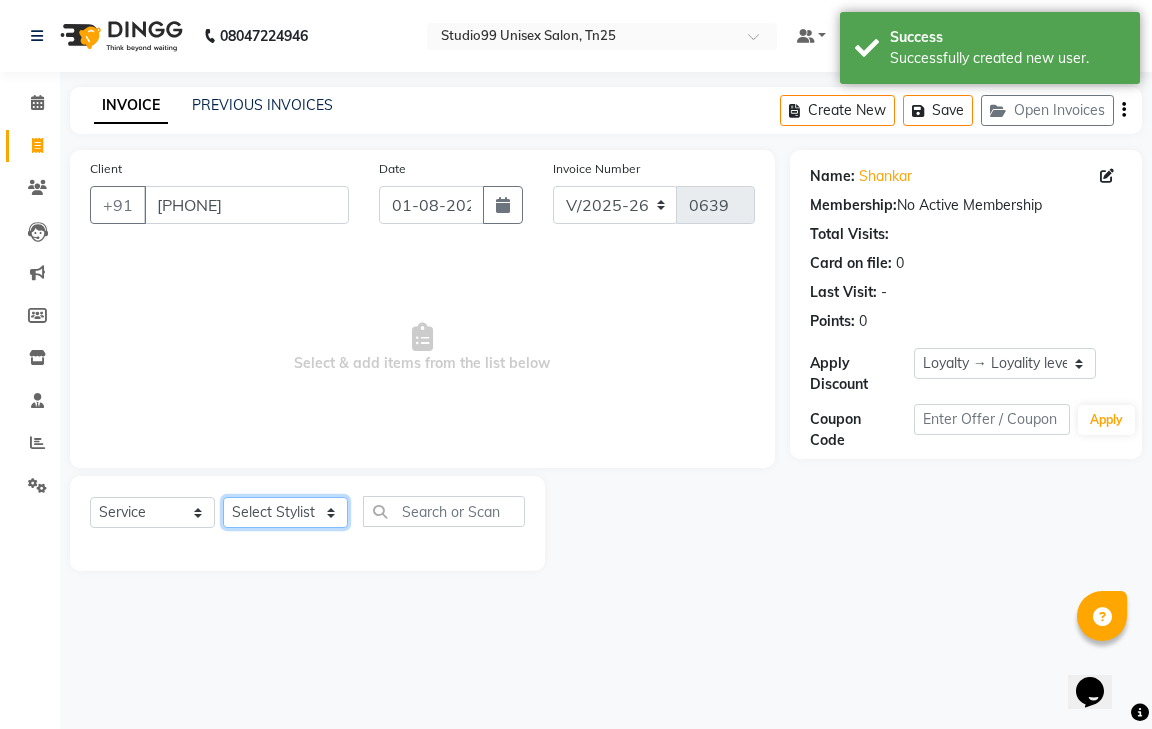 select on "[PHONE]" 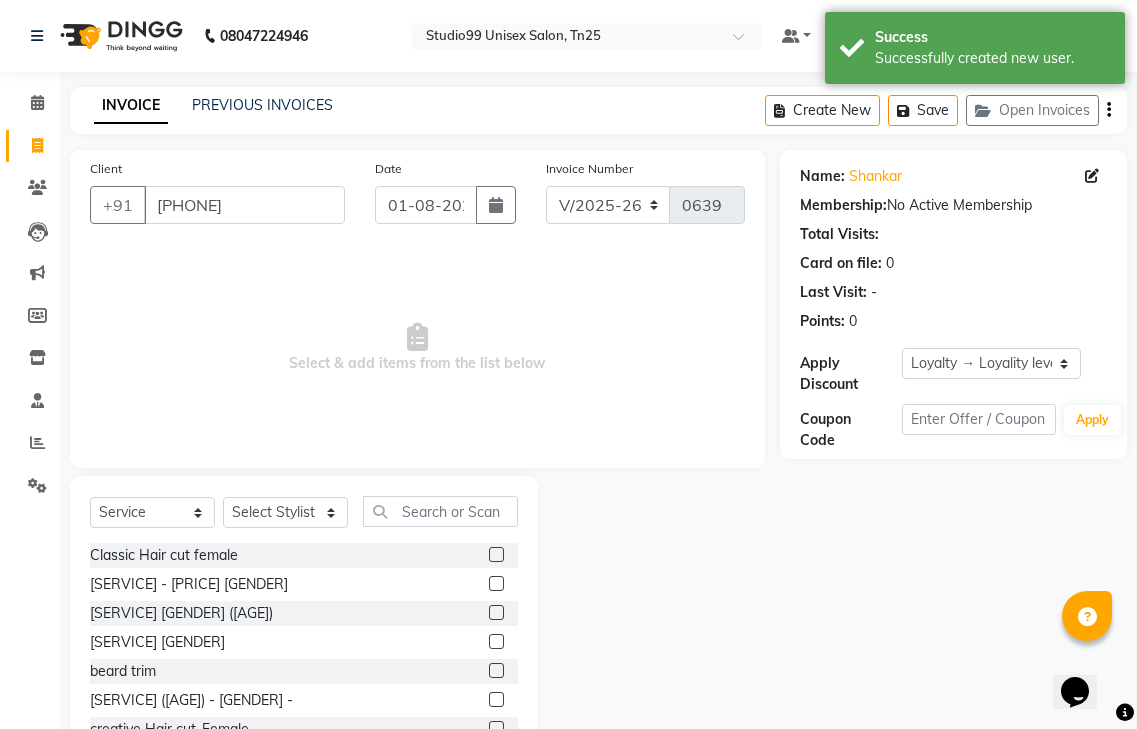 click 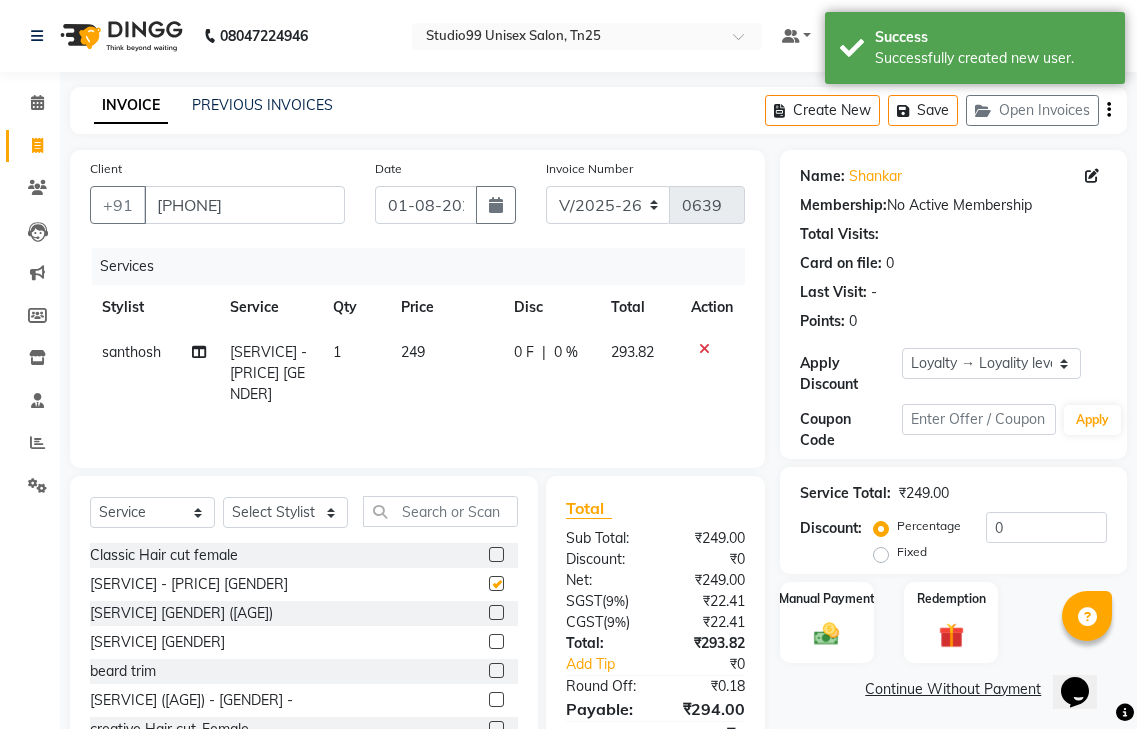 checkbox on "false" 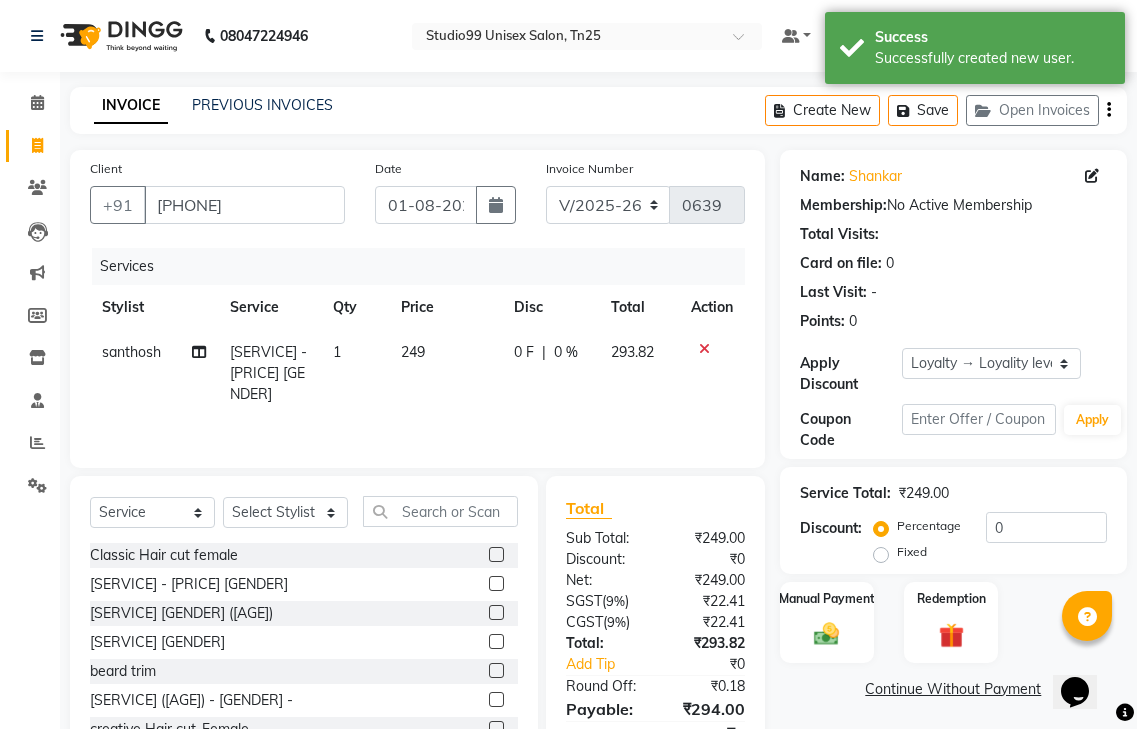 click 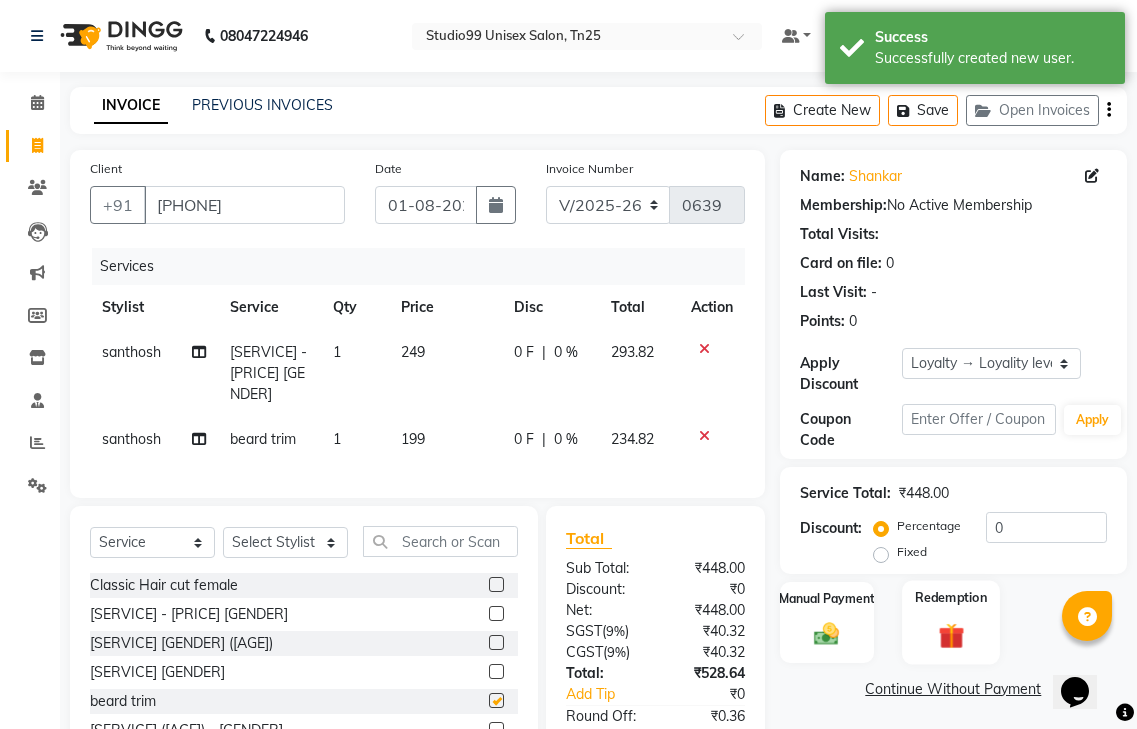checkbox on "false" 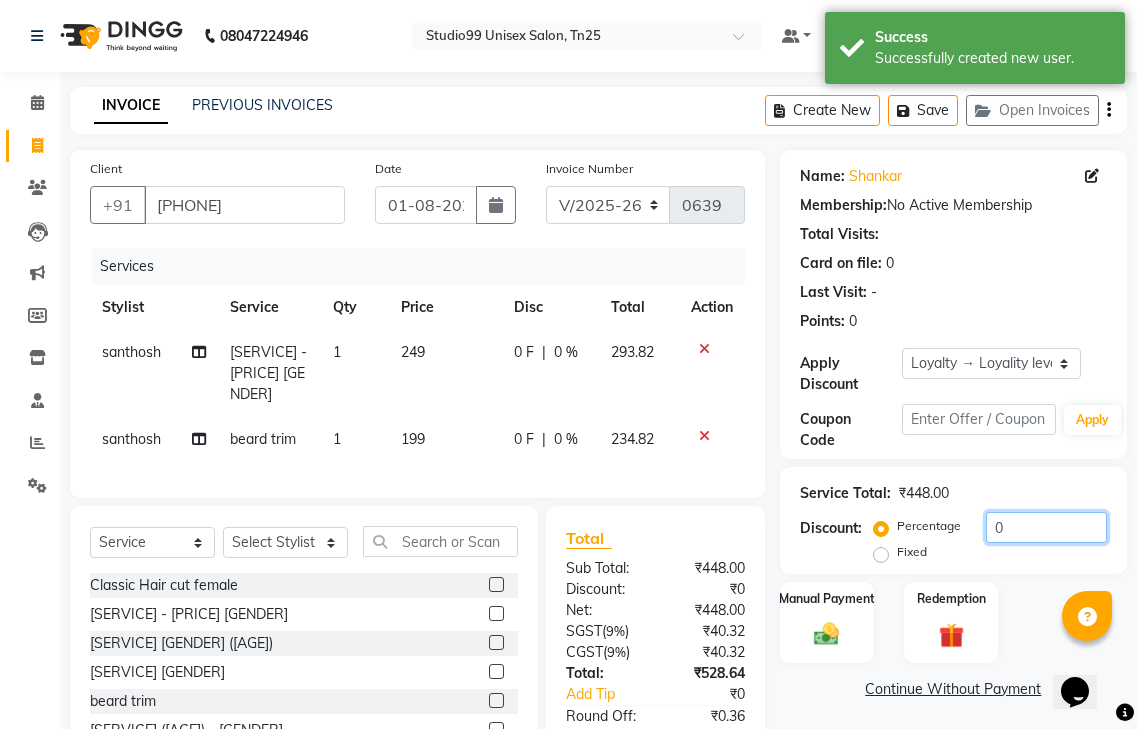 click on "0" 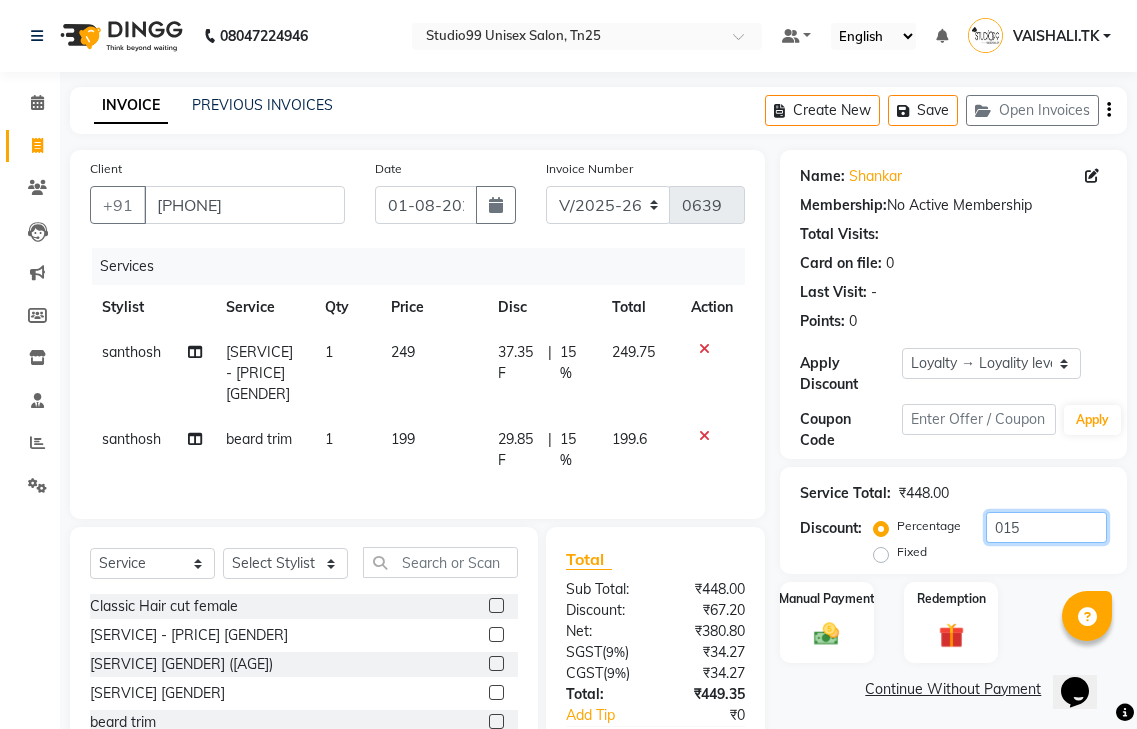 scroll, scrollTop: 137, scrollLeft: 0, axis: vertical 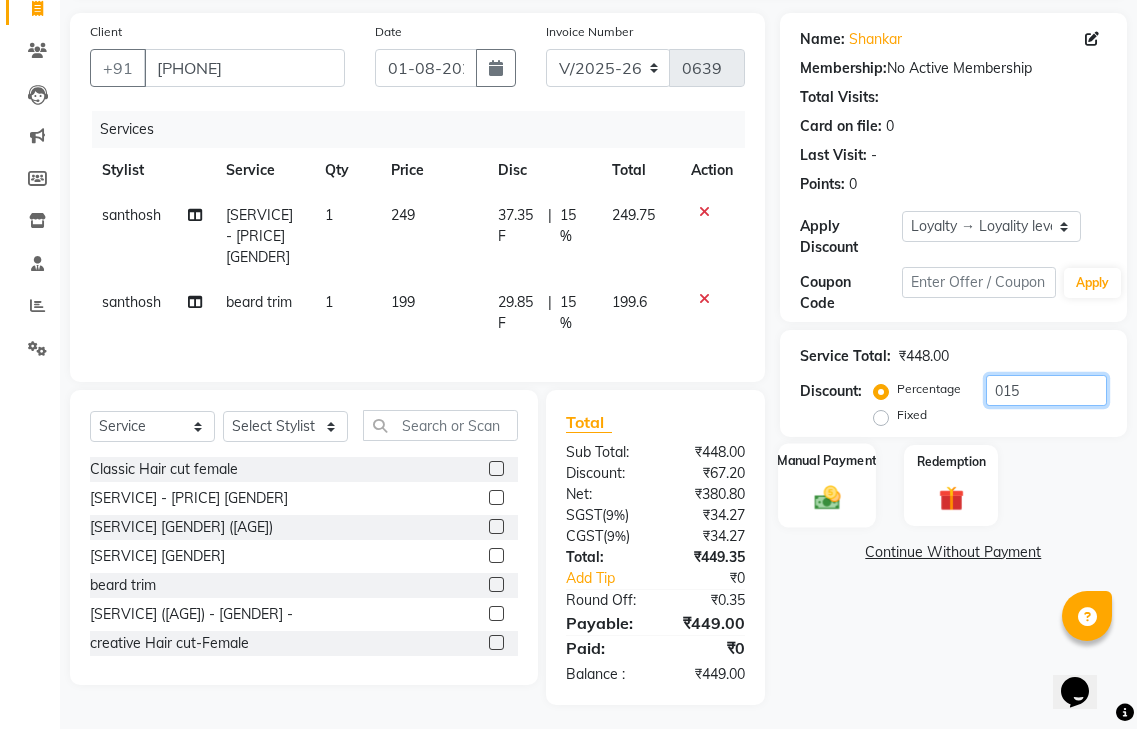 type on "015" 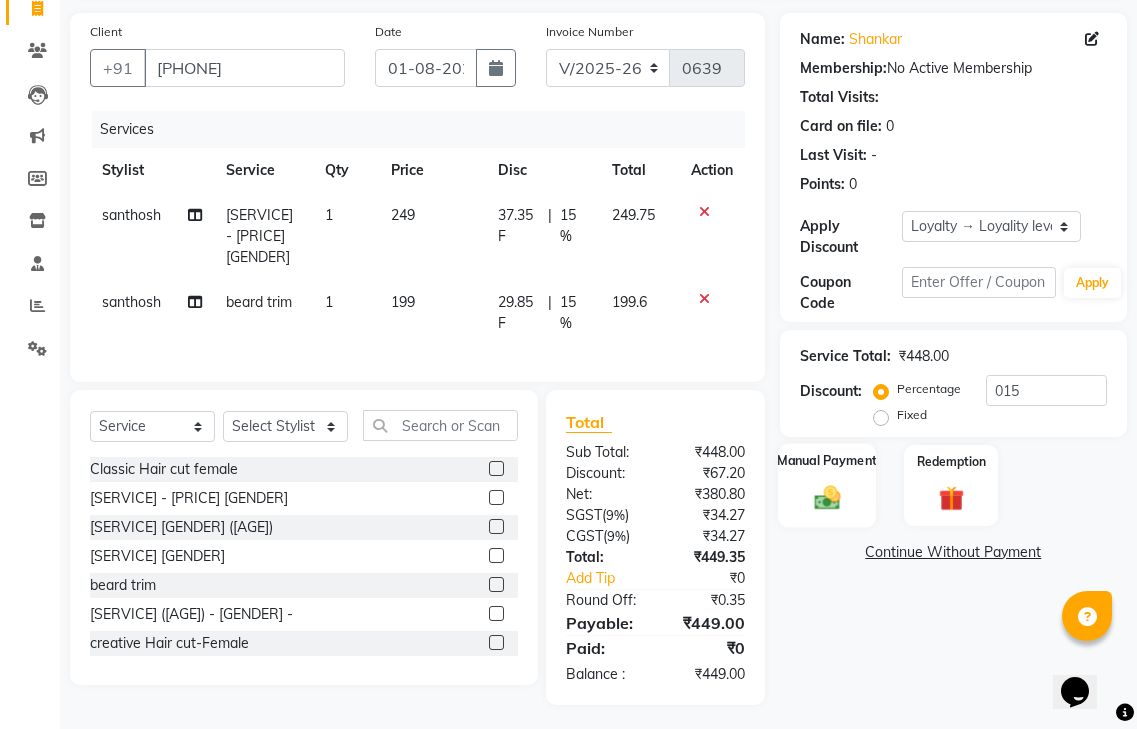 click 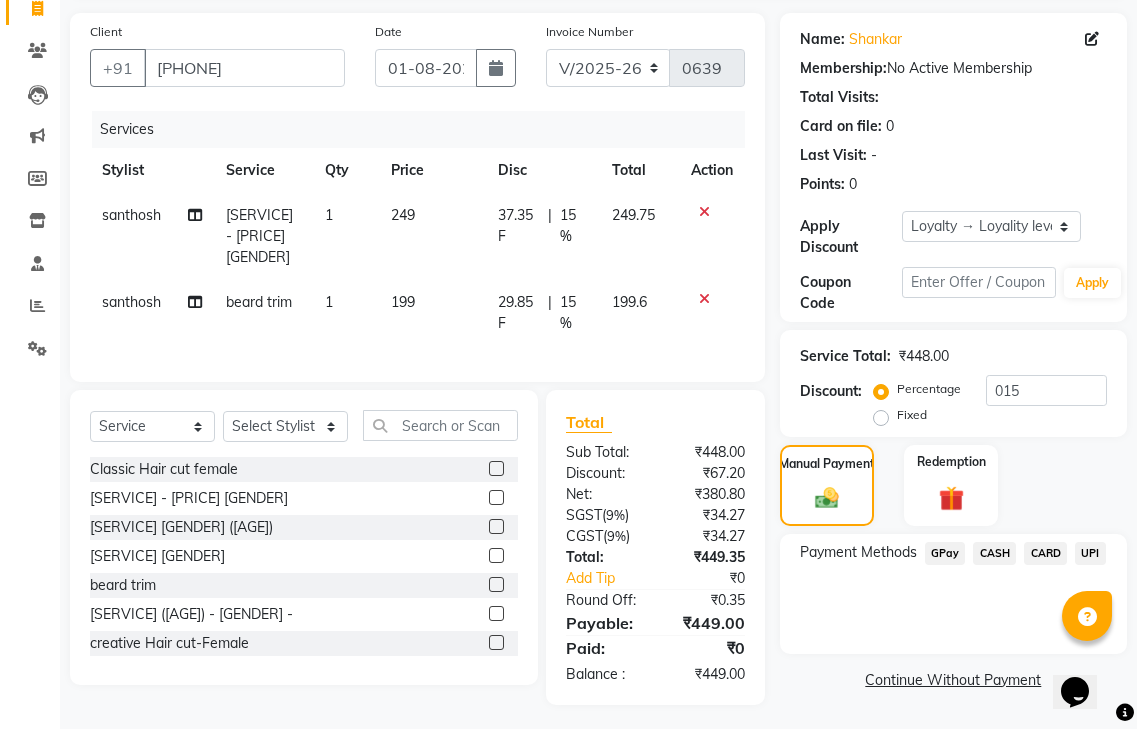 click on "GPay" 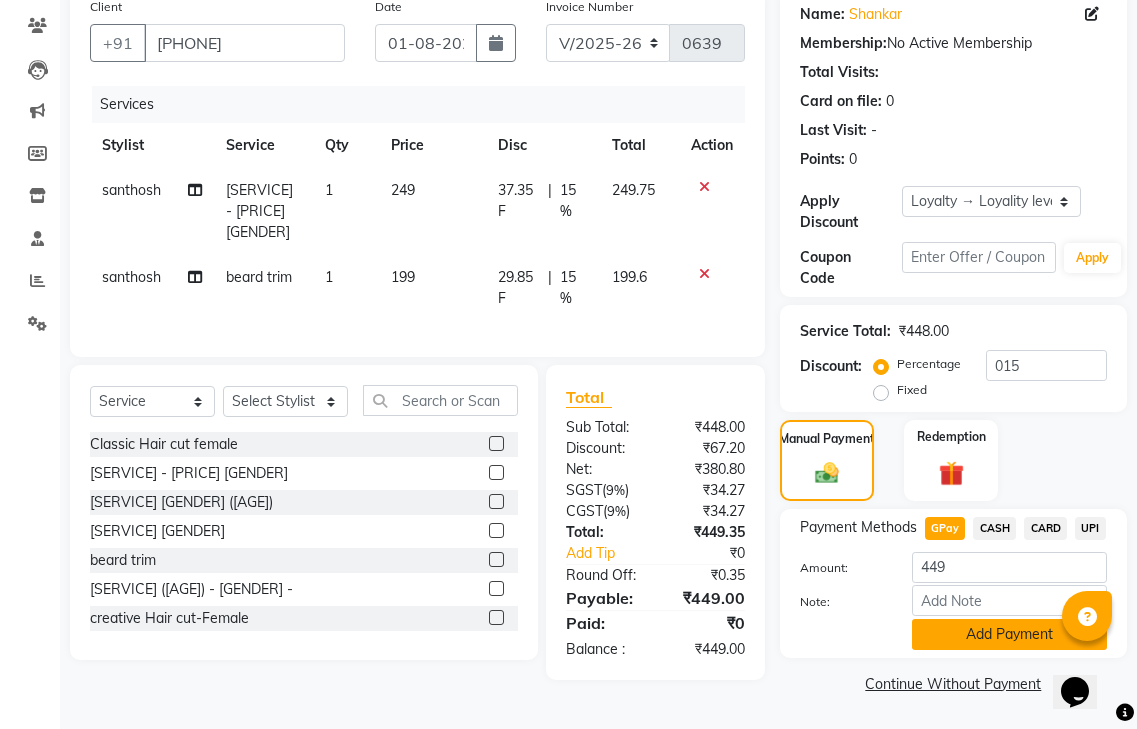 click on "Add Payment" 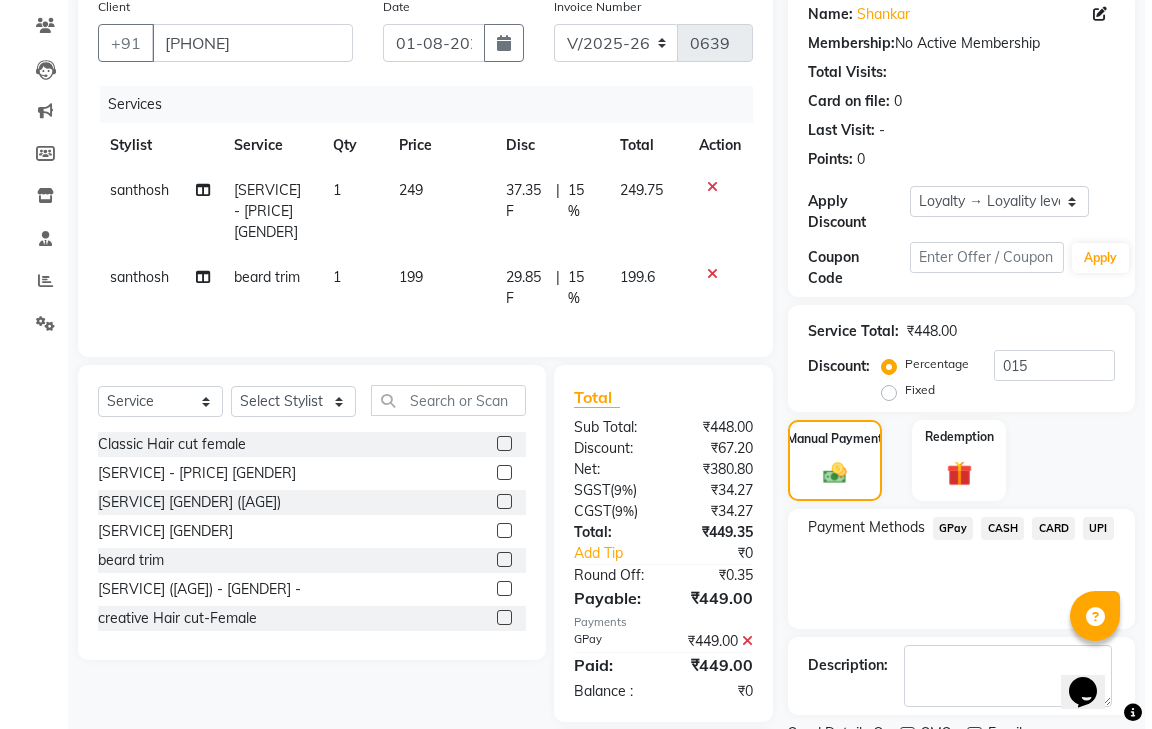 scroll, scrollTop: 340, scrollLeft: 0, axis: vertical 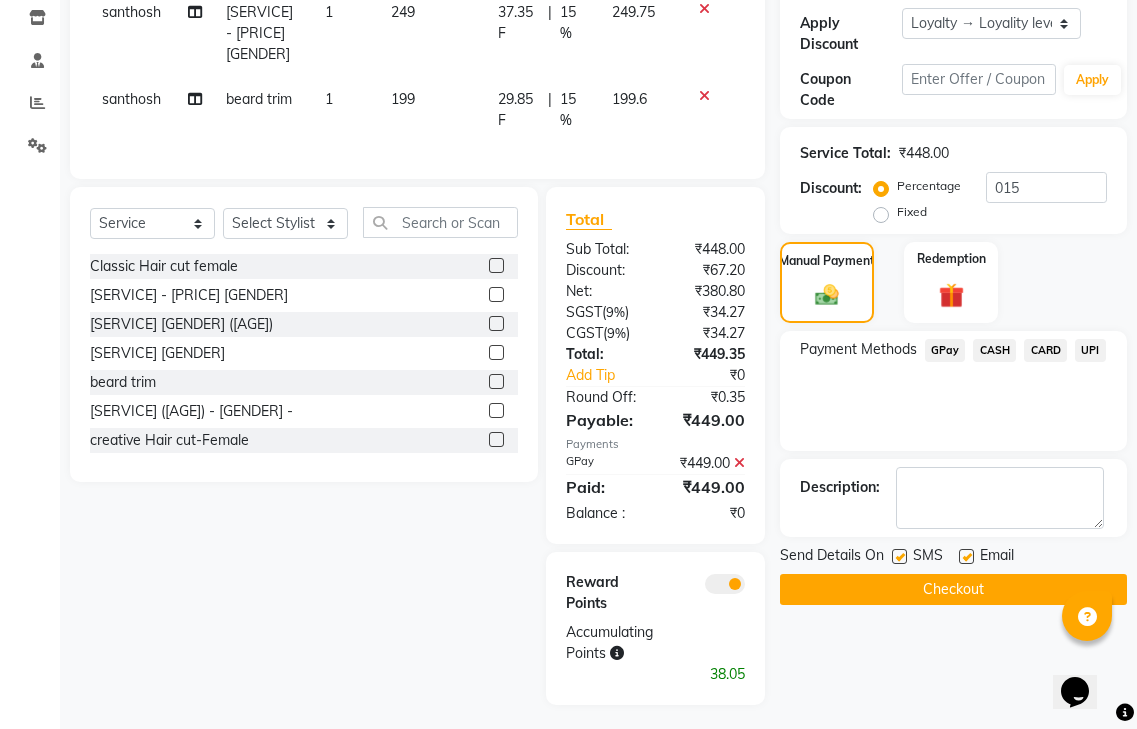 click 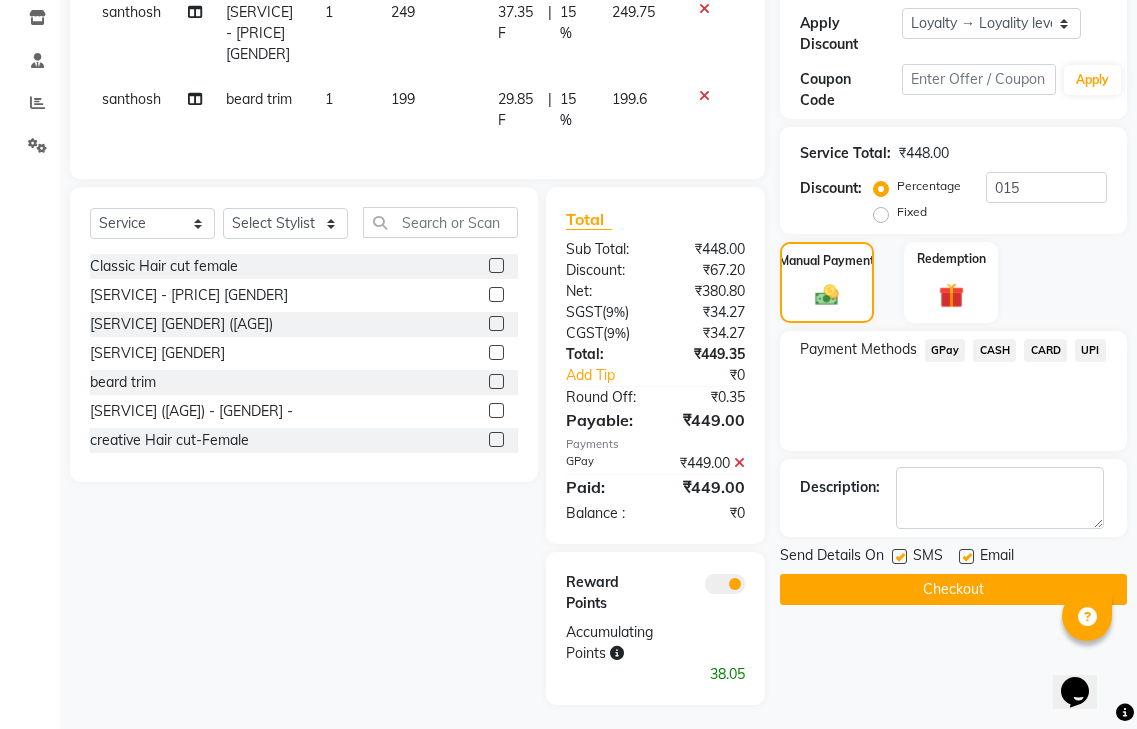 click 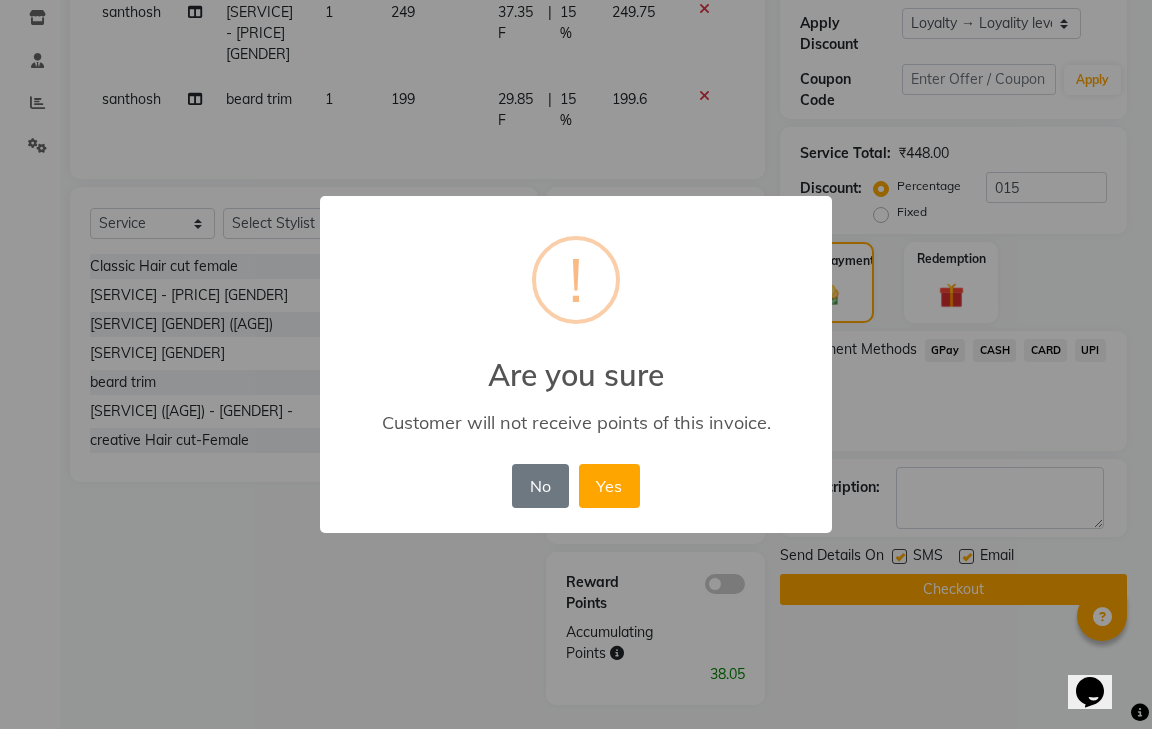 click on "No No Yes" at bounding box center (575, 486) 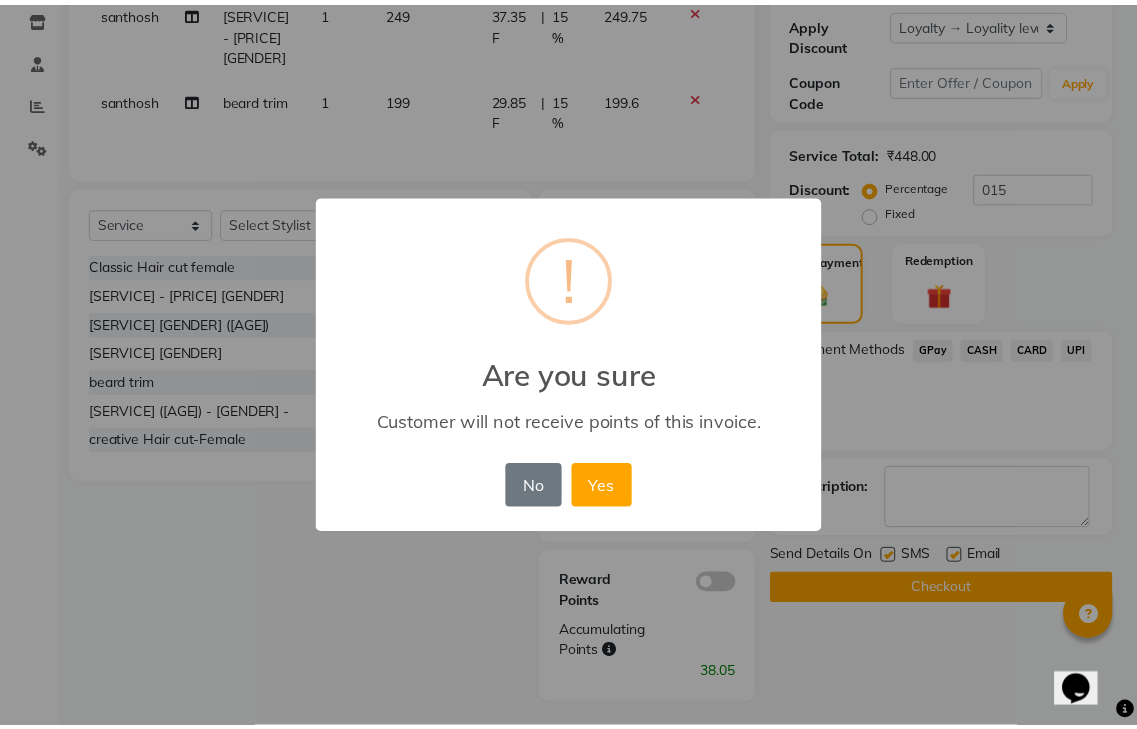 scroll, scrollTop: 269, scrollLeft: 0, axis: vertical 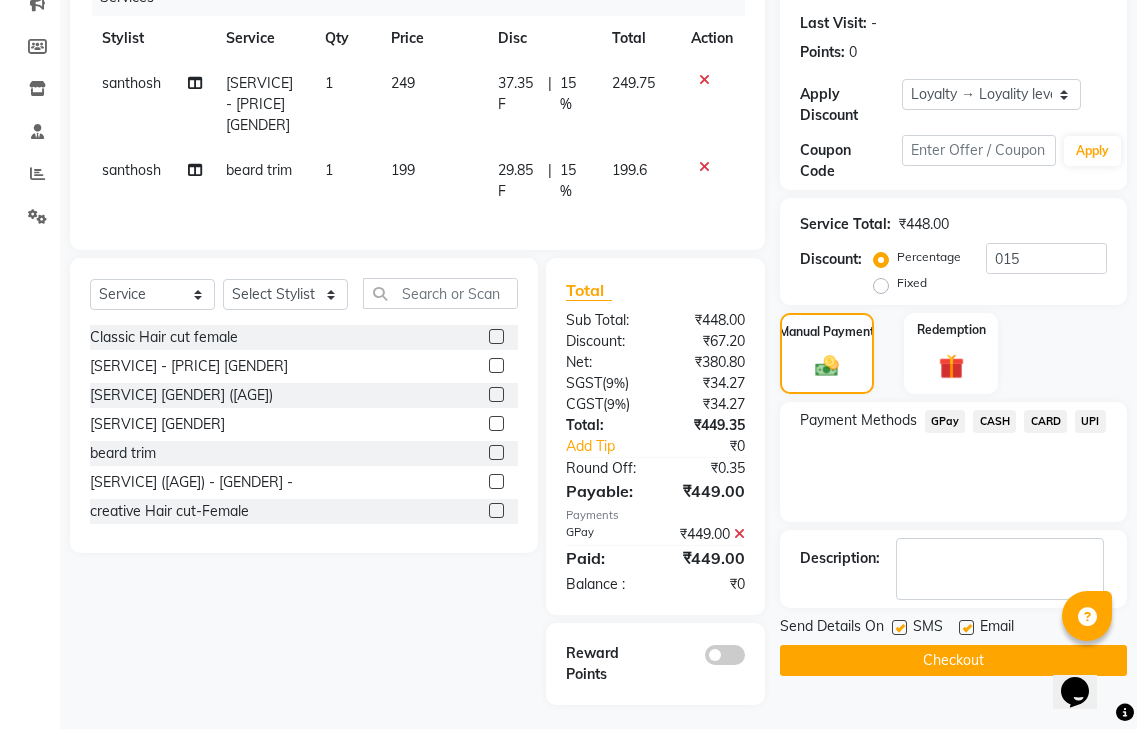 click on "Checkout" 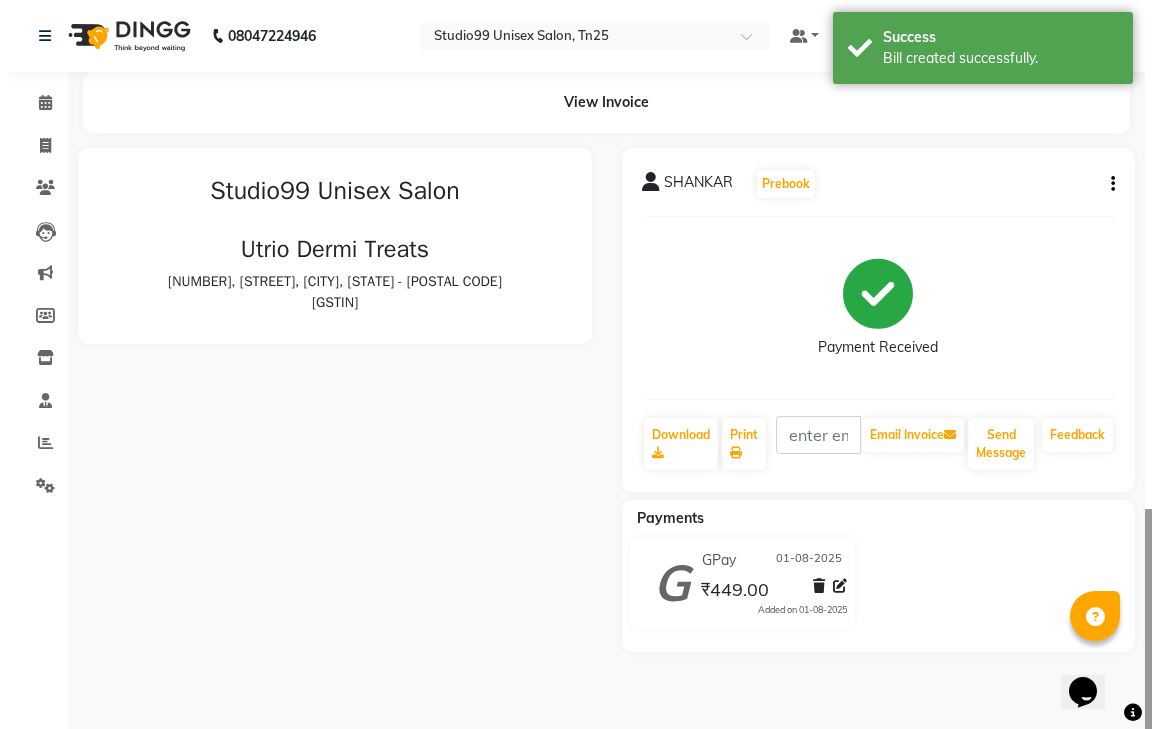 scroll, scrollTop: 0, scrollLeft: 0, axis: both 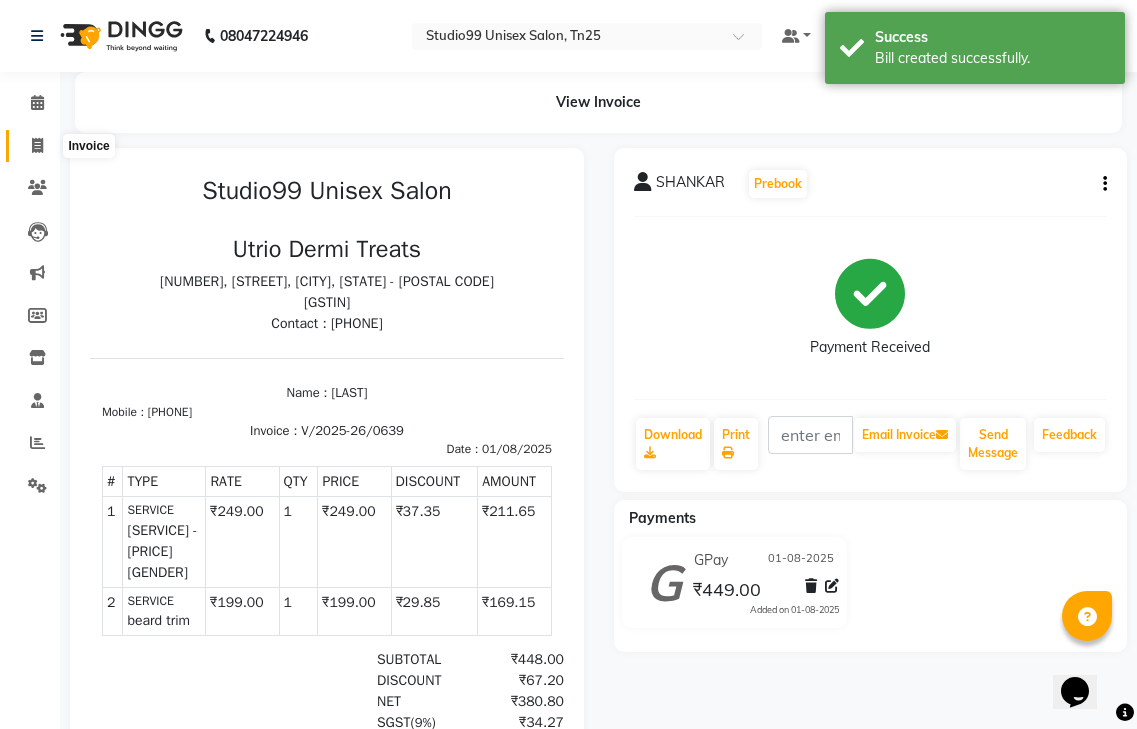 click 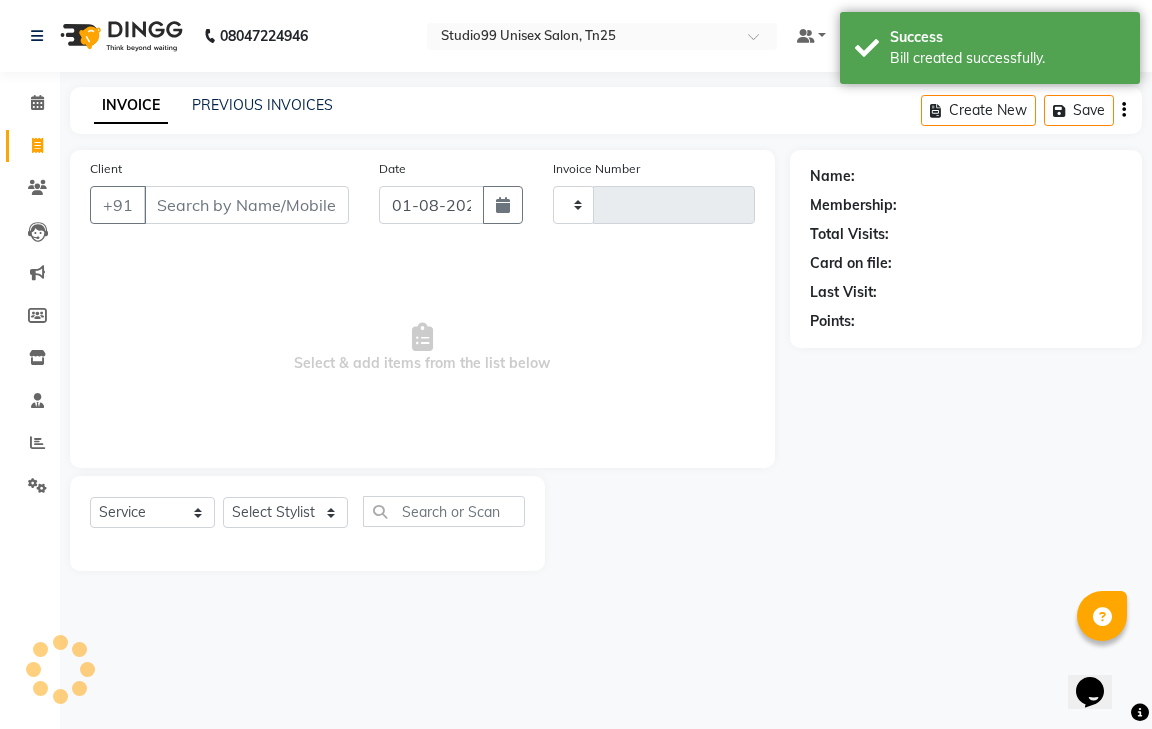type on "0640" 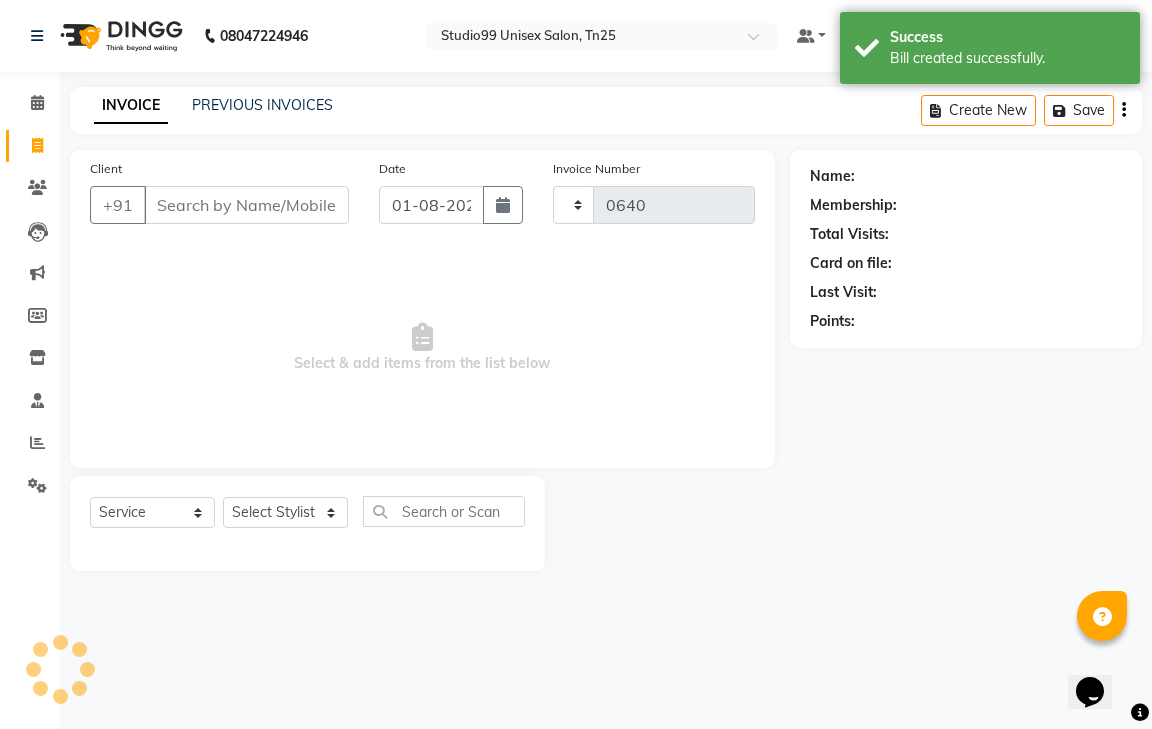 select on "8331" 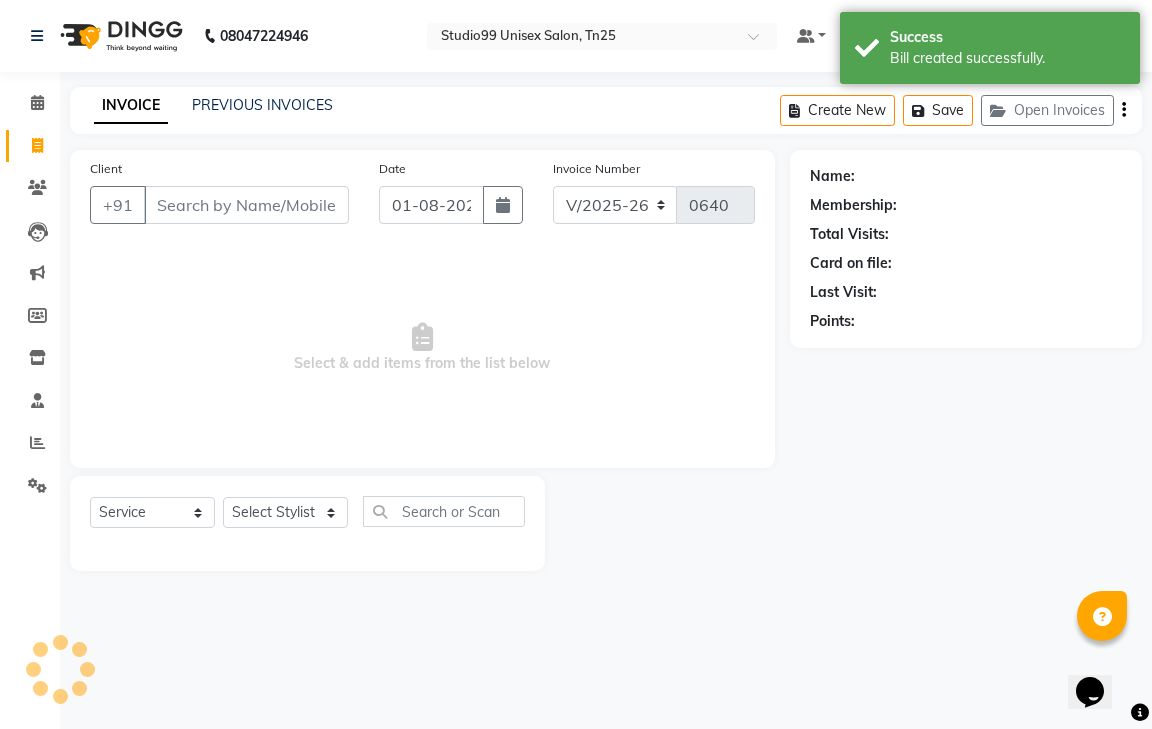 click on "Client" at bounding box center (246, 205) 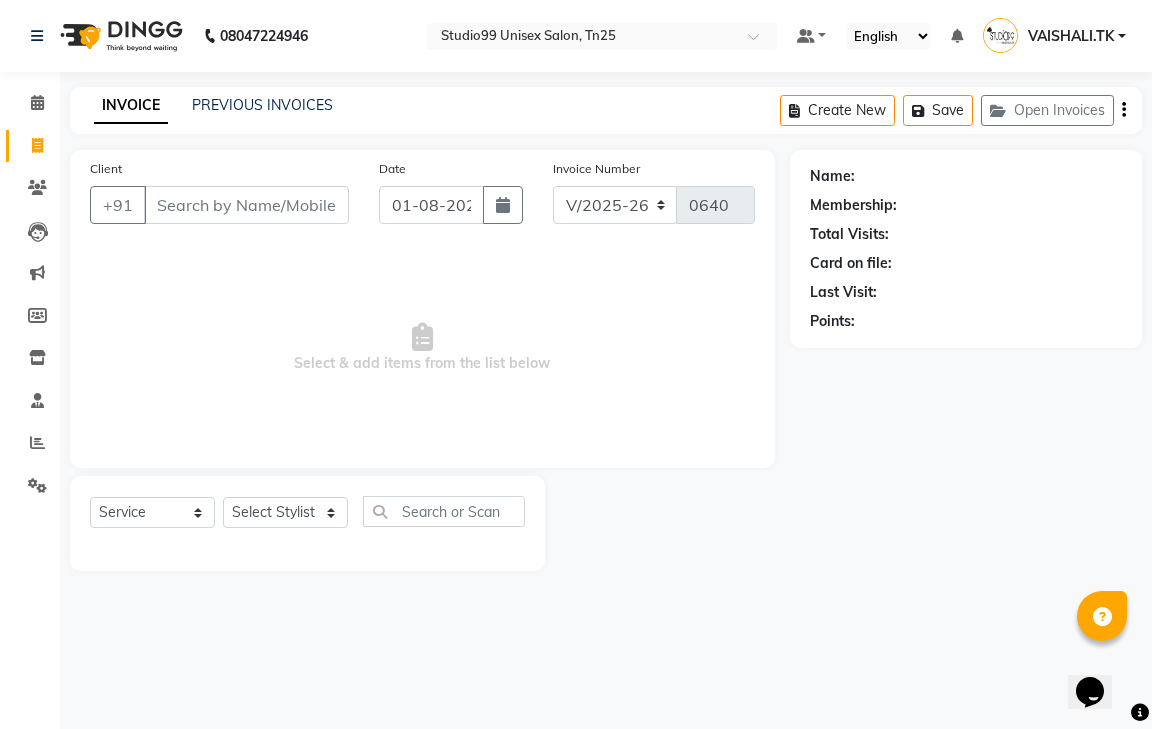 click on "Client" at bounding box center (246, 205) 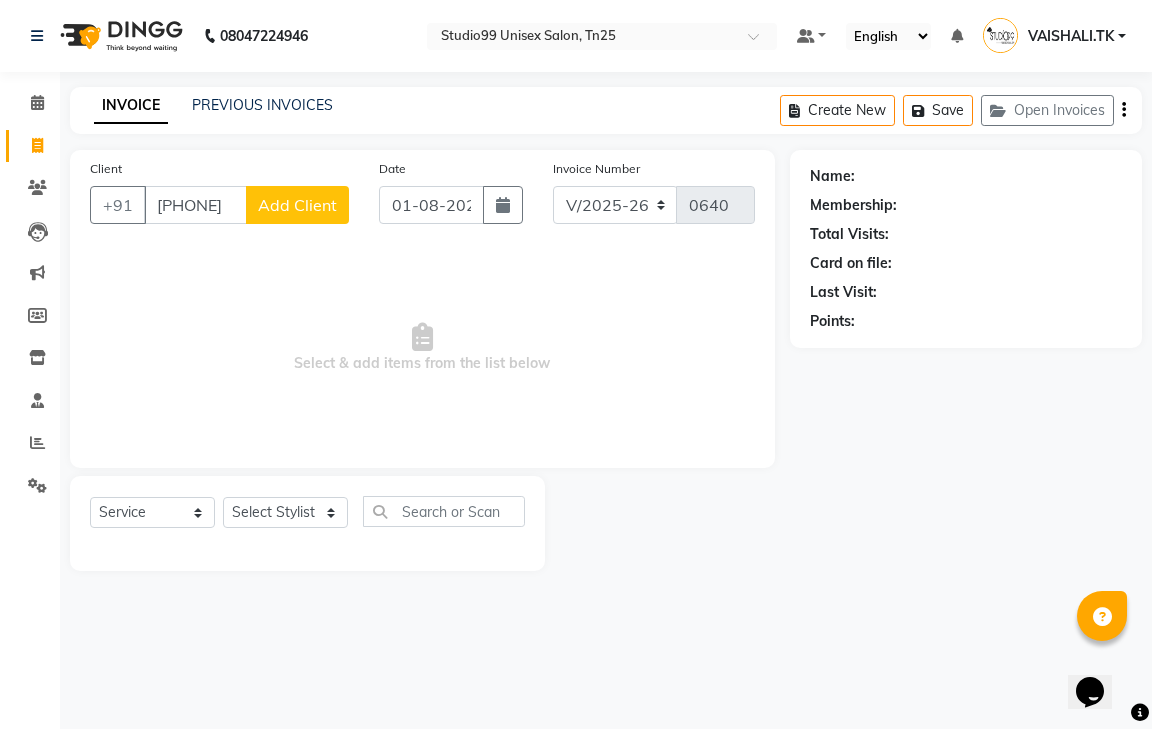 drag, startPoint x: 232, startPoint y: 203, endPoint x: 249, endPoint y: 203, distance: 17 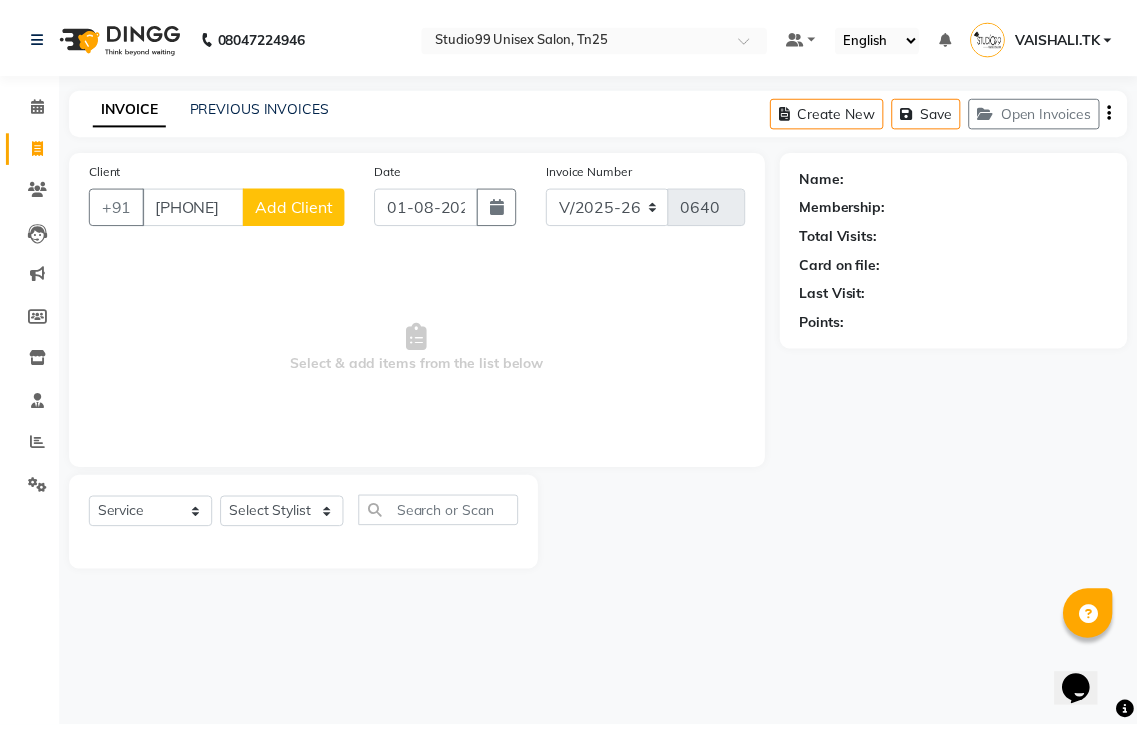 scroll, scrollTop: 0, scrollLeft: 0, axis: both 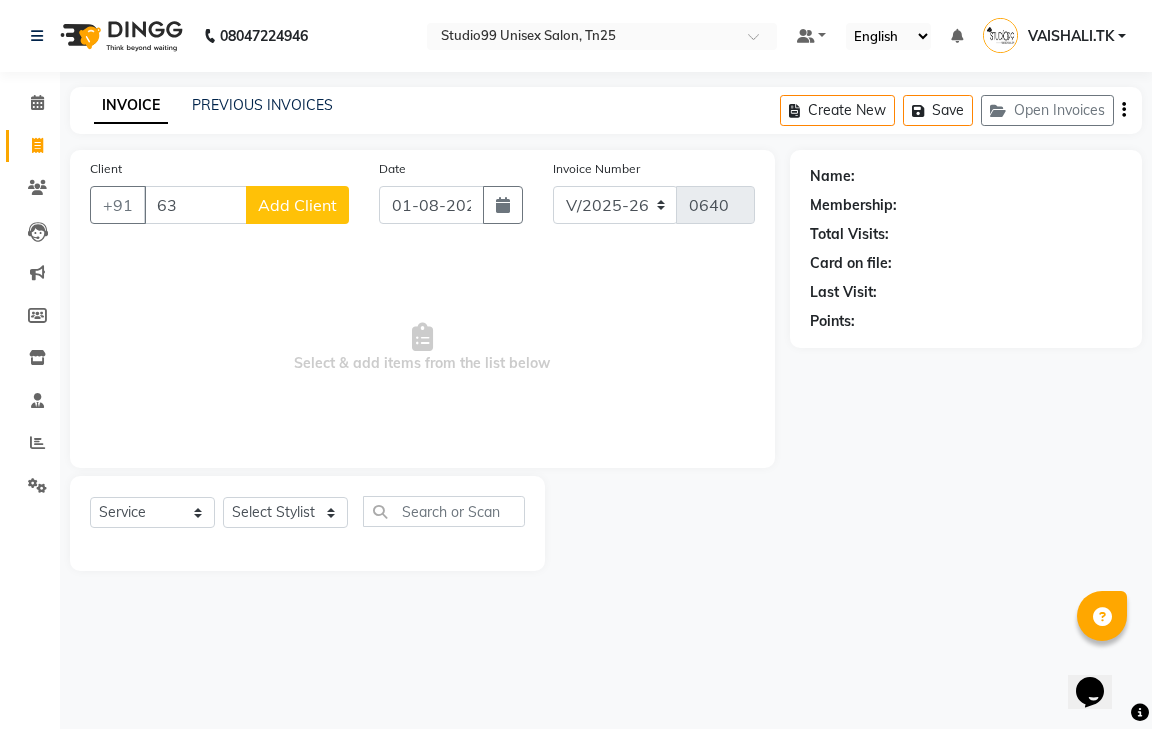 type on "6" 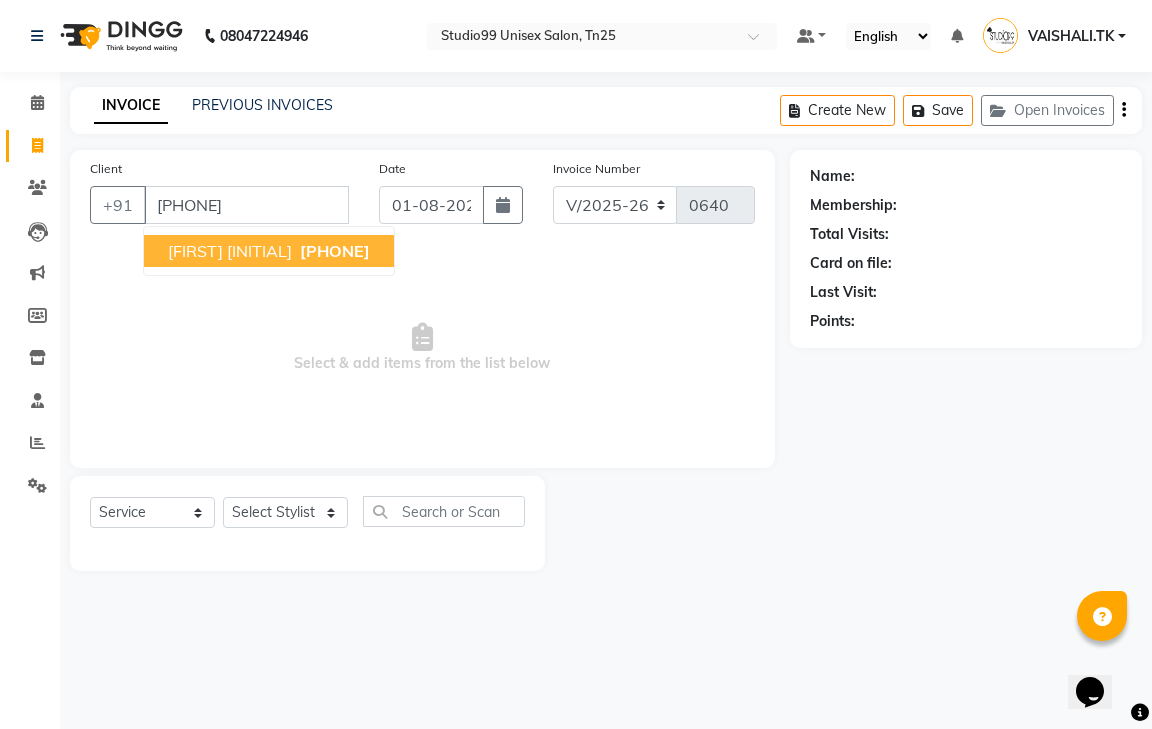 type on "[PHONE]" 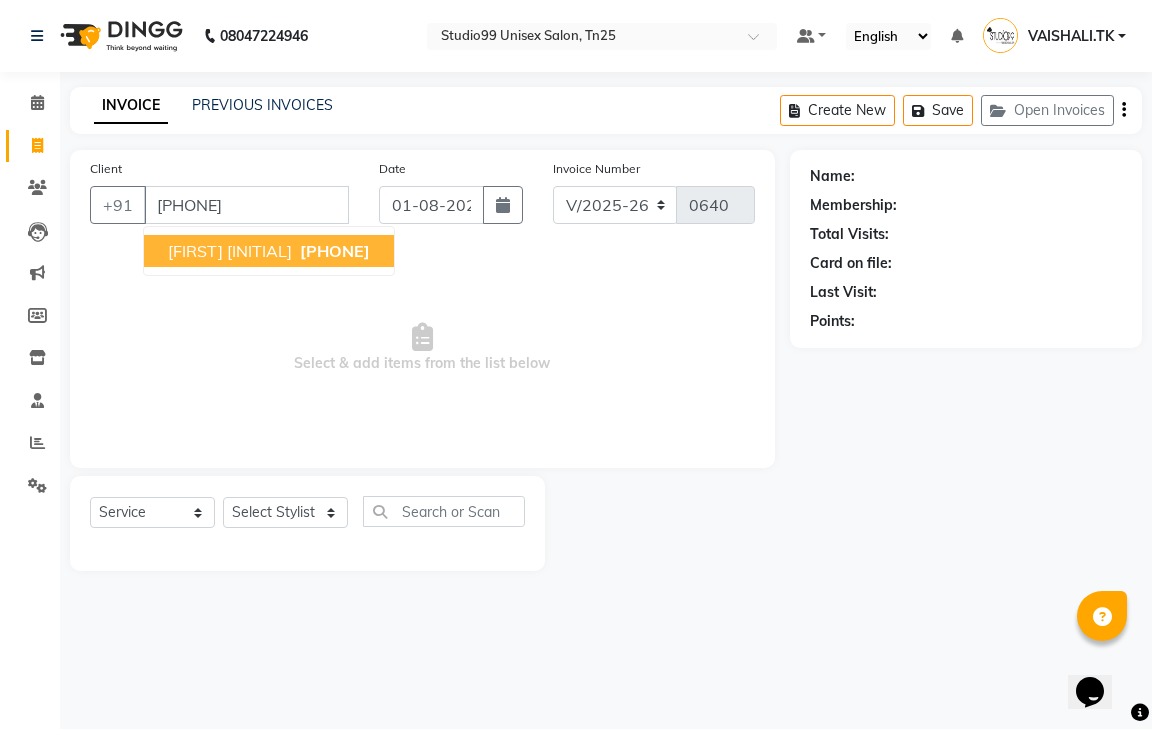 select on "1: Object" 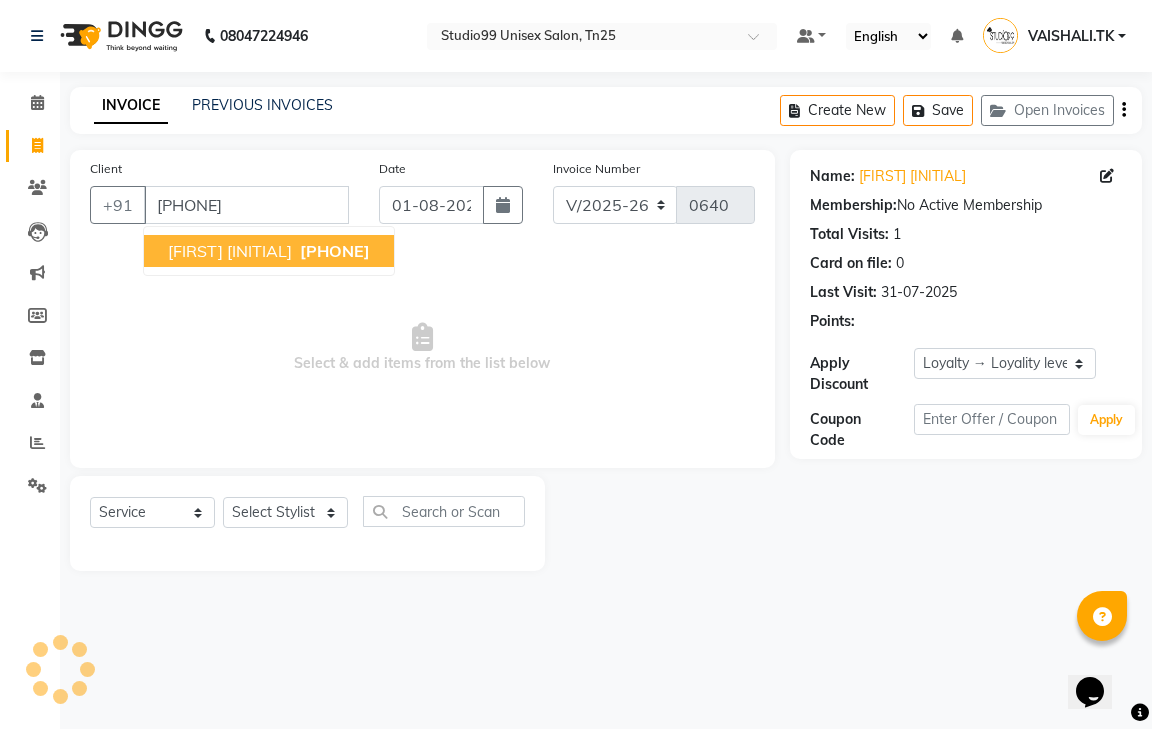 click on "[FIRST] [INITIAL]" at bounding box center (230, 251) 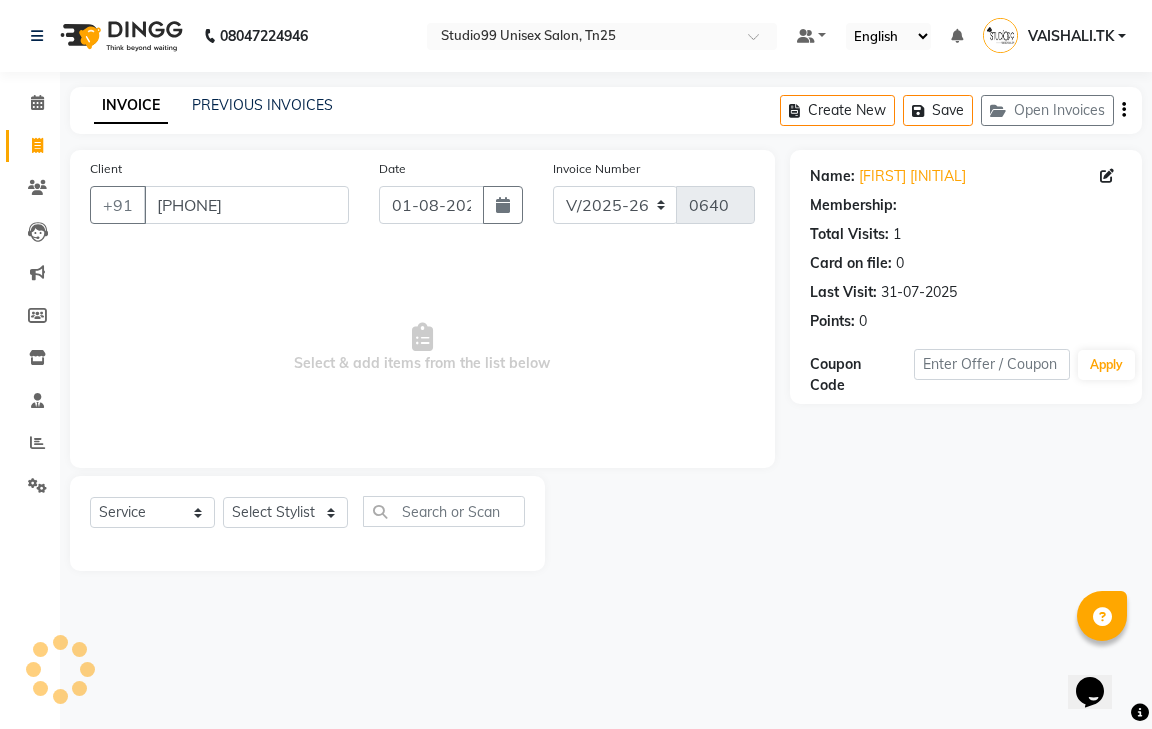 select on "1: Object" 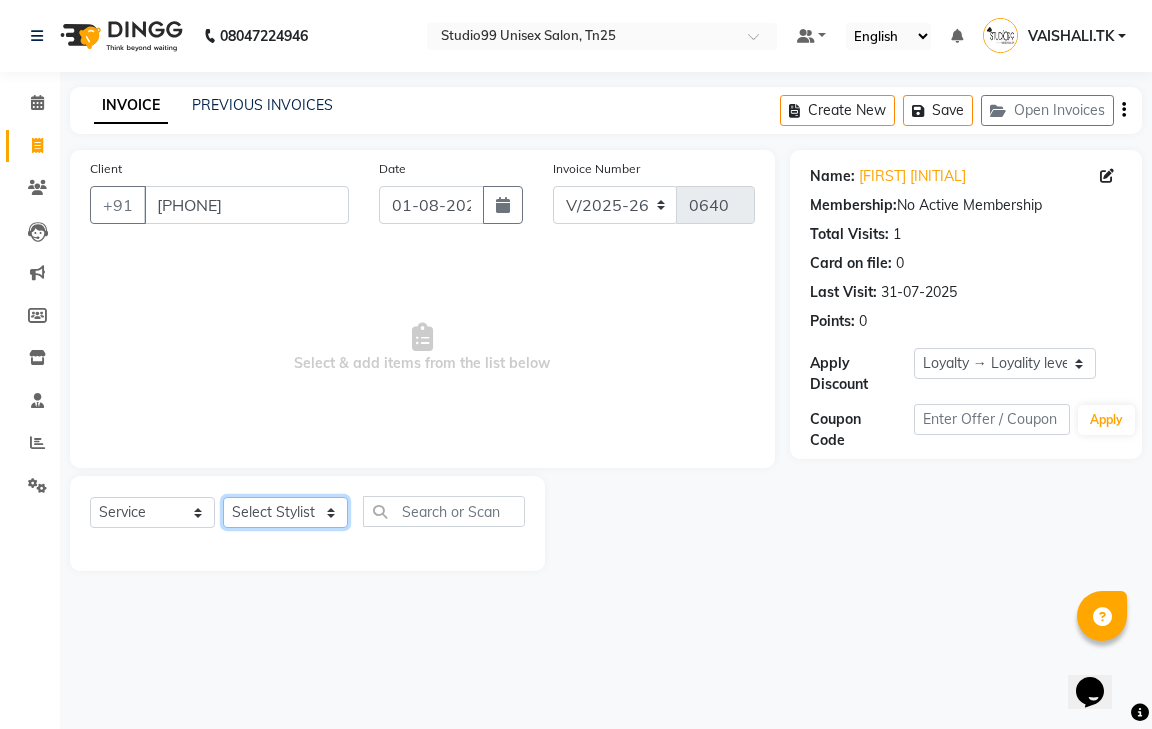 click on "Select Stylist [GENDER] [FIRST] [FIRST] [FIRST] [FIRST] [FIRST] [FIRST] [FIRST] [FIRST]" 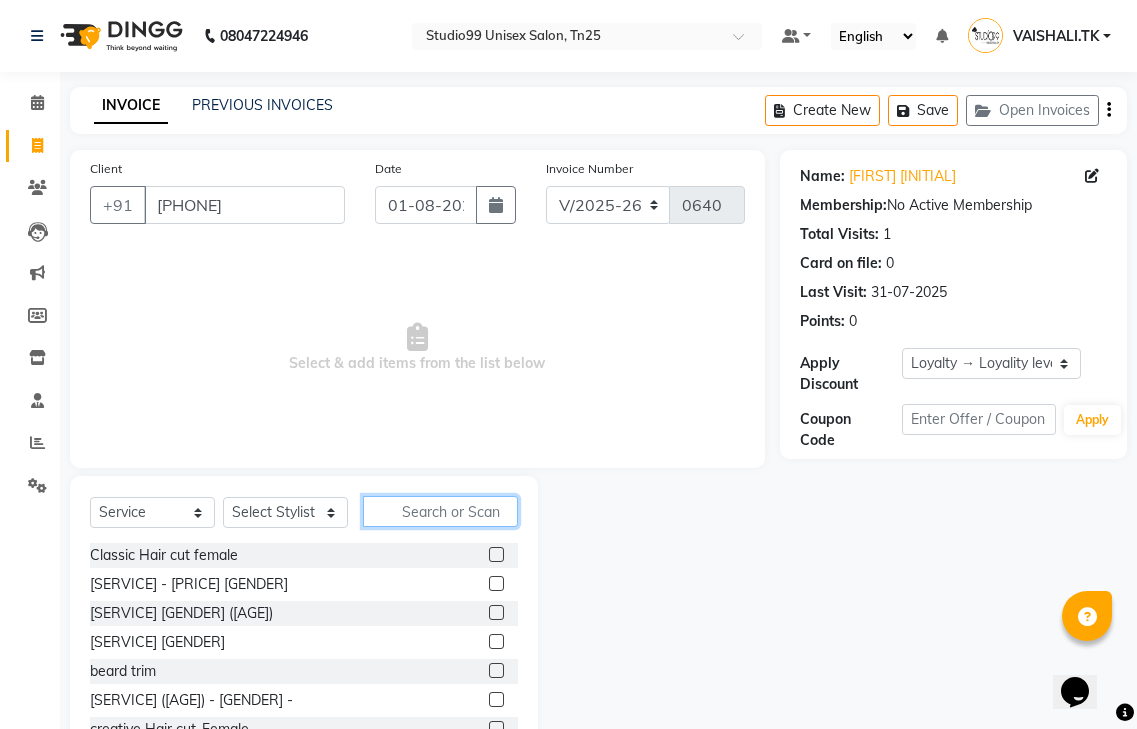click 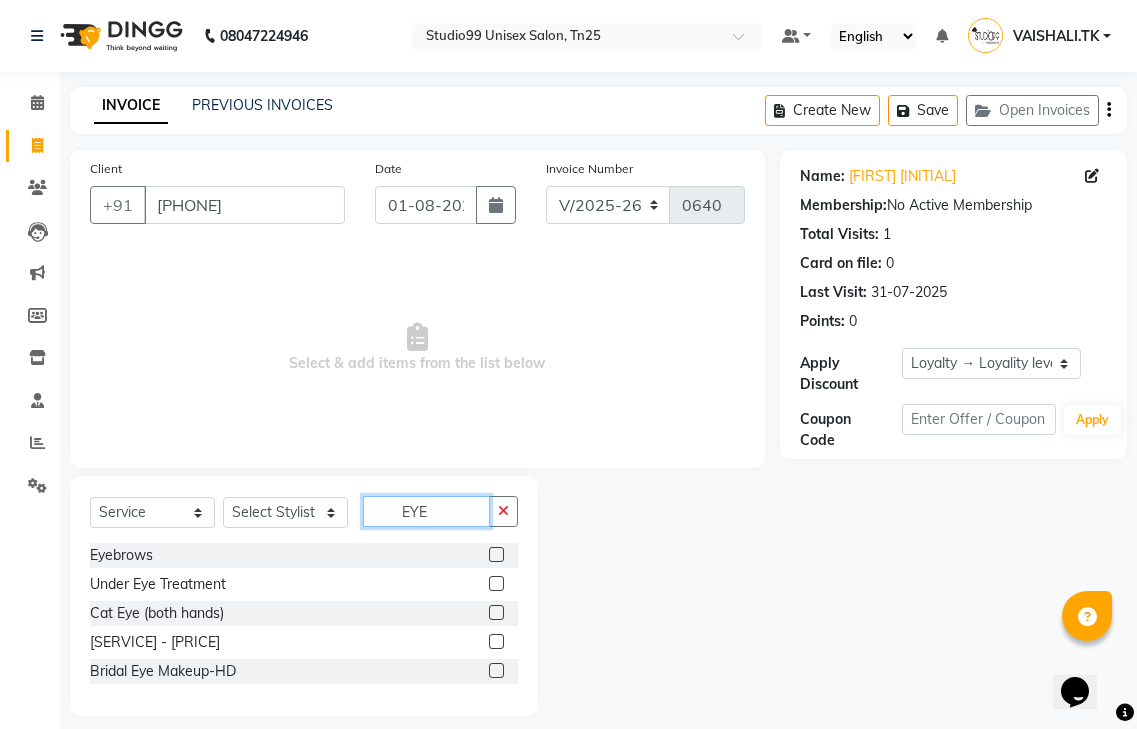 type on "EYE" 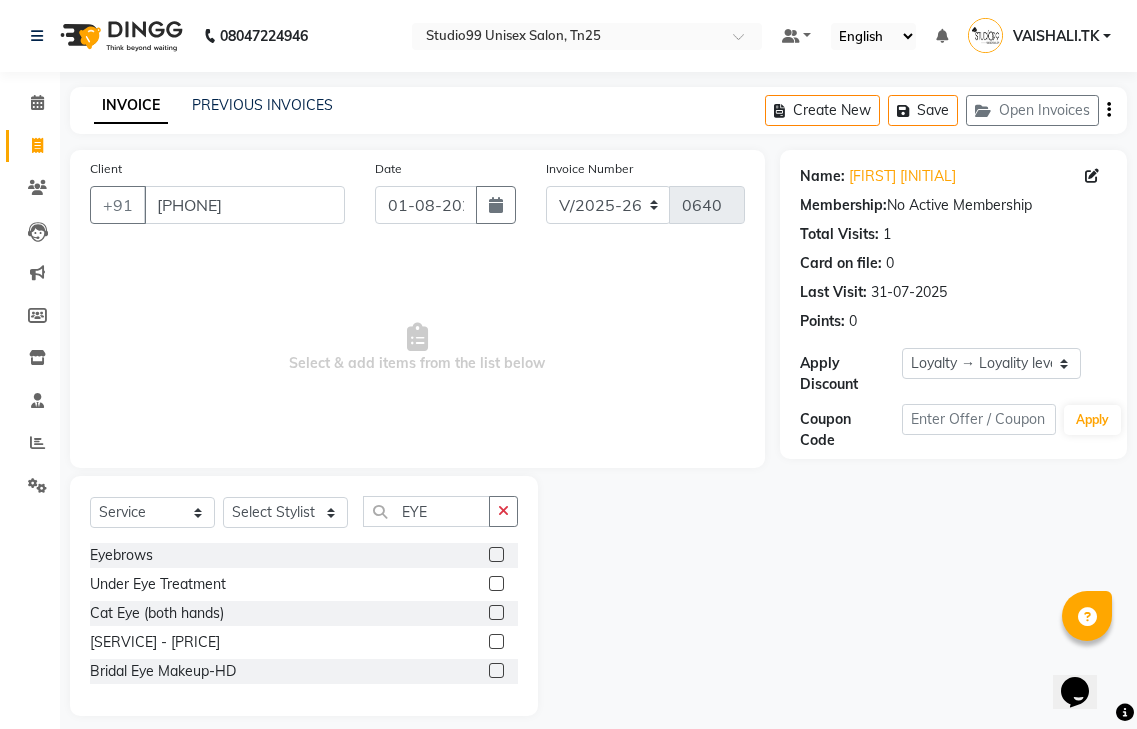 click 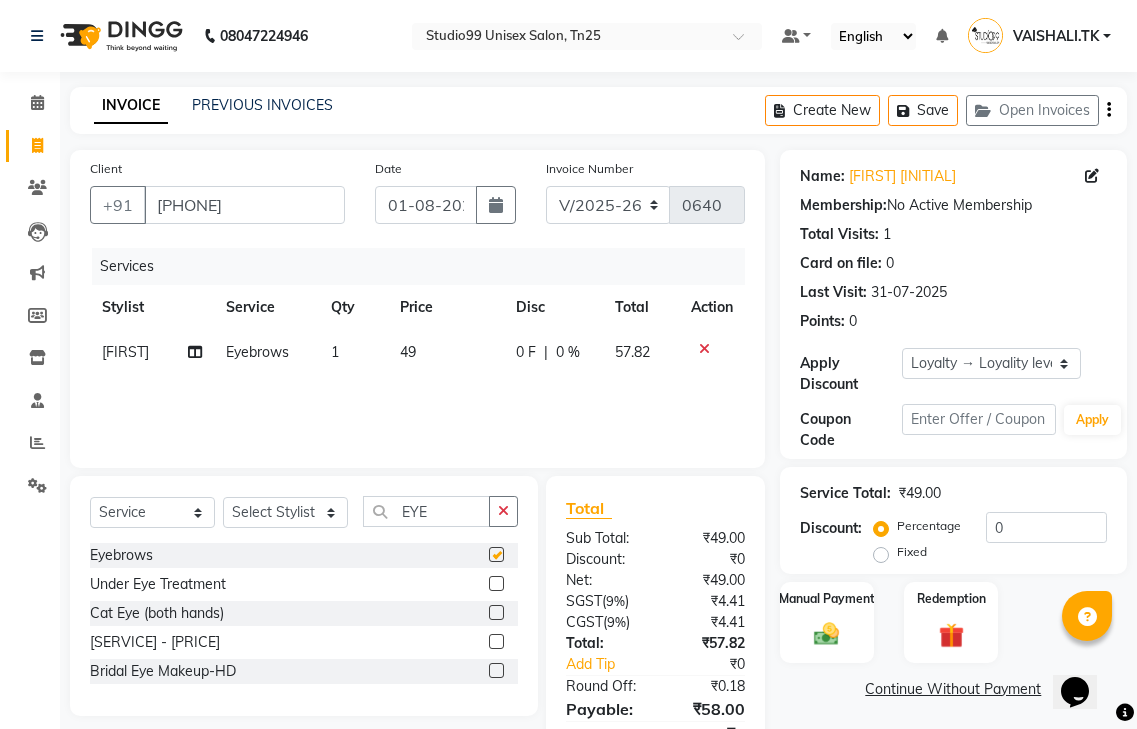 checkbox on "false" 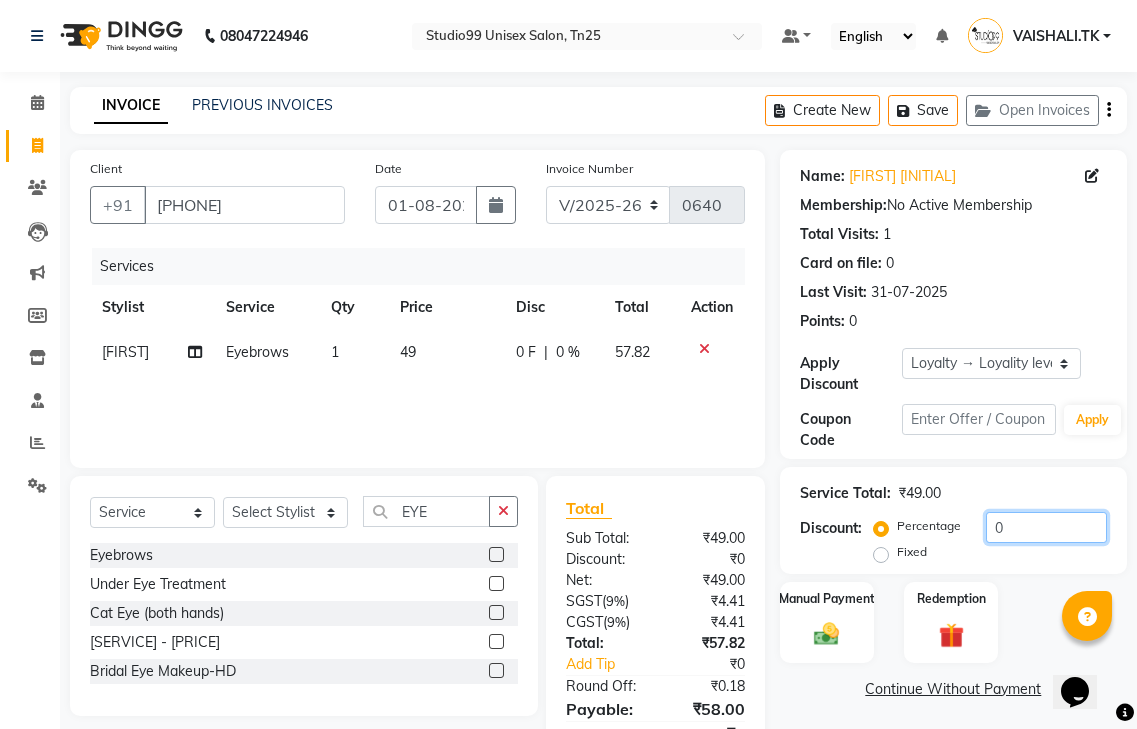 click on "0" 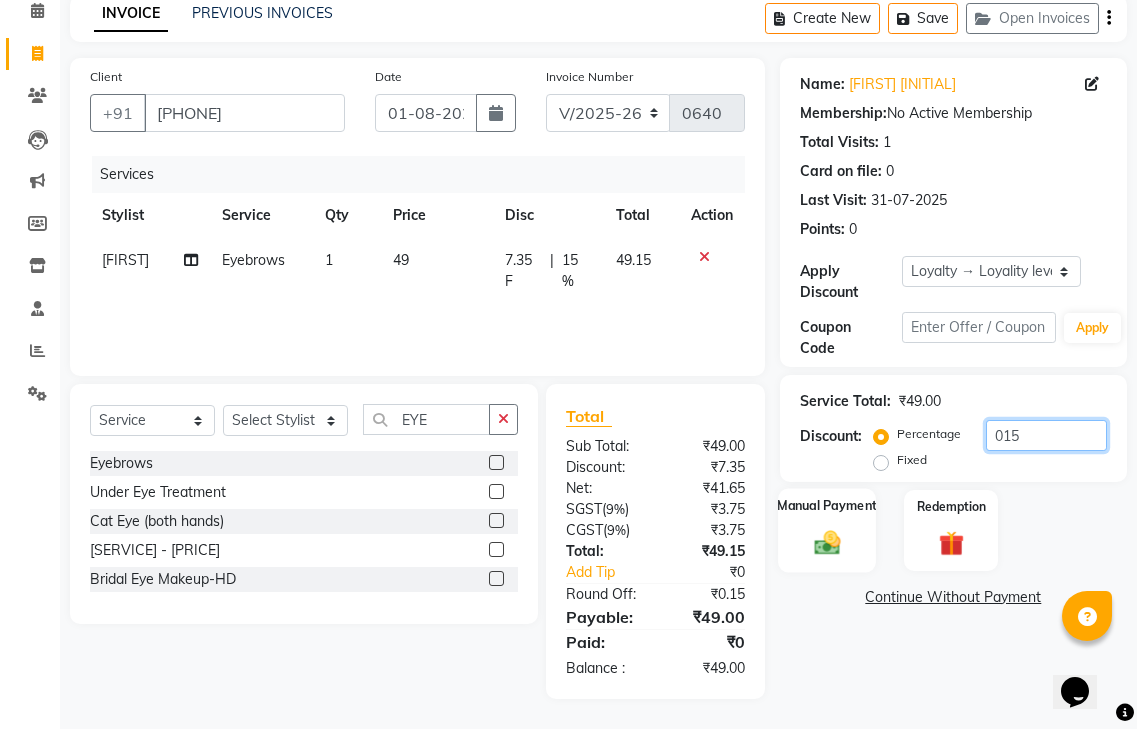 type on "015" 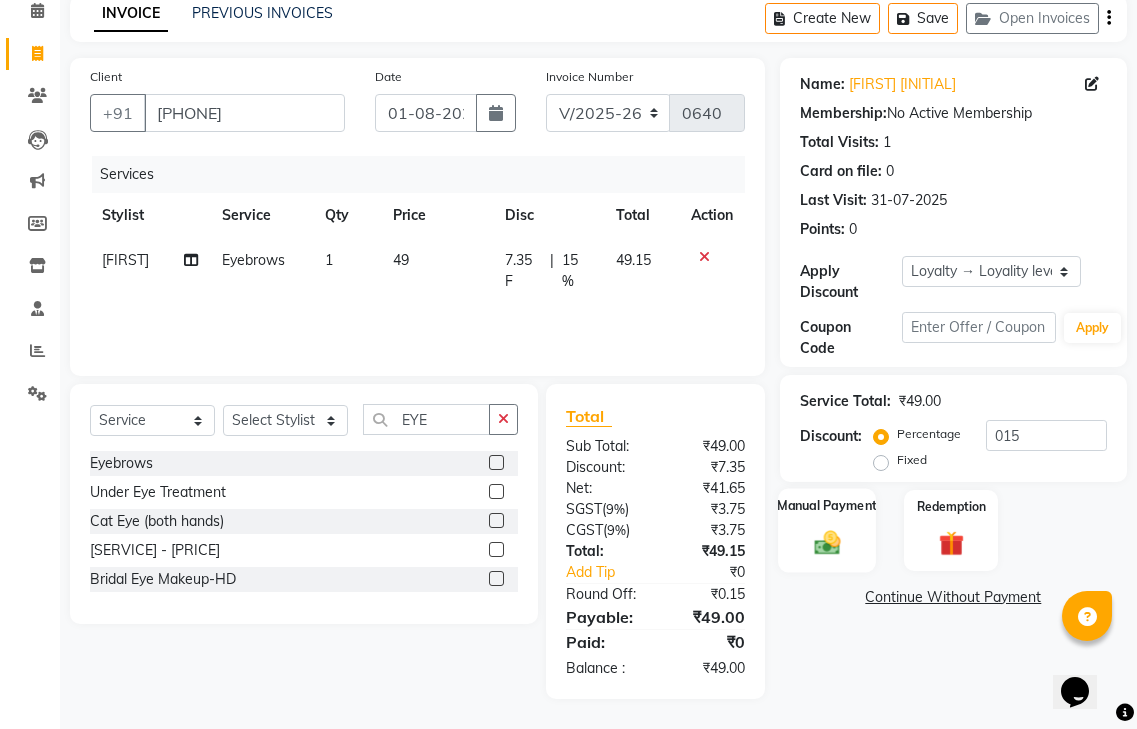 click on "Manual Payment" 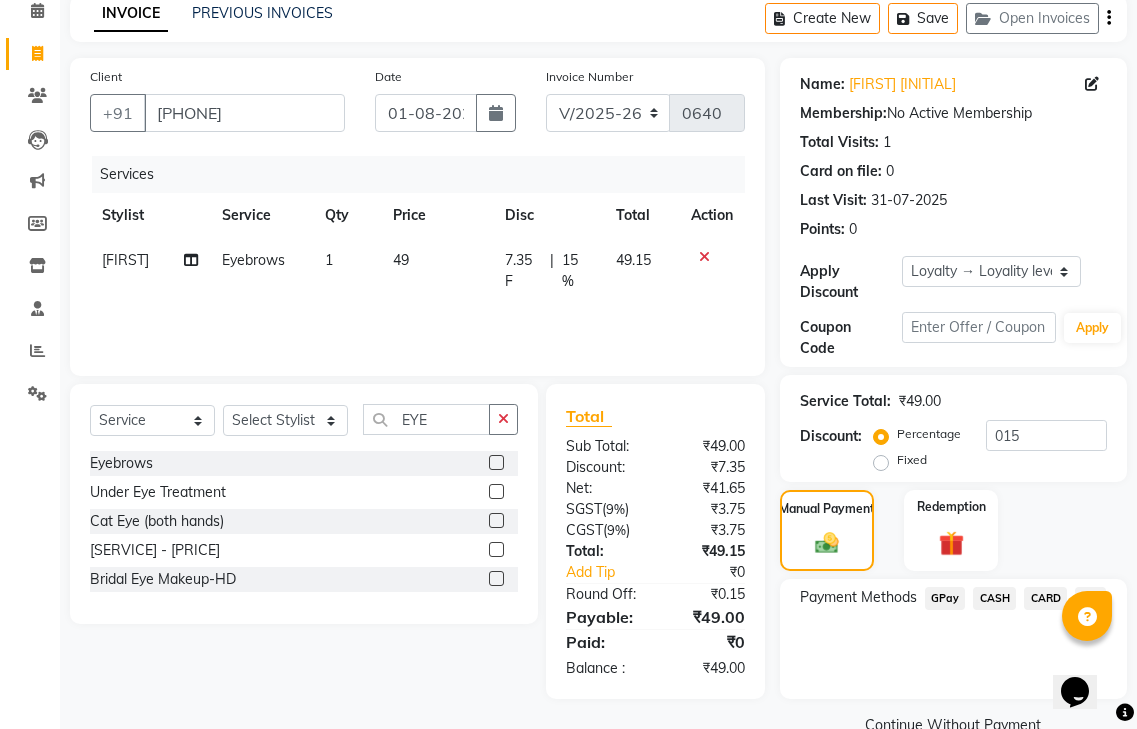 scroll, scrollTop: 133, scrollLeft: 0, axis: vertical 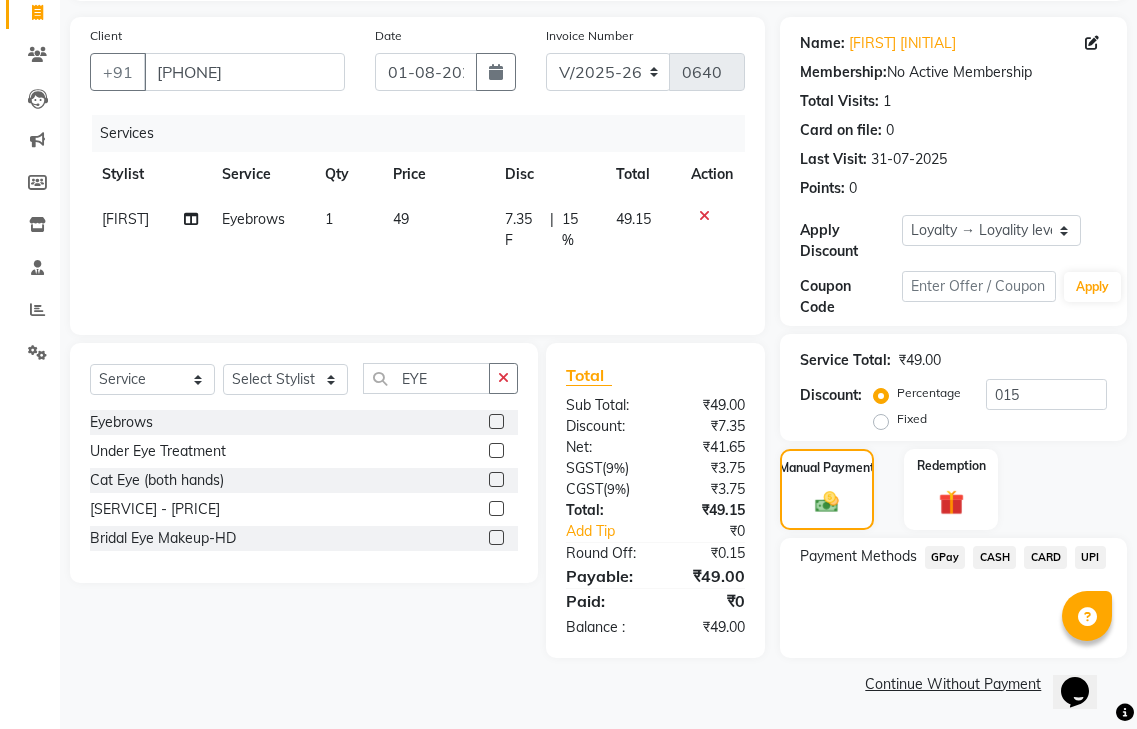 click on "CASH" 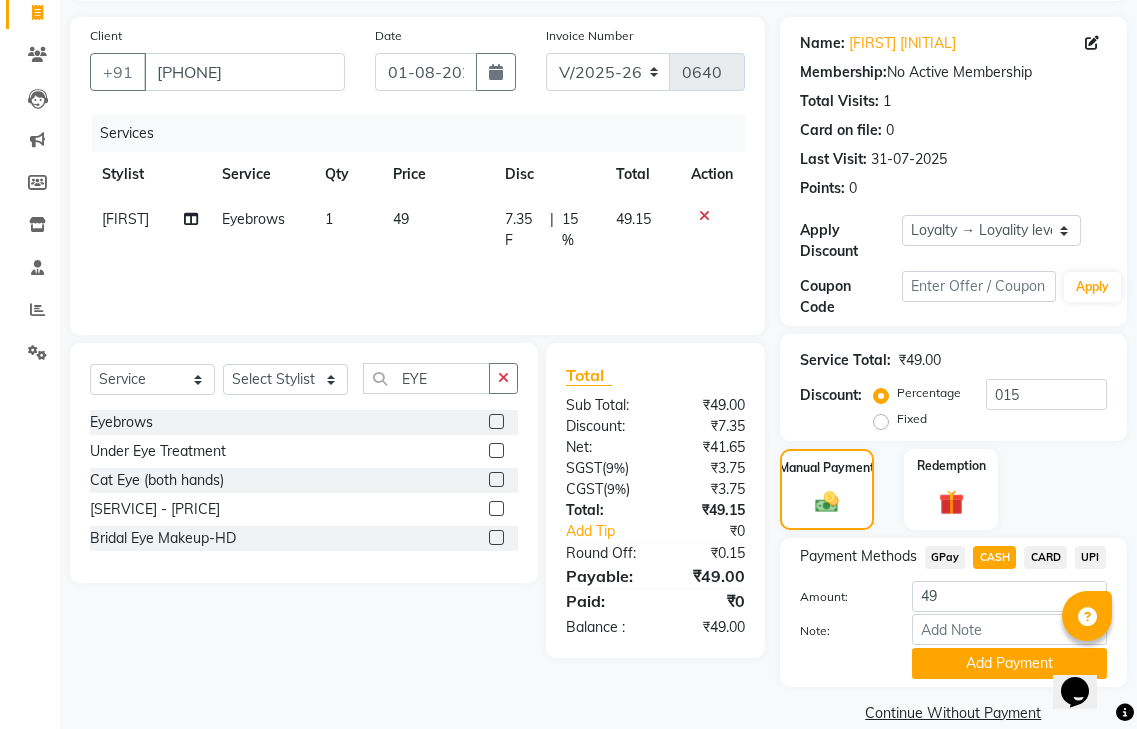 scroll, scrollTop: 162, scrollLeft: 0, axis: vertical 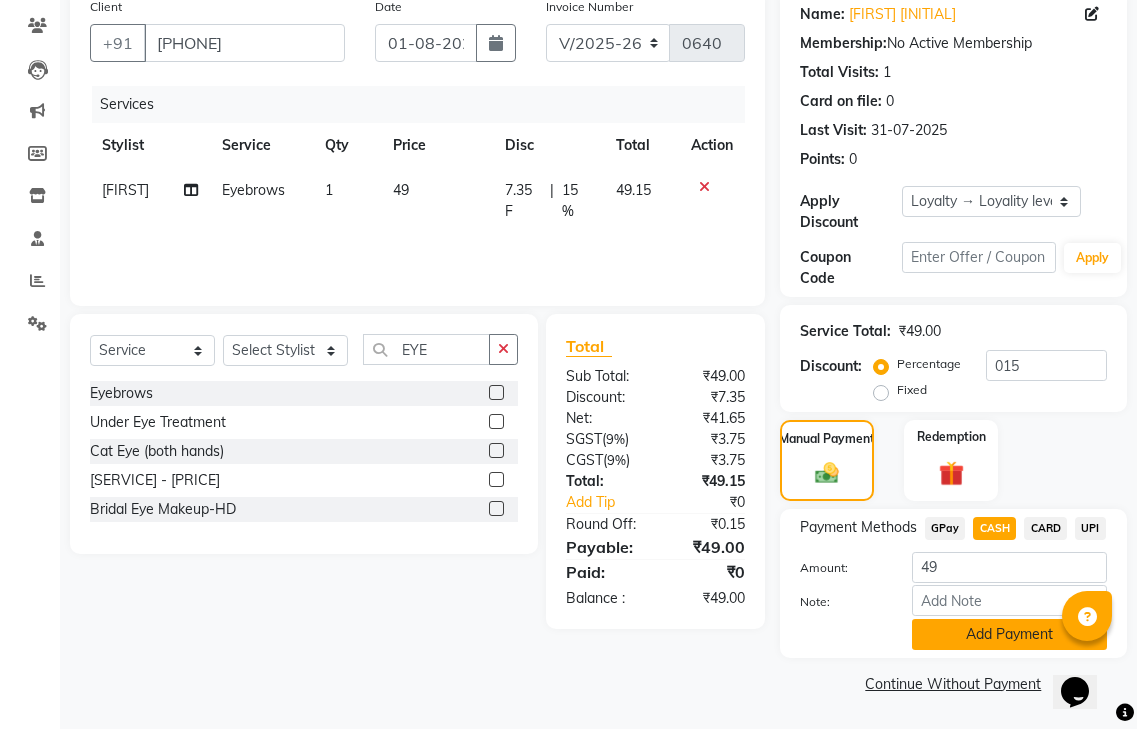 click on "Add Payment" 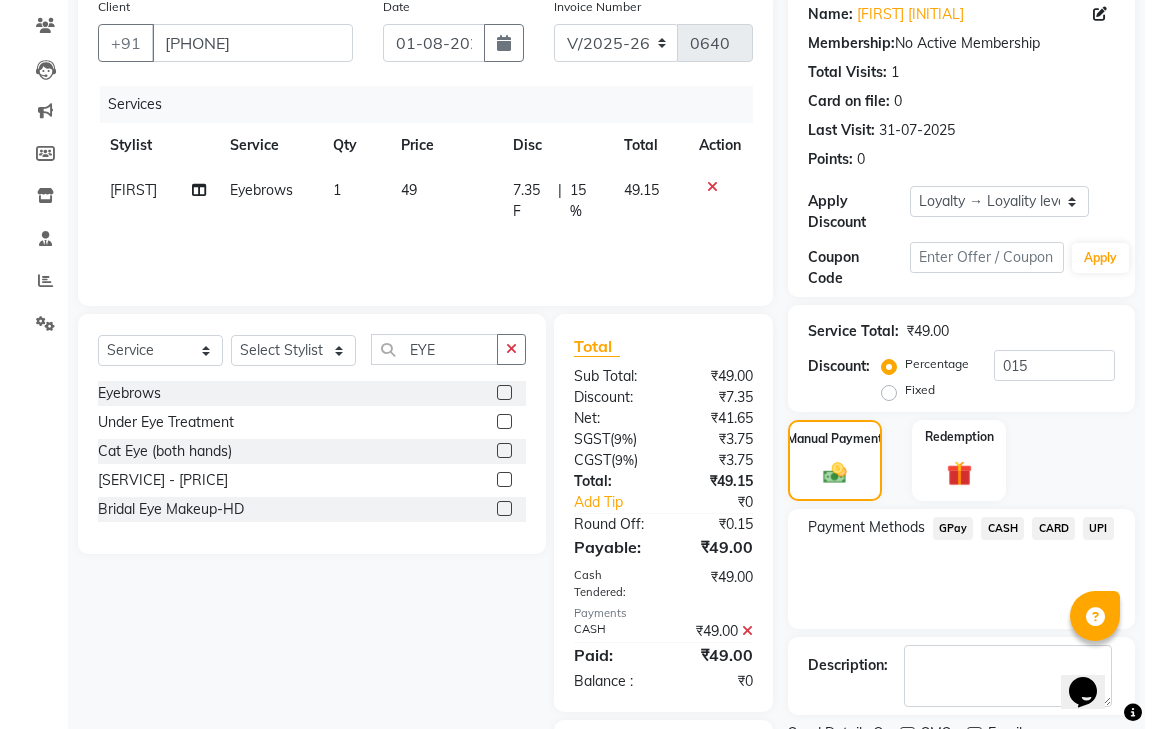 scroll, scrollTop: 336, scrollLeft: 0, axis: vertical 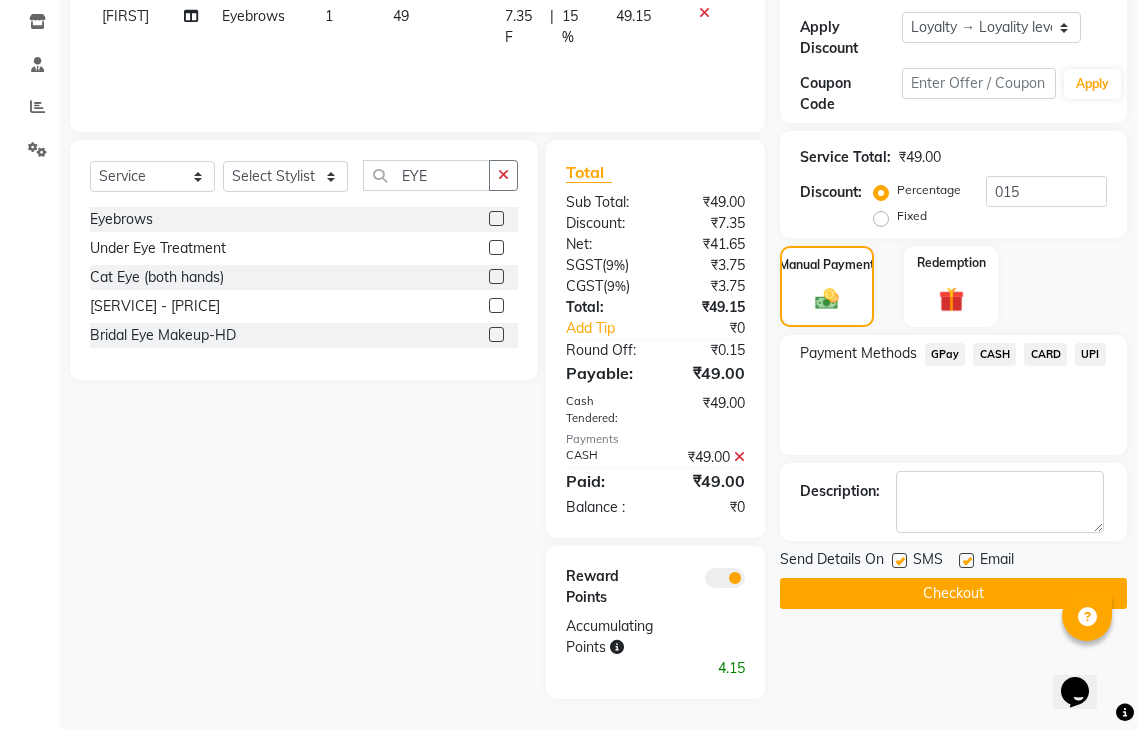 click 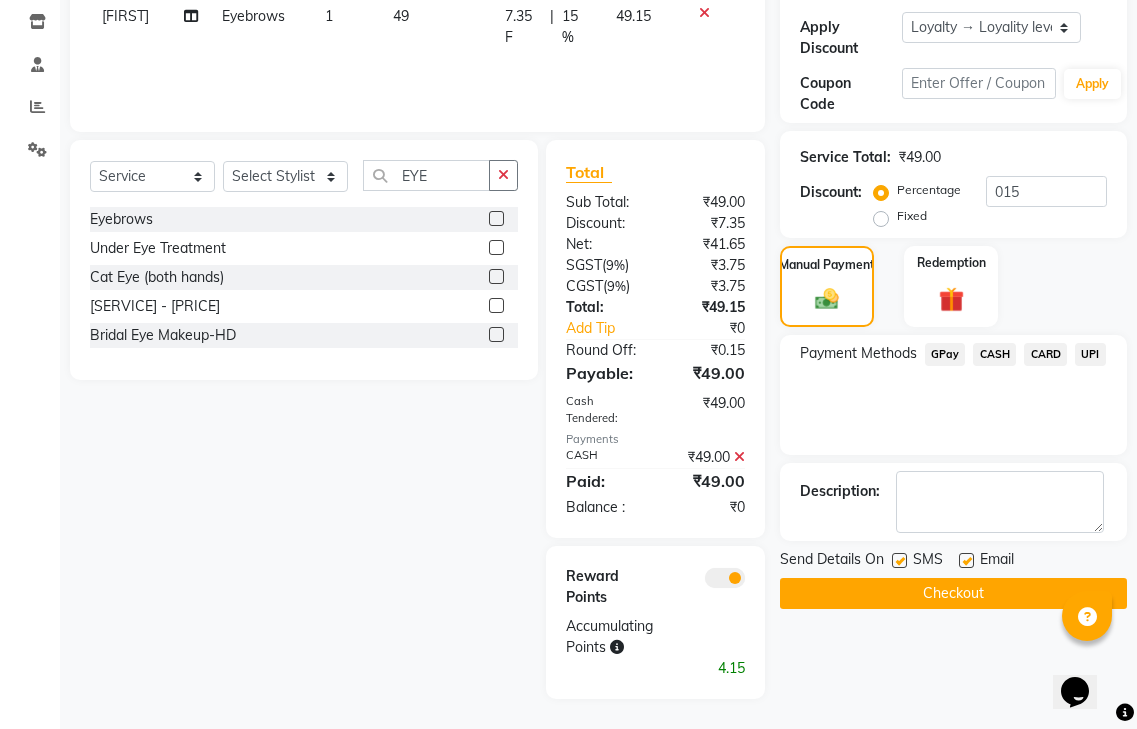 click 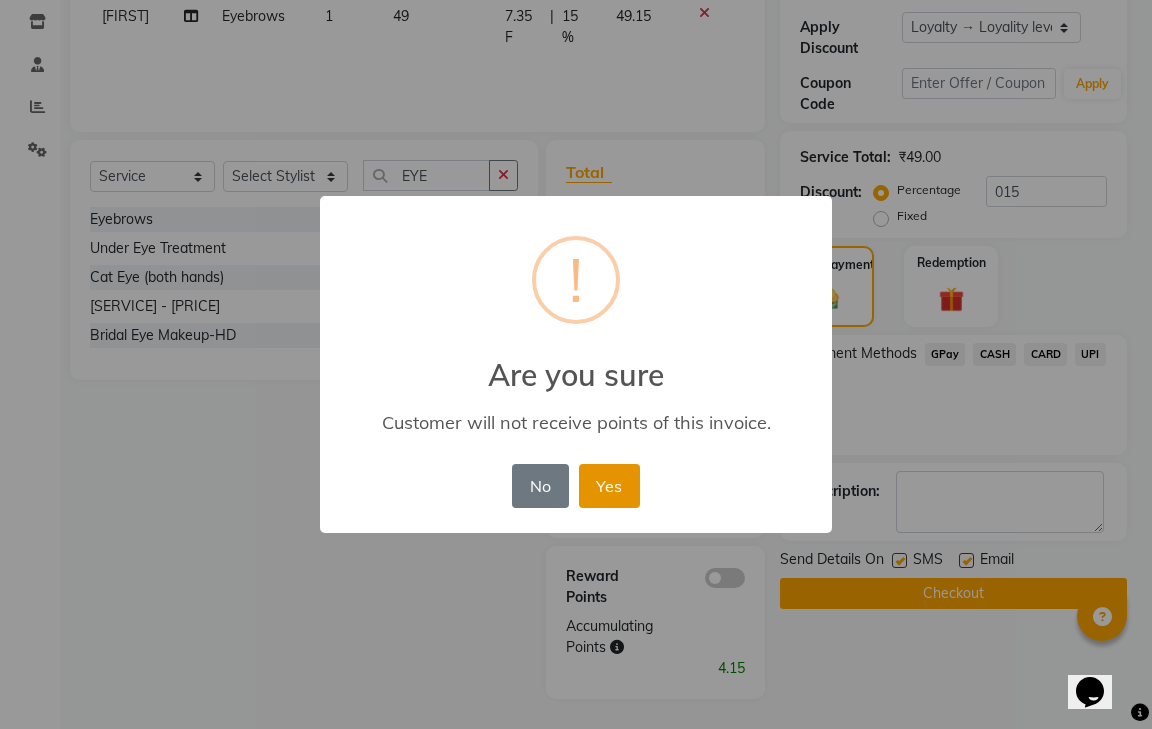 click on "Yes" at bounding box center (609, 486) 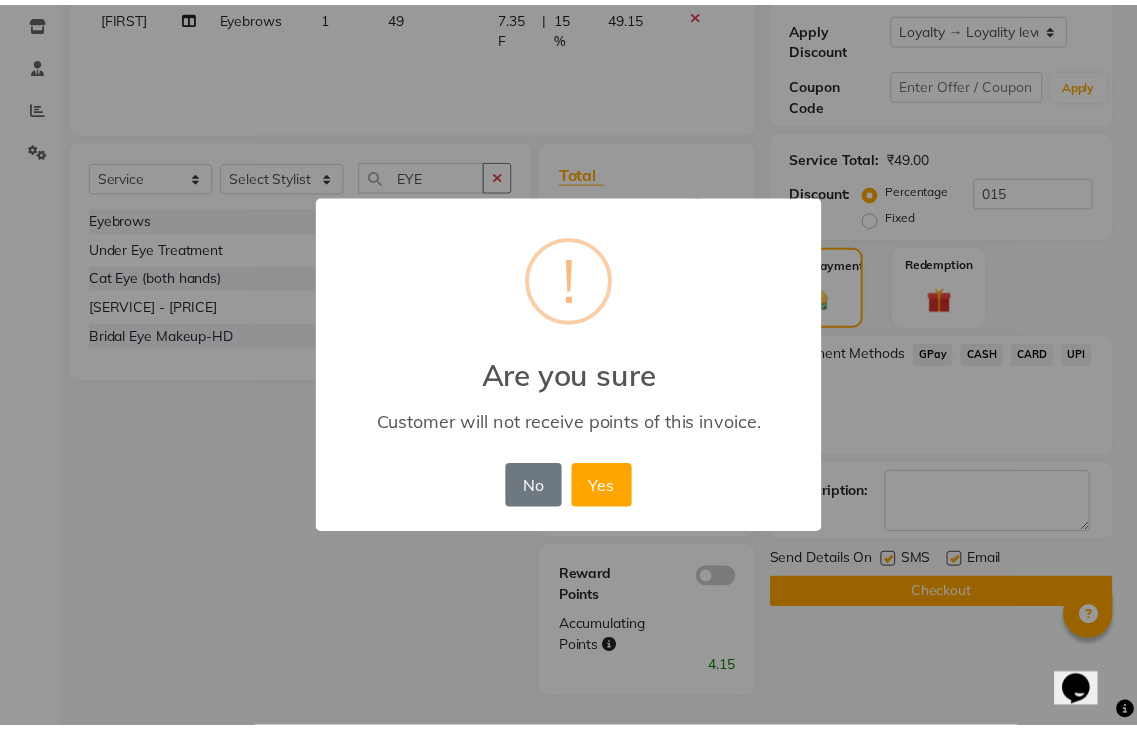 scroll, scrollTop: 265, scrollLeft: 0, axis: vertical 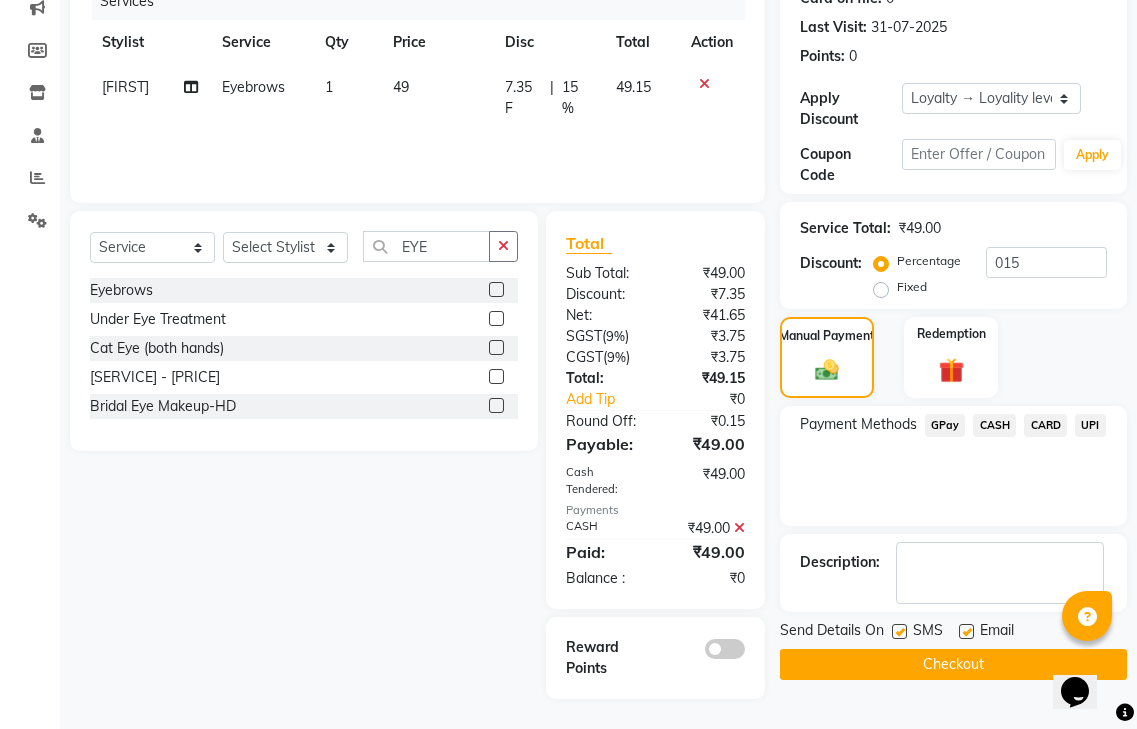 click on "Checkout" 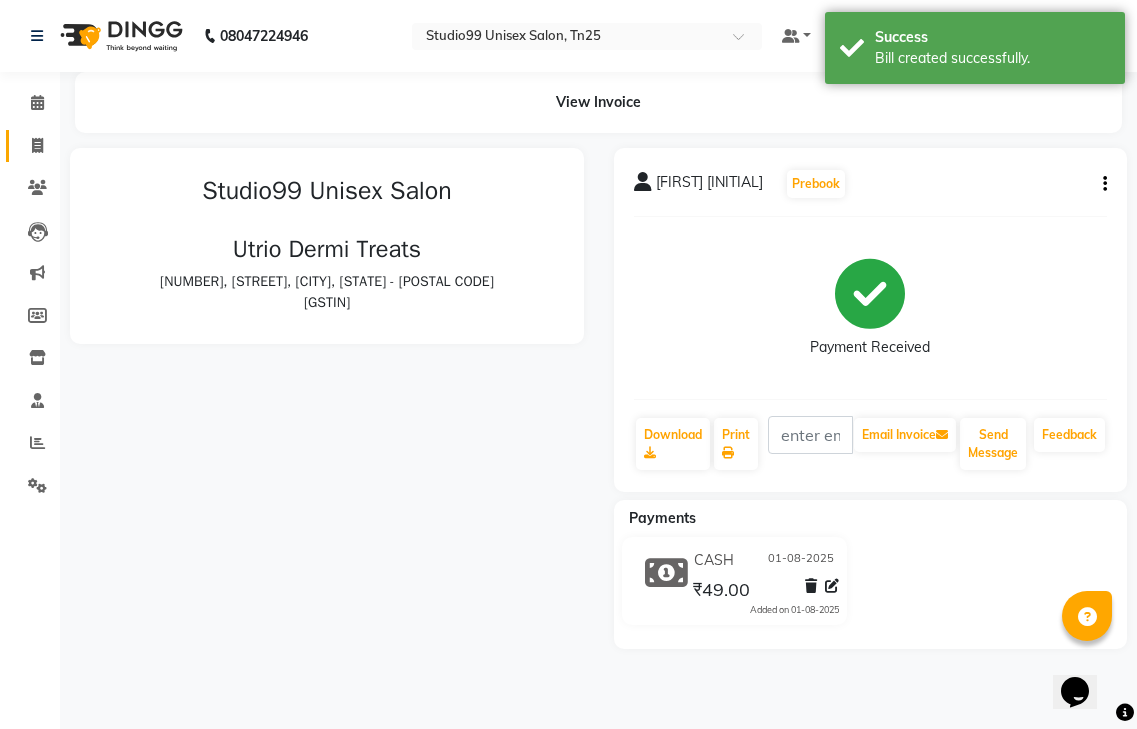 scroll, scrollTop: 0, scrollLeft: 0, axis: both 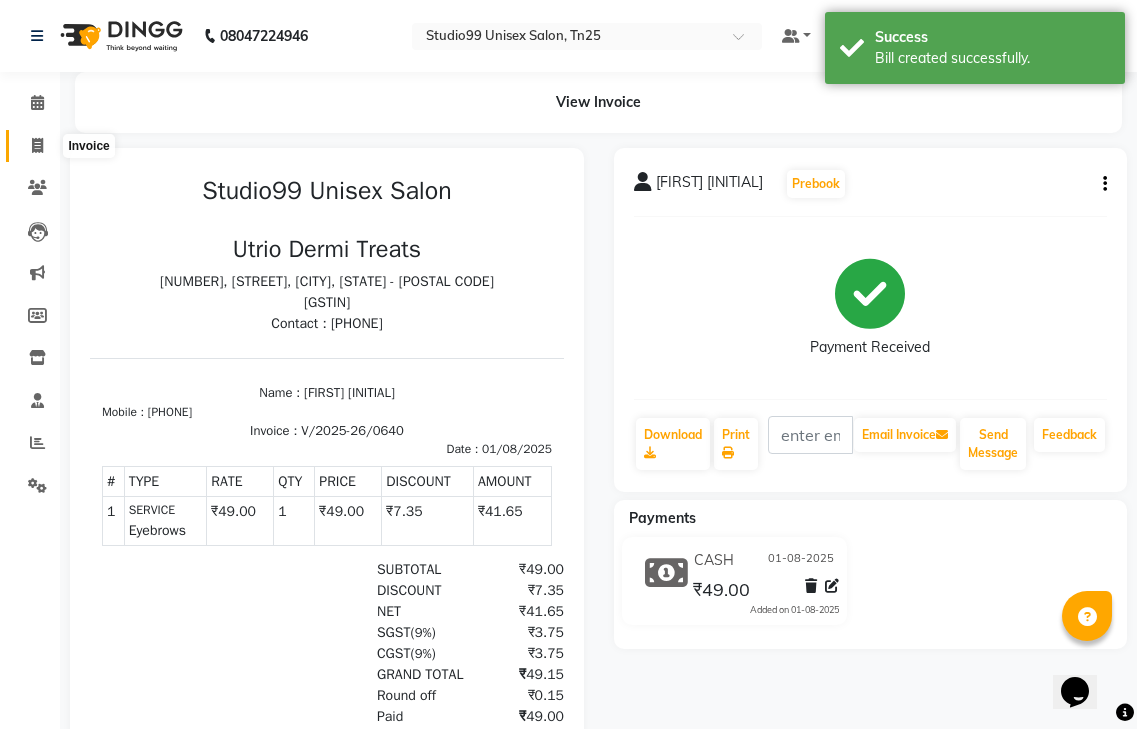 click 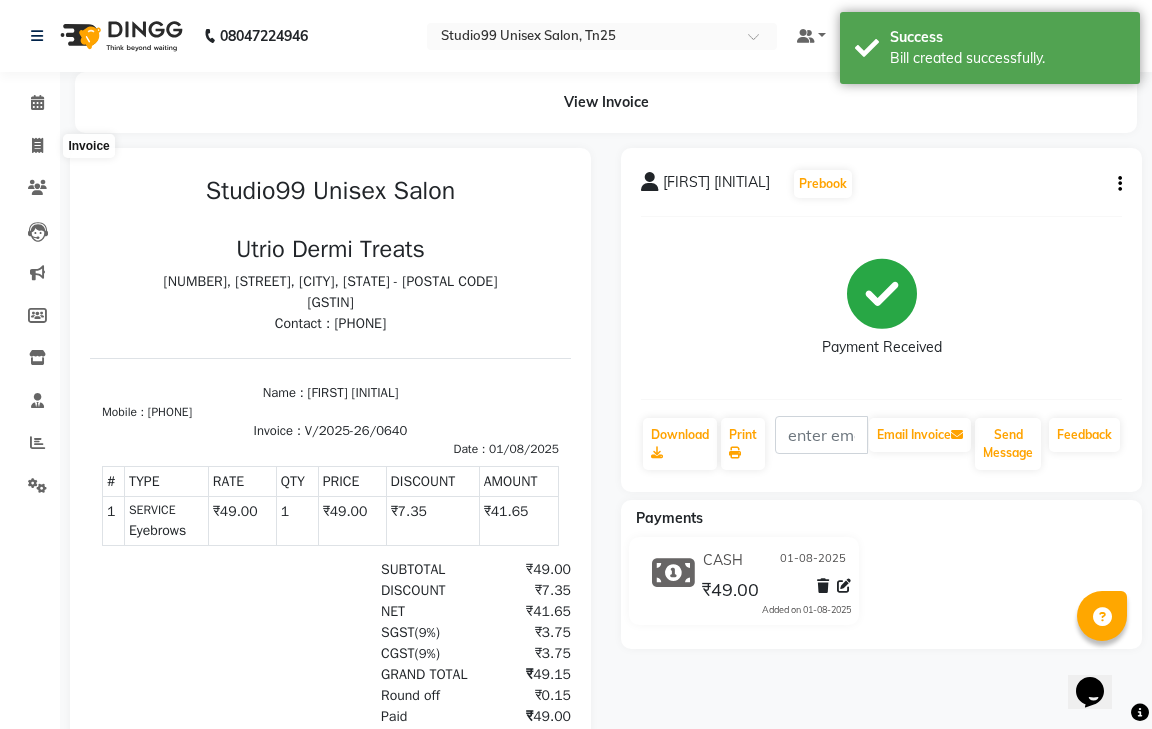 select on "8331" 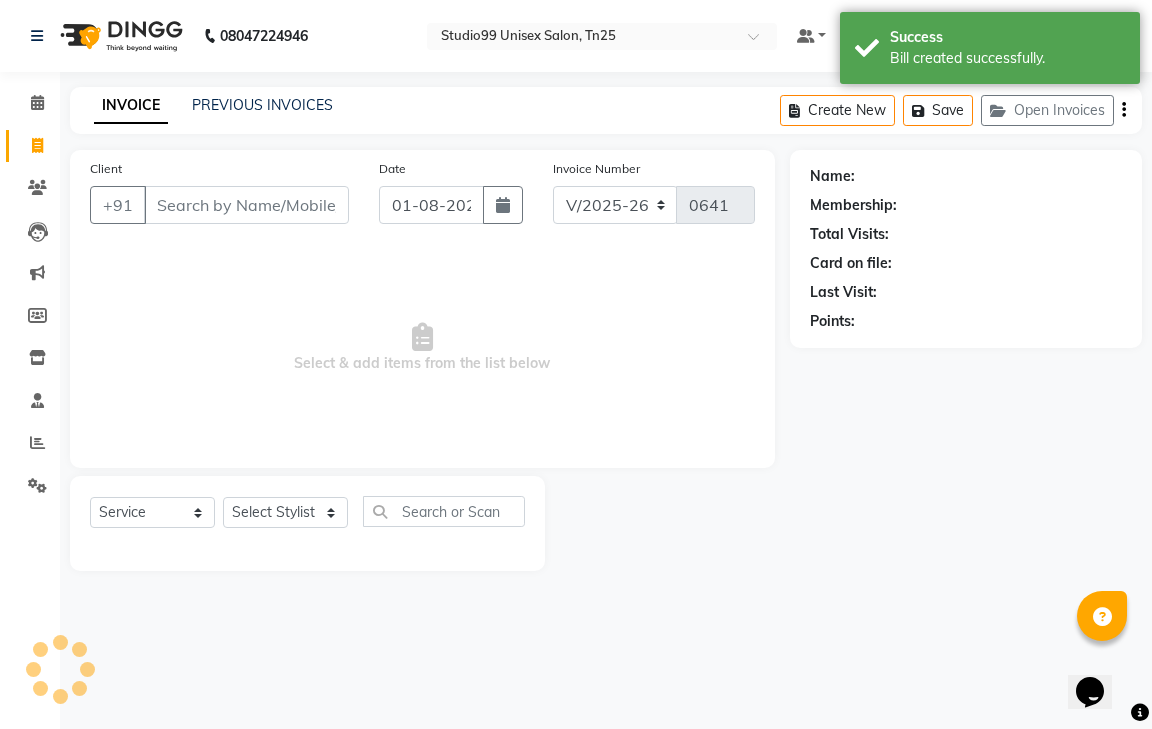 click on "Client" at bounding box center [246, 205] 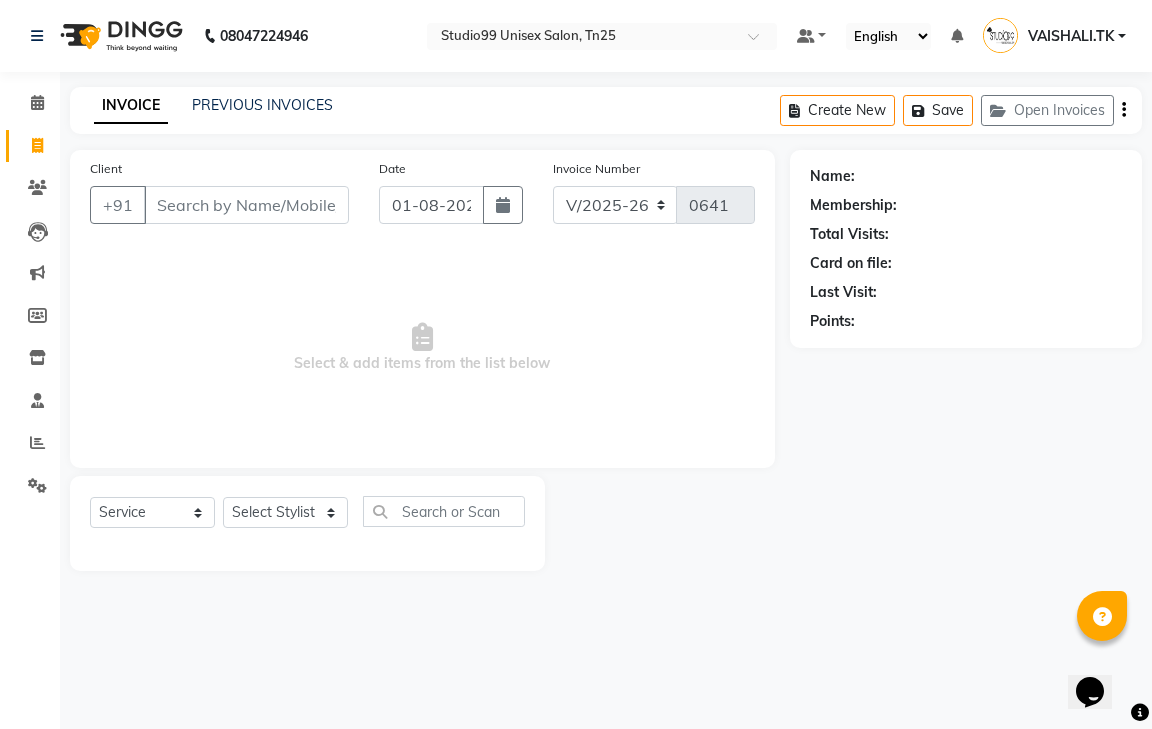 click on "Client" at bounding box center [246, 205] 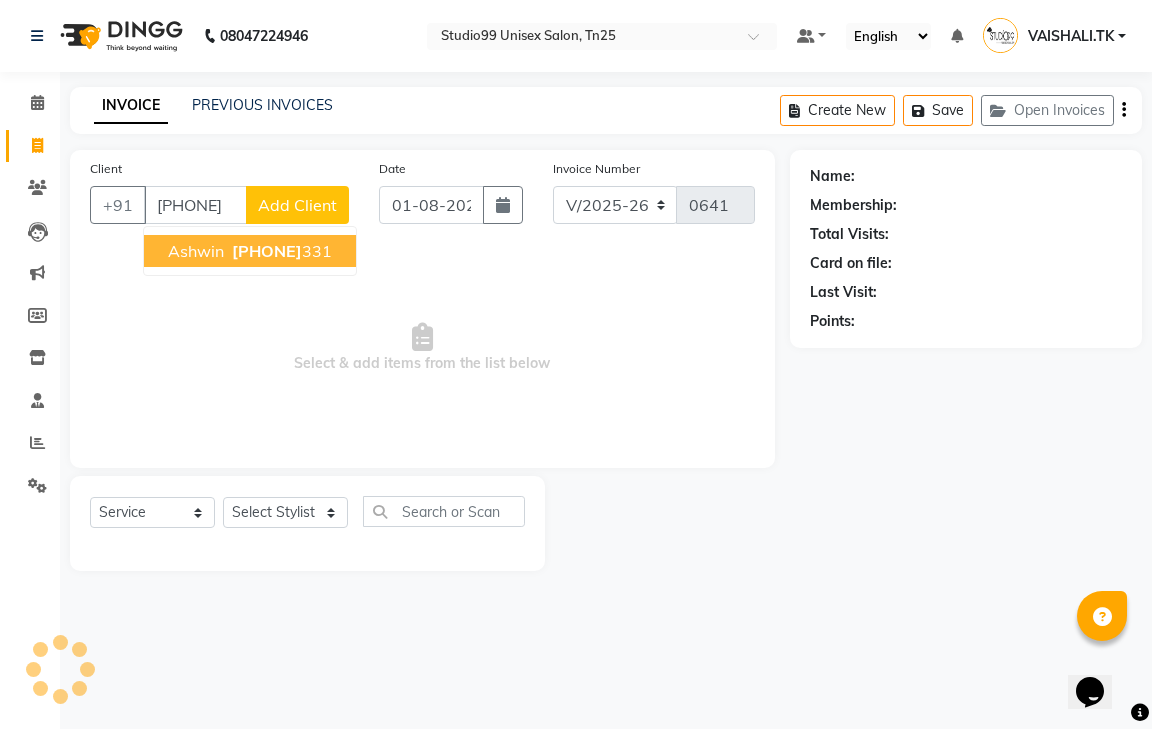 type on "[PHONE]" 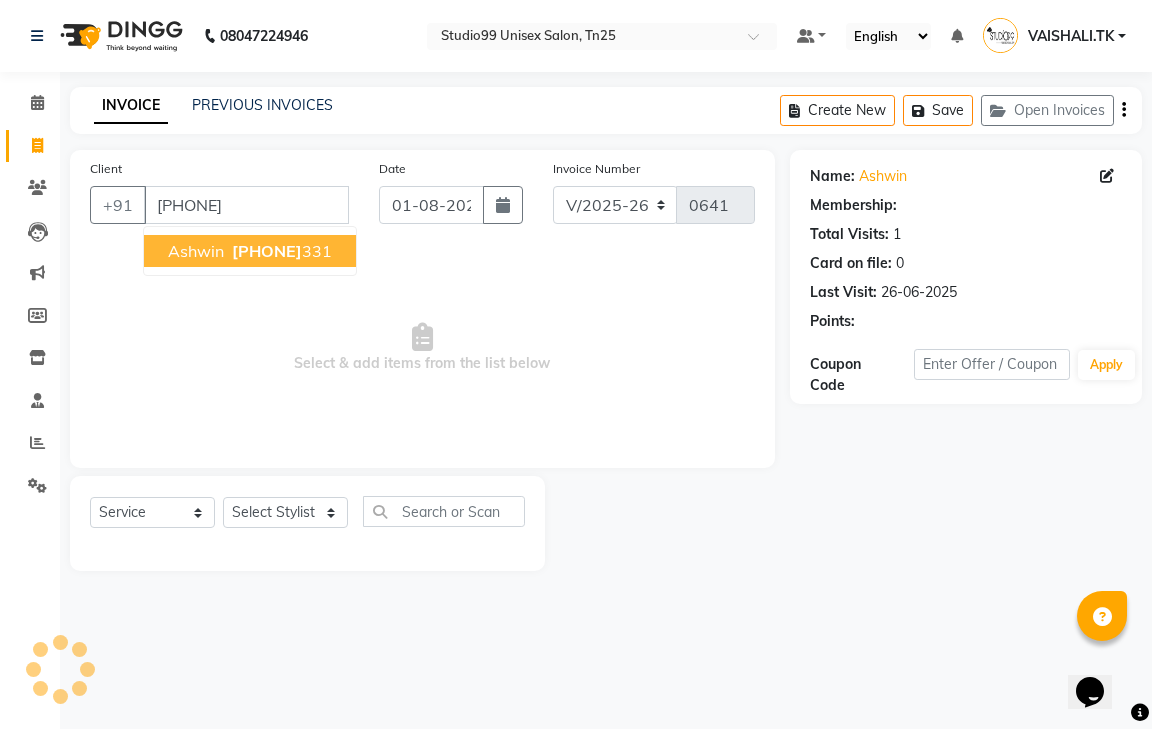 select on "1: Object" 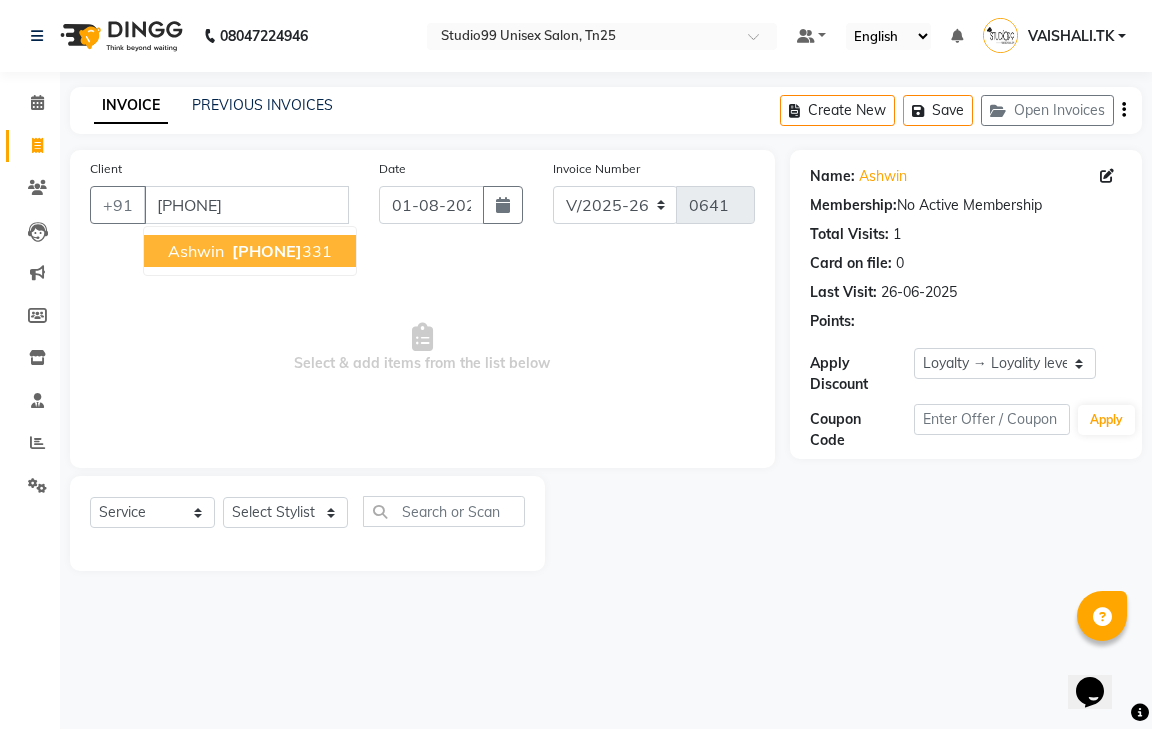 click on "[PHONE]" at bounding box center (267, 251) 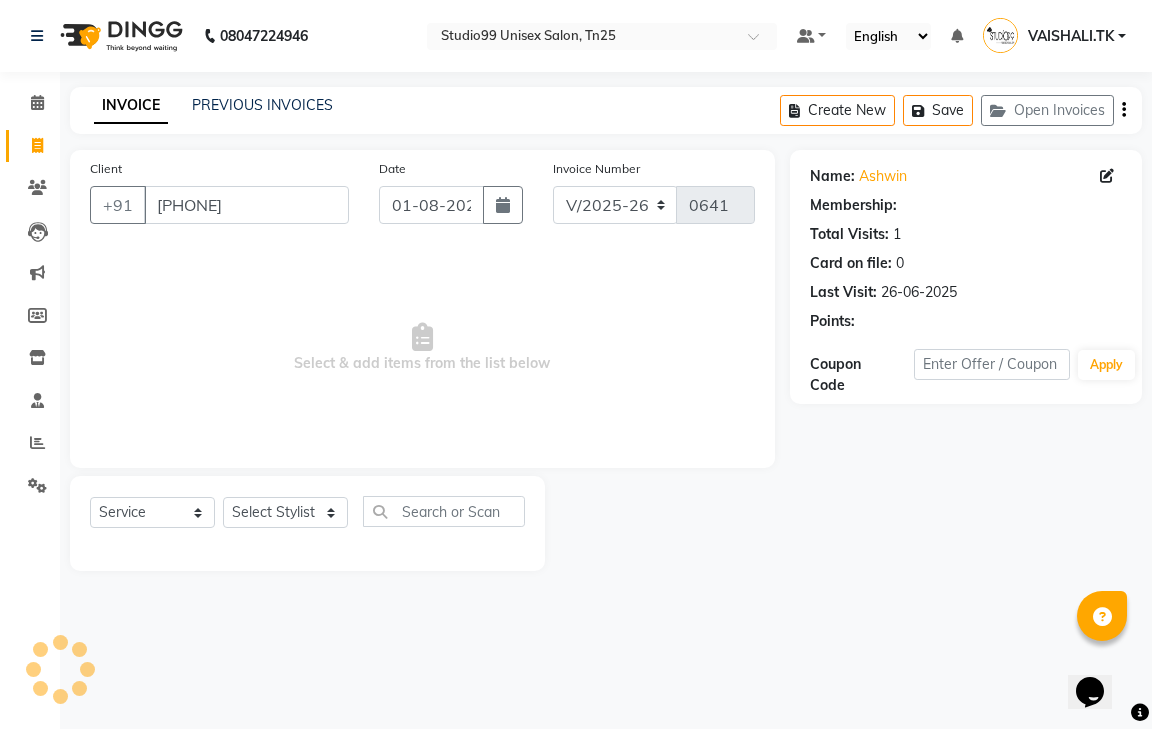 select on "1: Object" 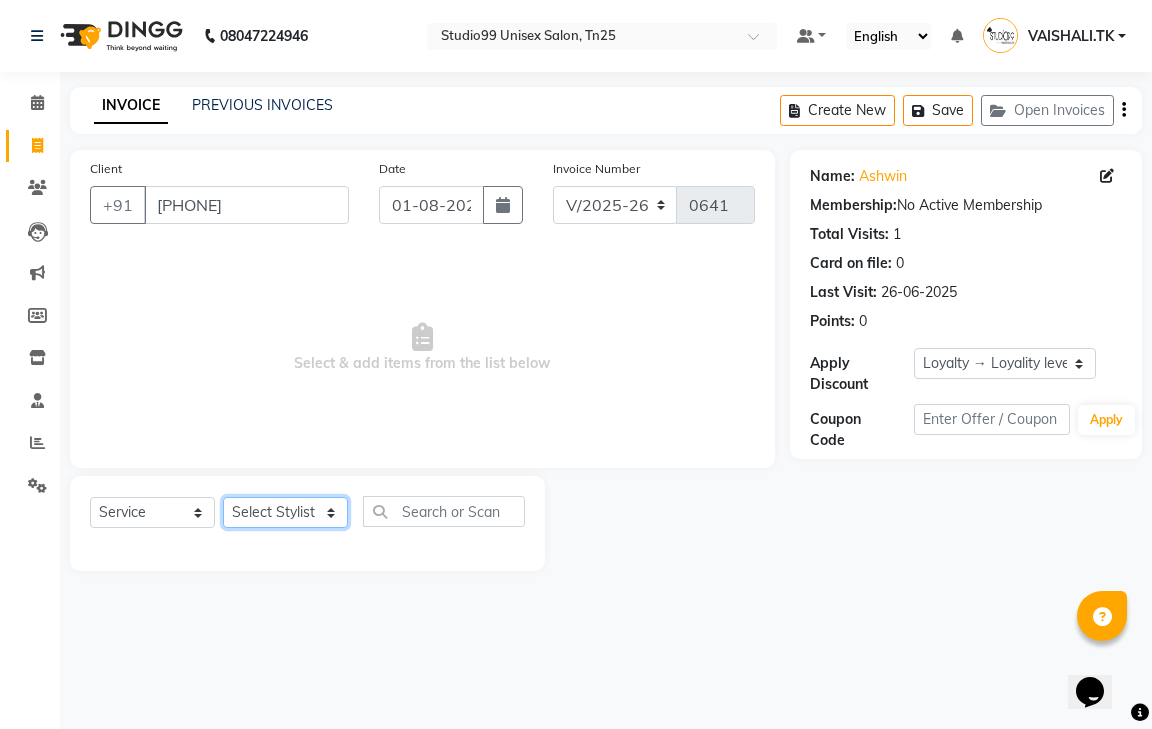 click on "Select Stylist [GENDER] [FIRST] [FIRST] [FIRST] [FIRST] [FIRST] [FIRST] [FIRST] [FIRST]" 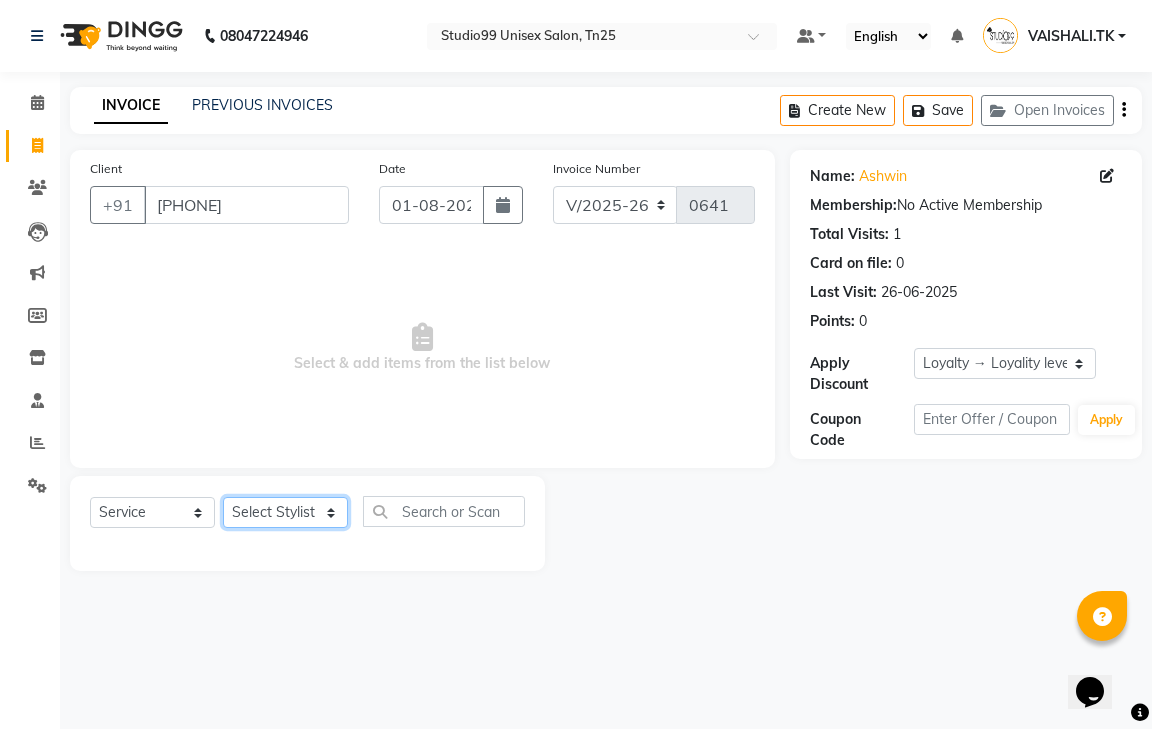 select on "80761" 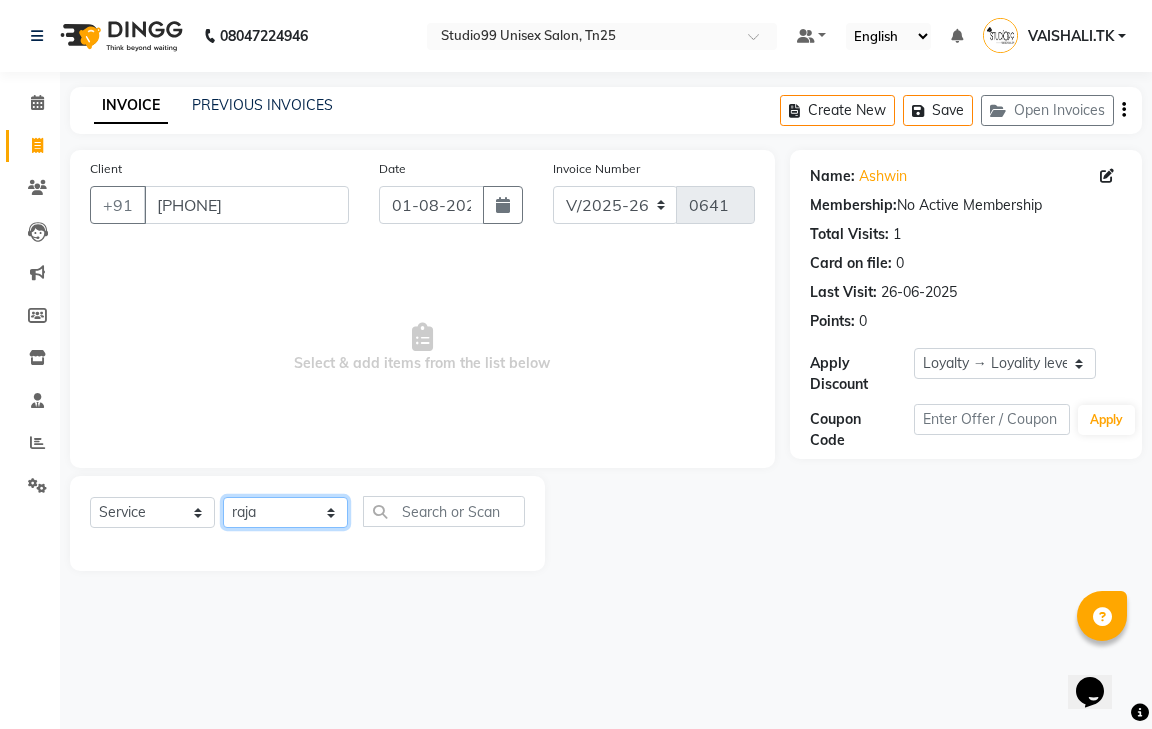click on "Select Stylist [GENDER] [FIRST] [FIRST] [FIRST] [FIRST] [FIRST] [FIRST] [FIRST] [FIRST]" 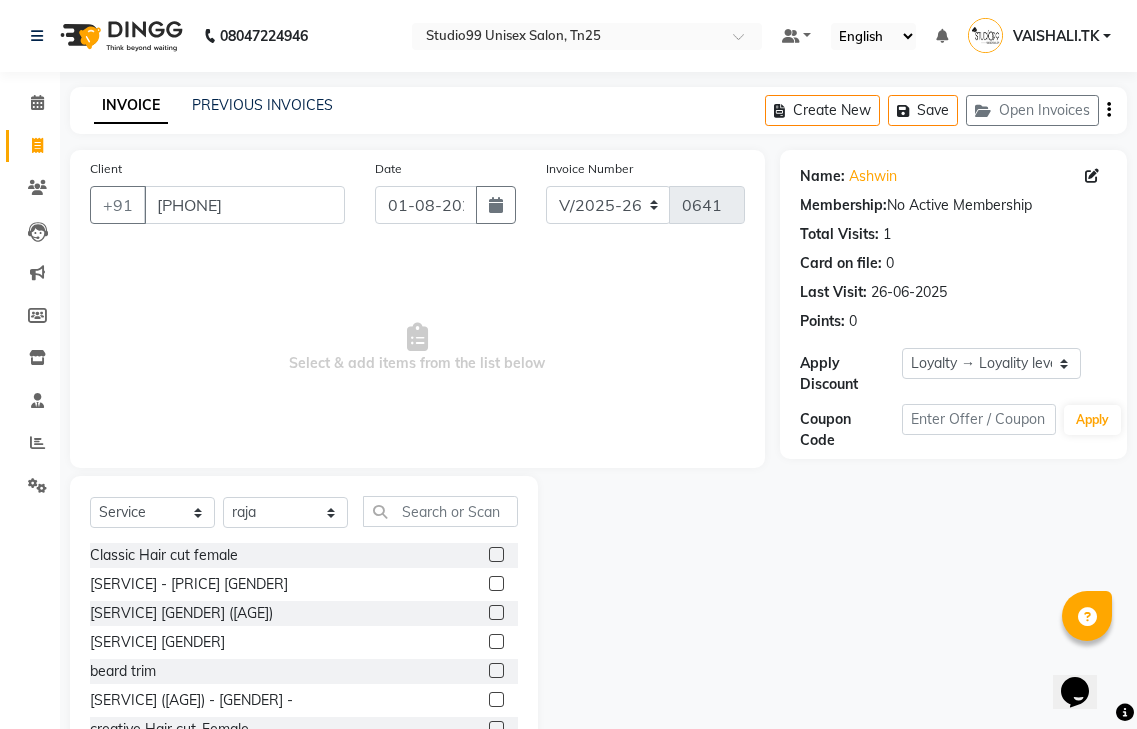 click 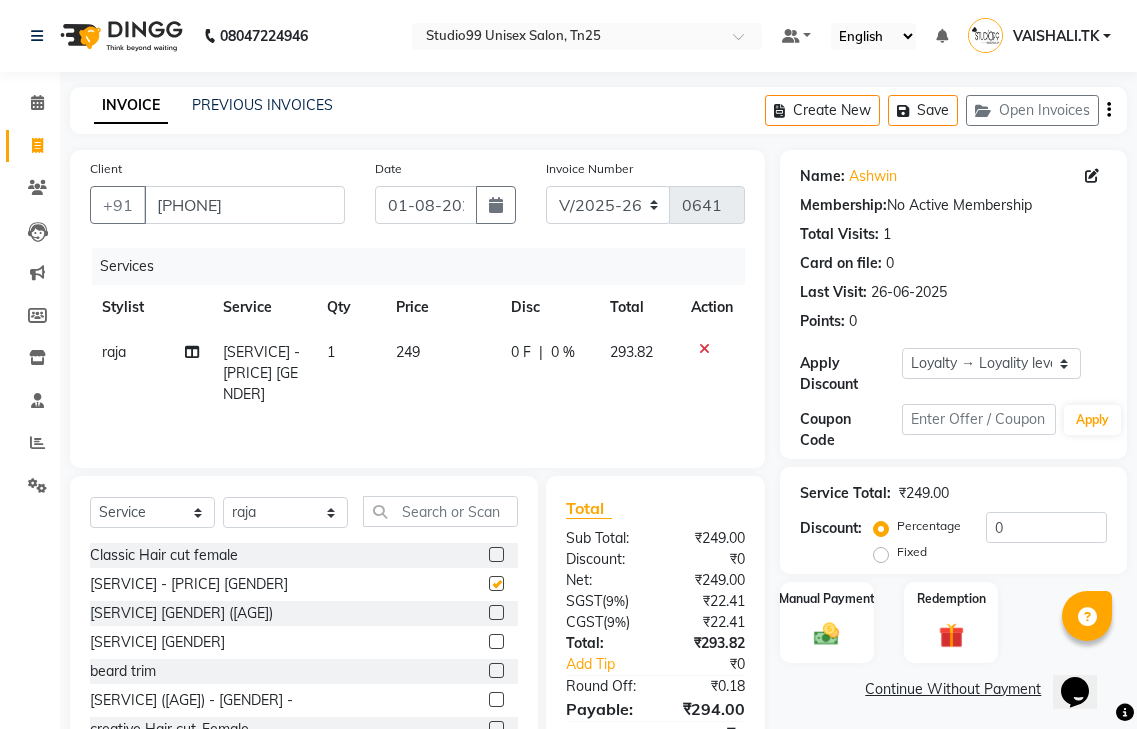 checkbox on "false" 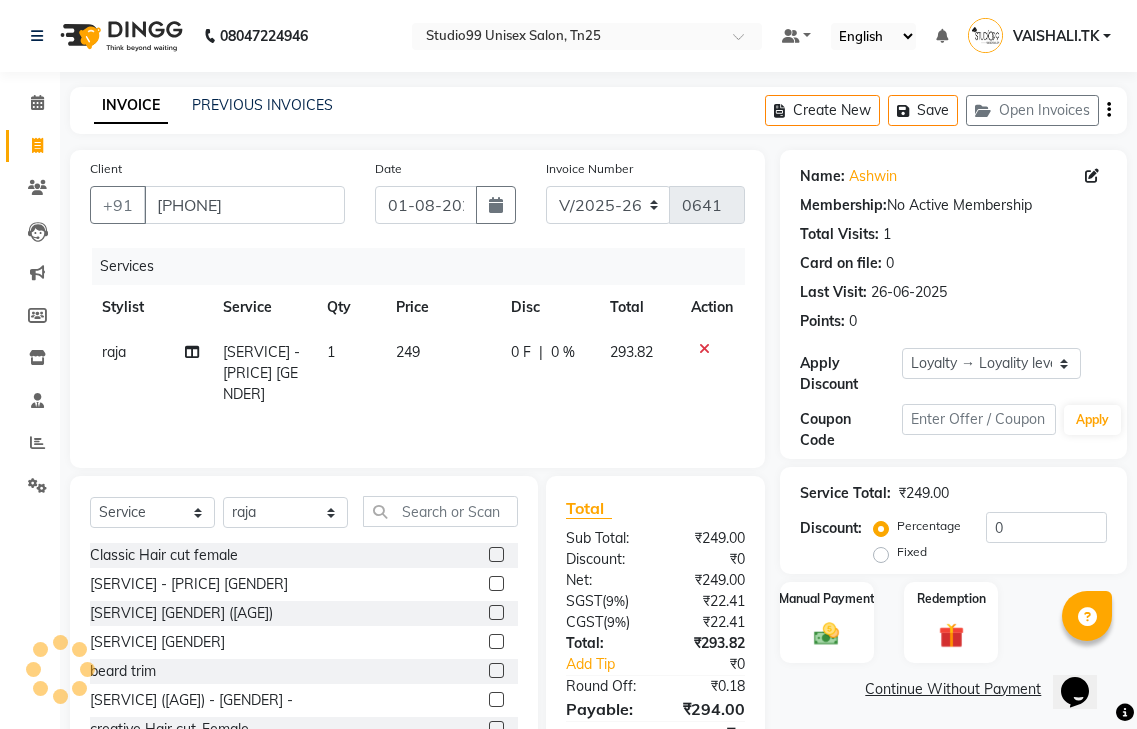 click 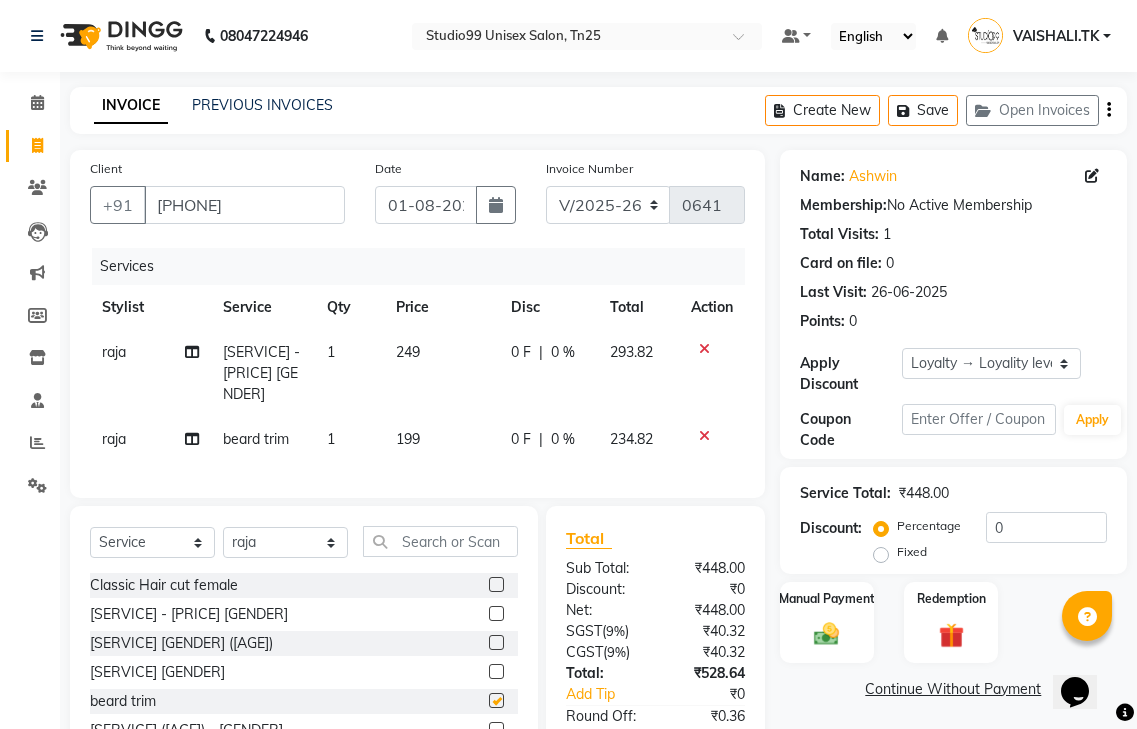 checkbox on "false" 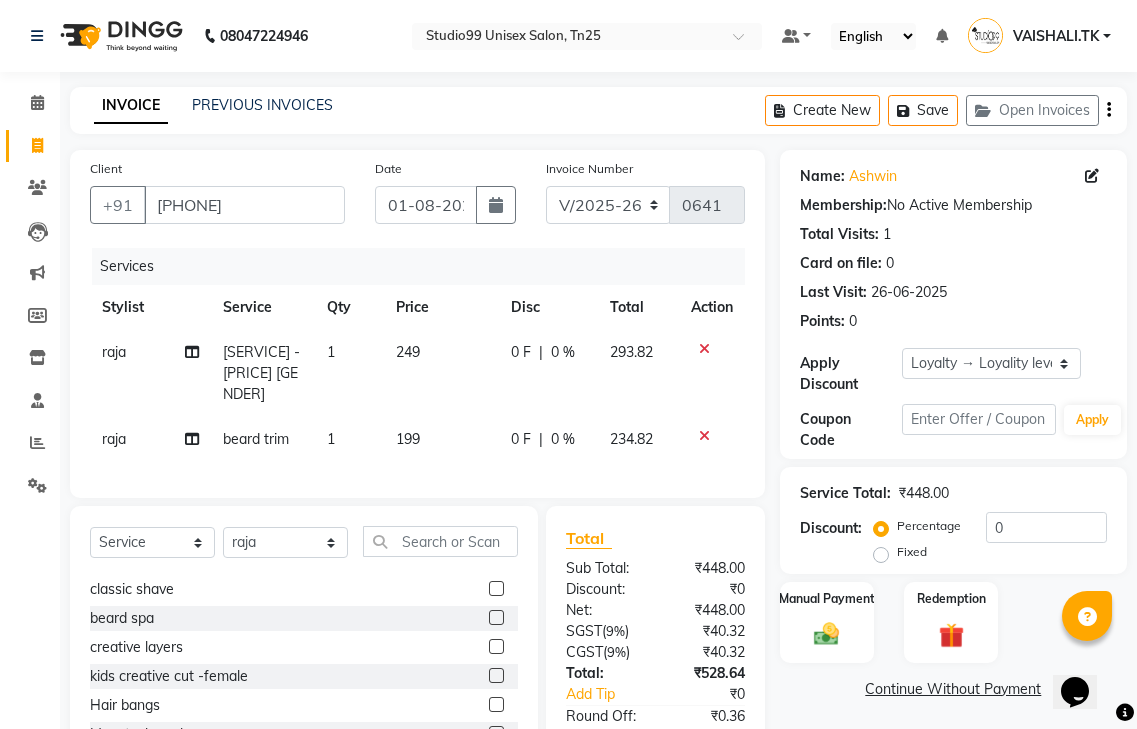 scroll, scrollTop: 200, scrollLeft: 0, axis: vertical 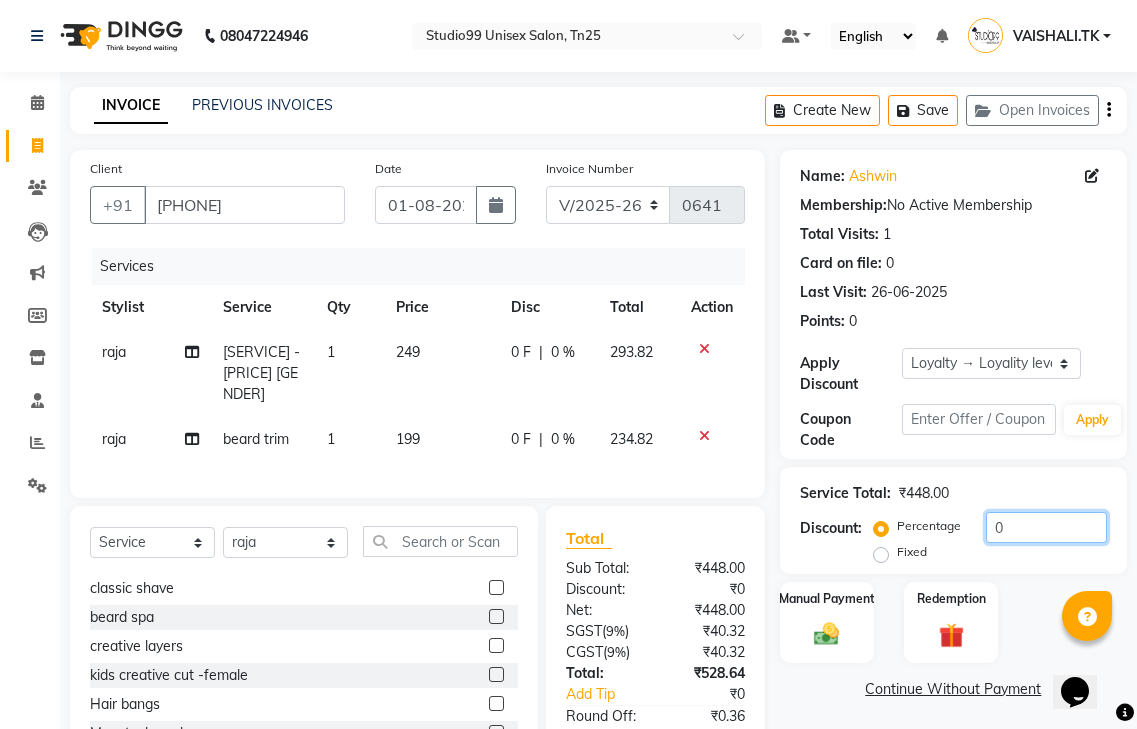 click on "0" 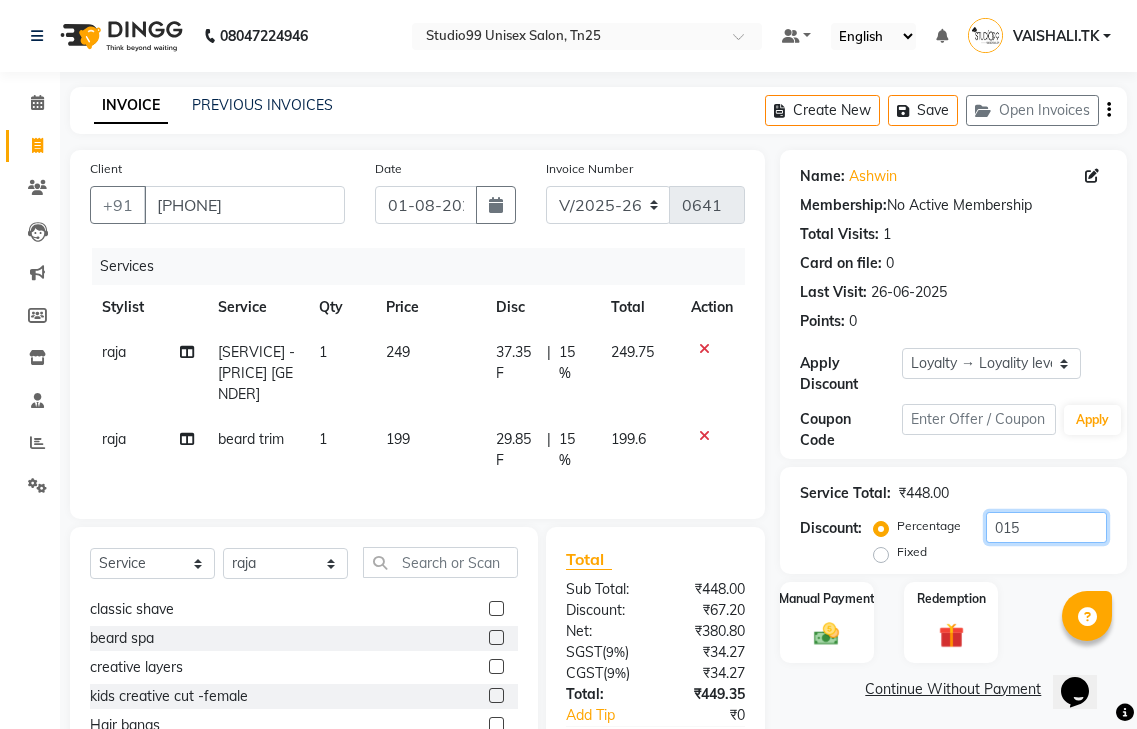 scroll, scrollTop: 137, scrollLeft: 0, axis: vertical 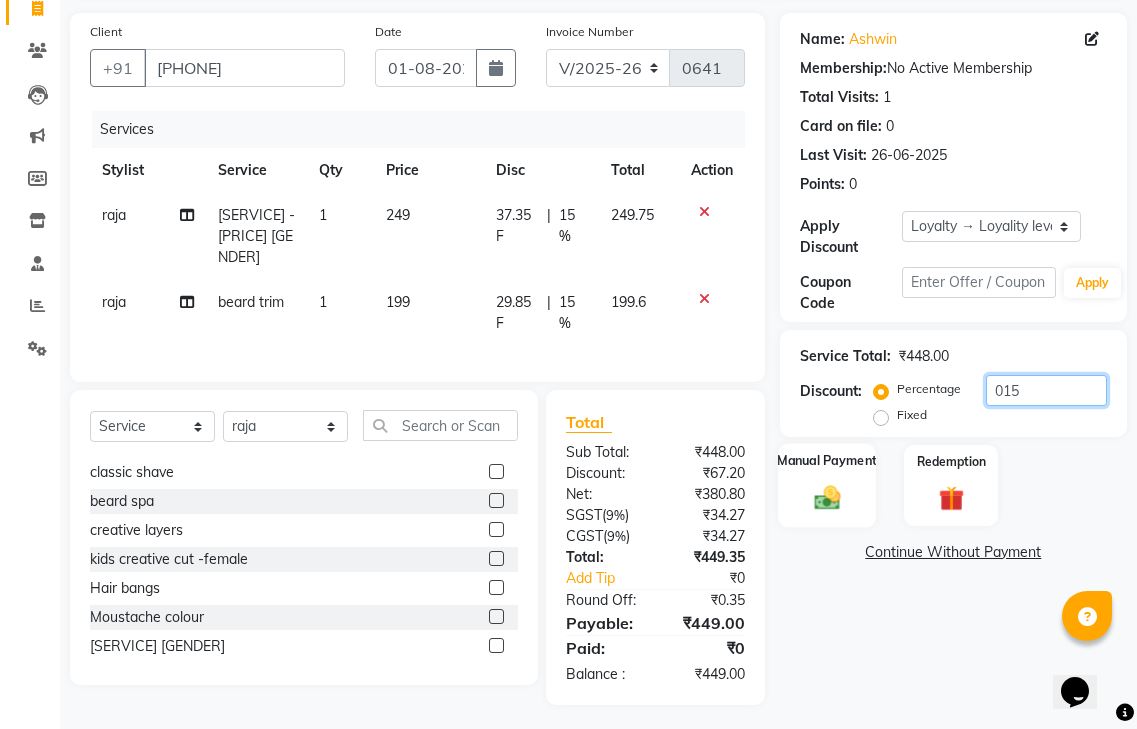type on "015" 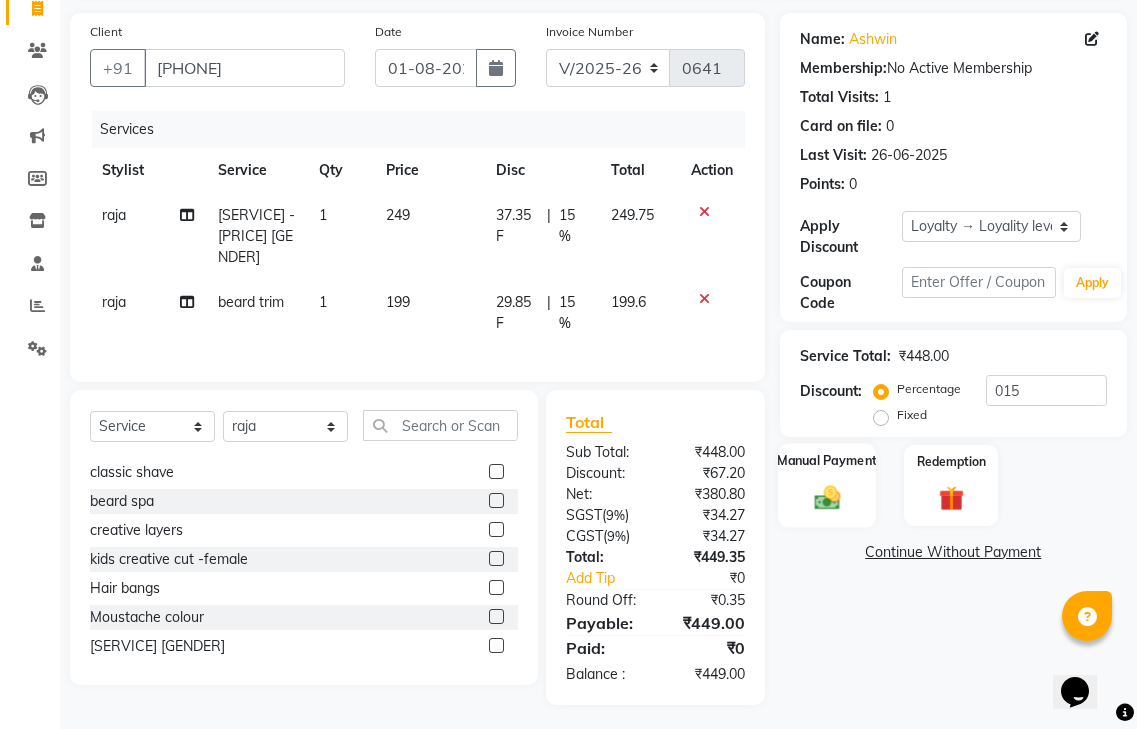 click on "Manual Payment" 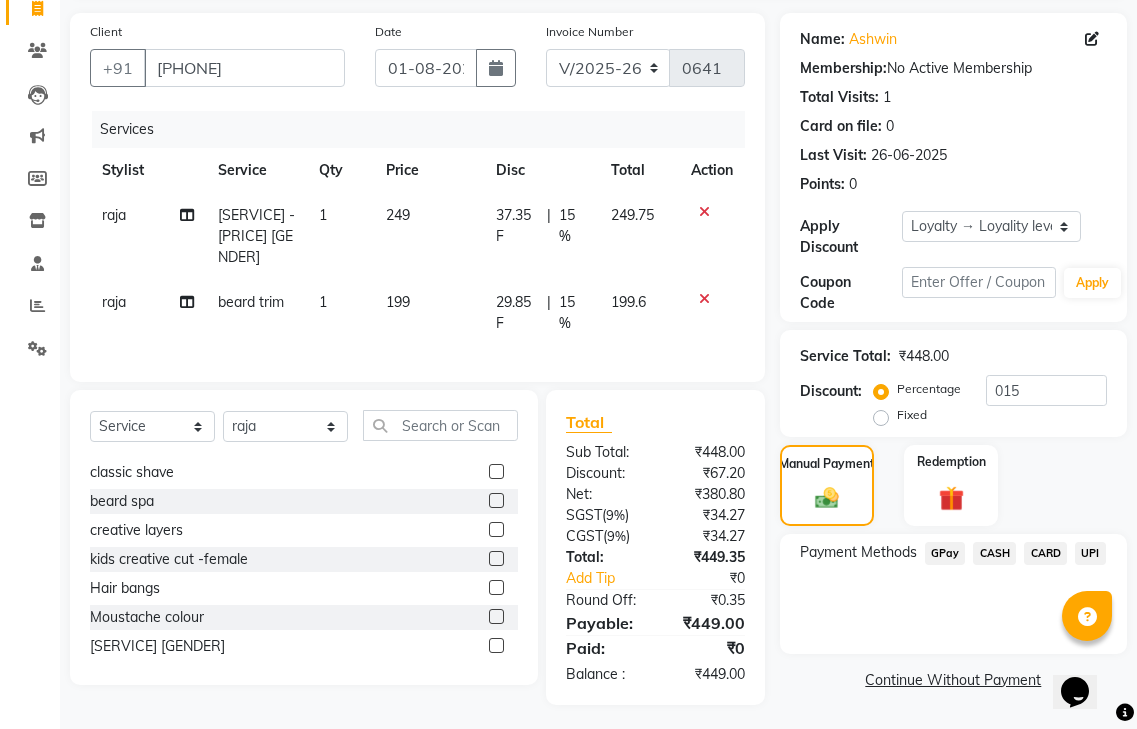 click on "GPay" 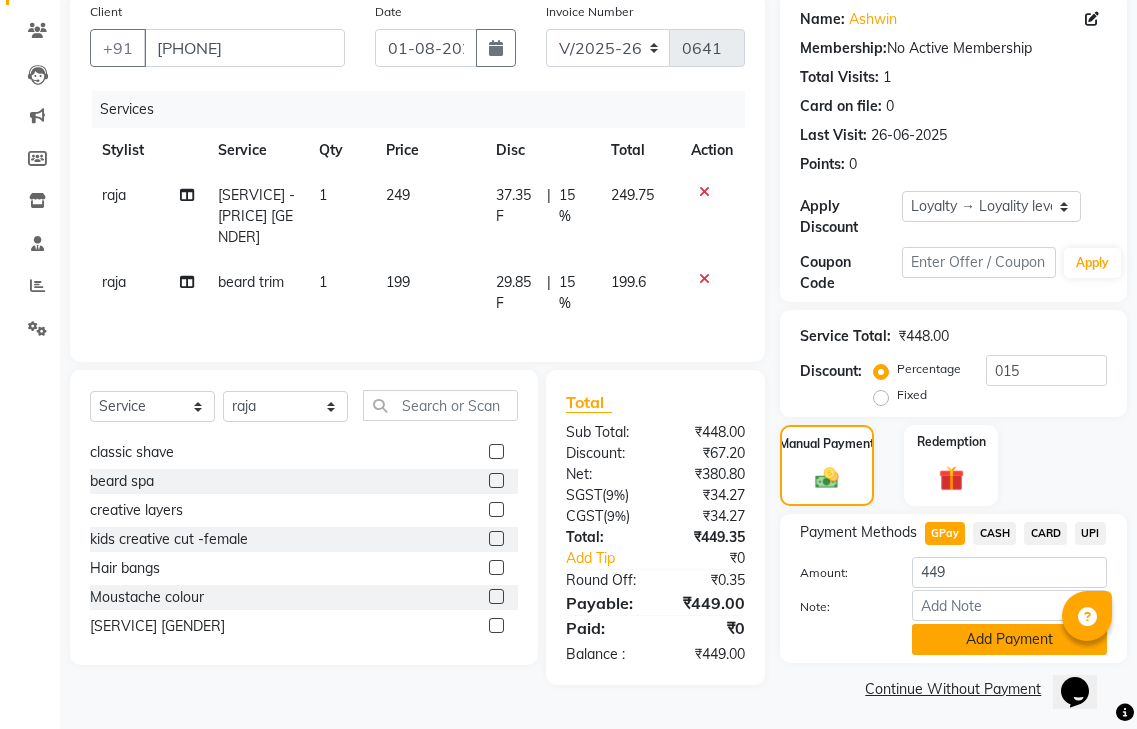 scroll, scrollTop: 162, scrollLeft: 0, axis: vertical 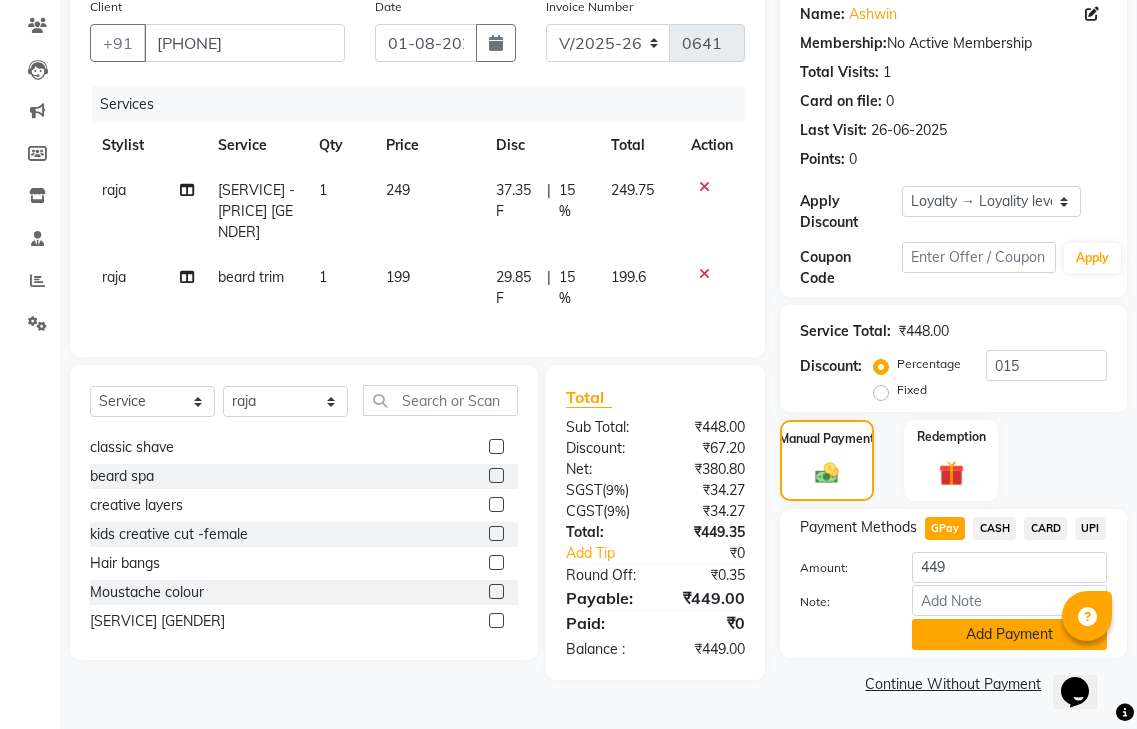 click on "Add Payment" 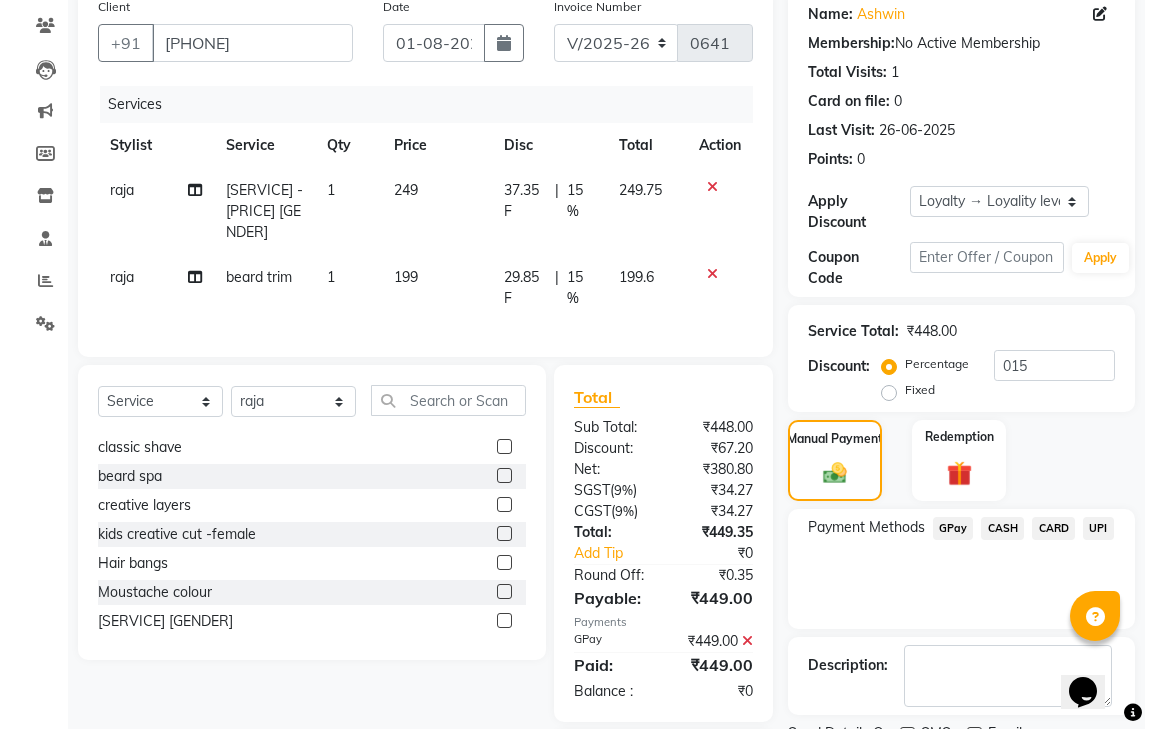 scroll, scrollTop: 340, scrollLeft: 0, axis: vertical 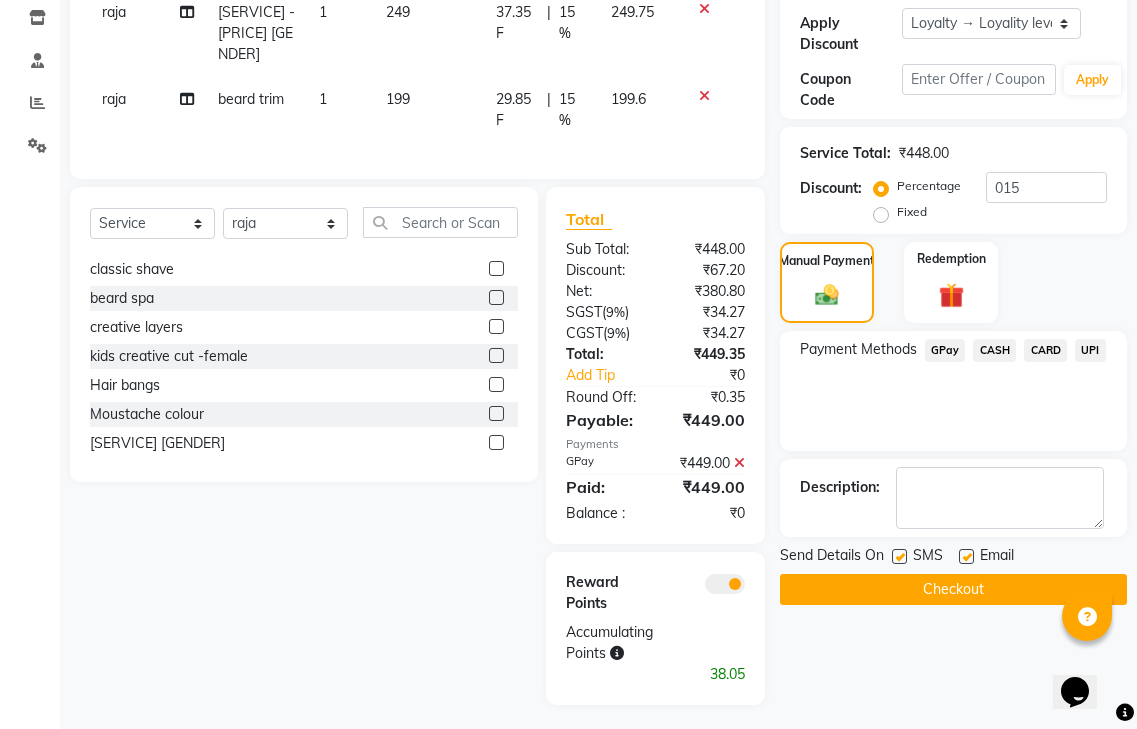 click 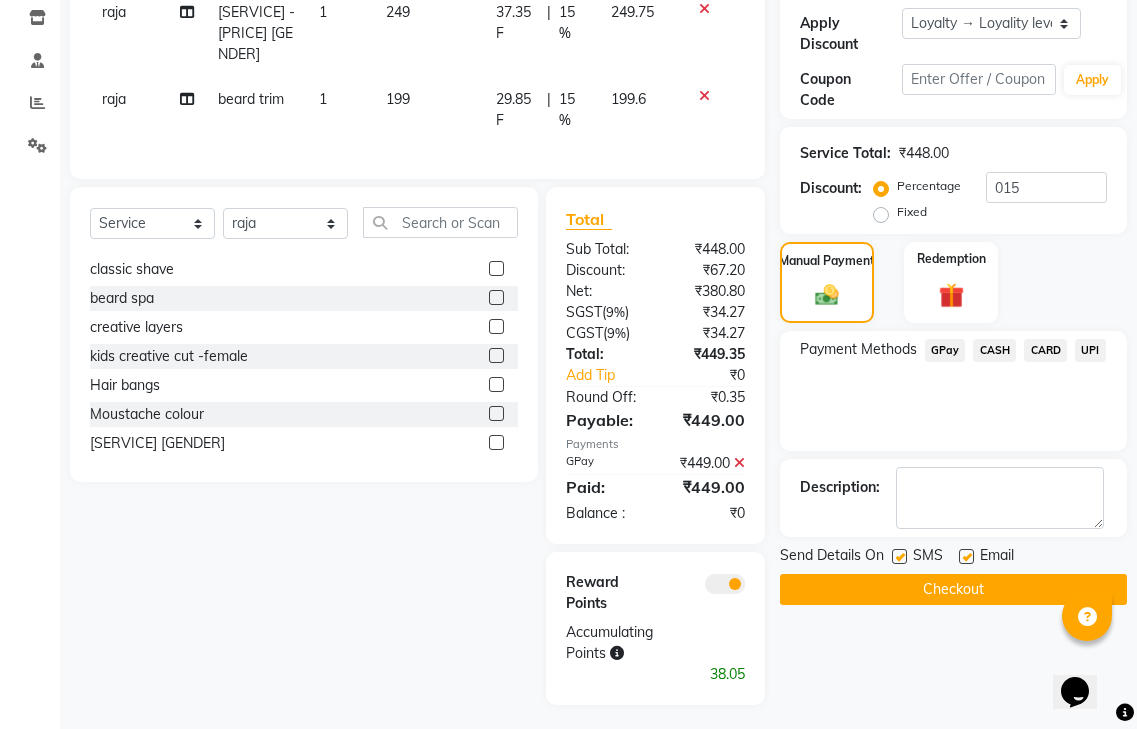 click 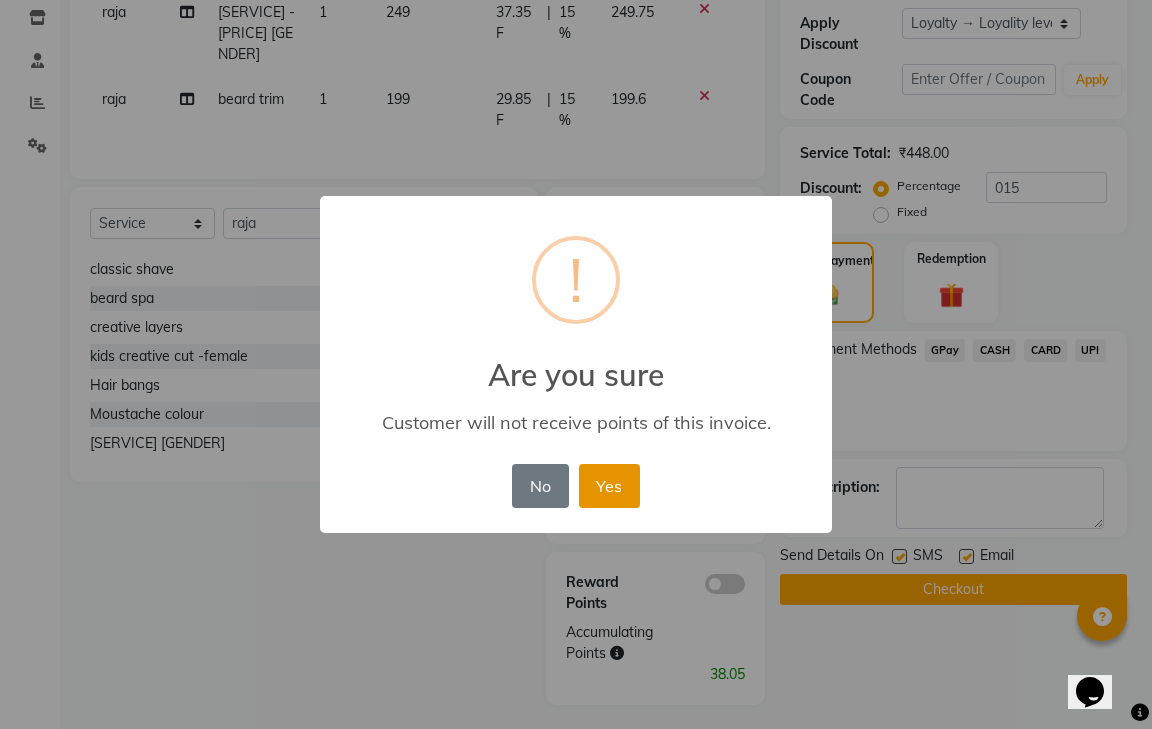 click on "Yes" at bounding box center (609, 486) 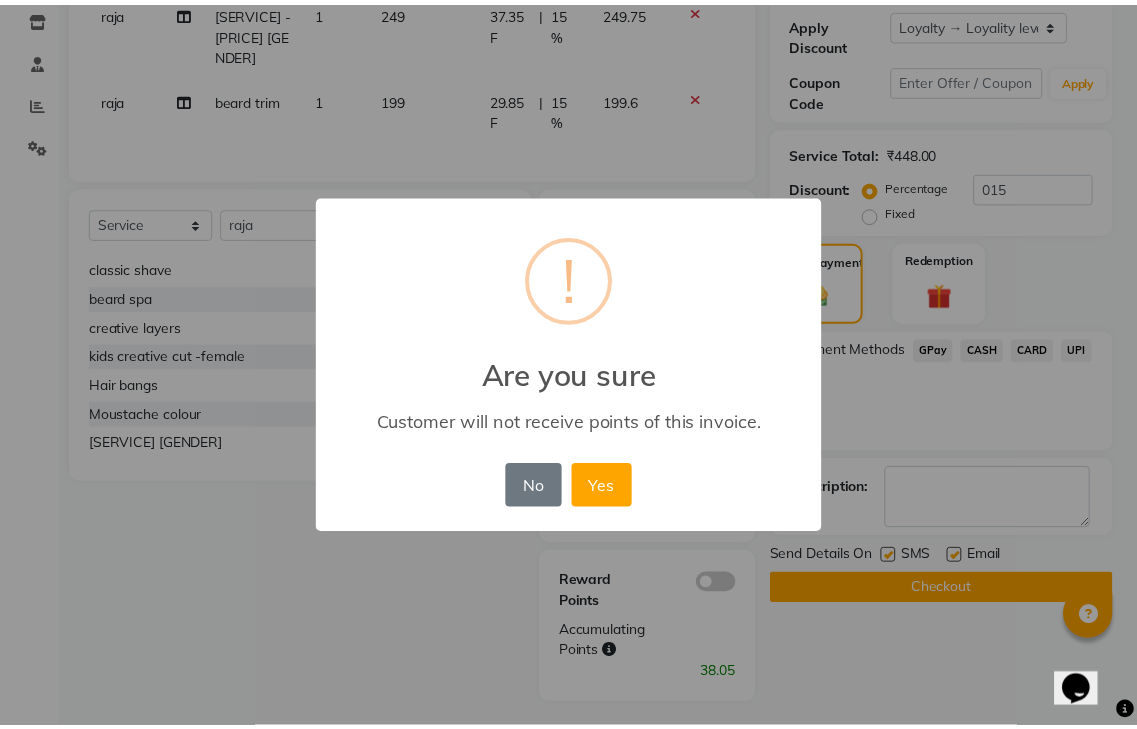 scroll, scrollTop: 269, scrollLeft: 0, axis: vertical 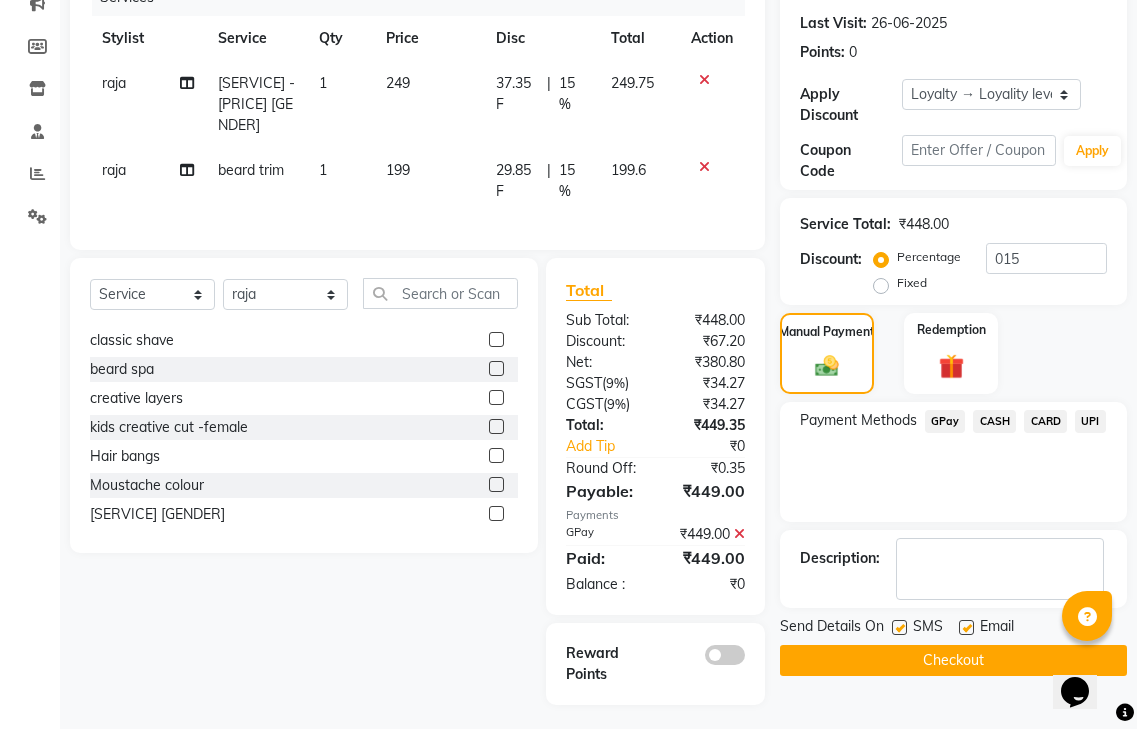 click on "Checkout" 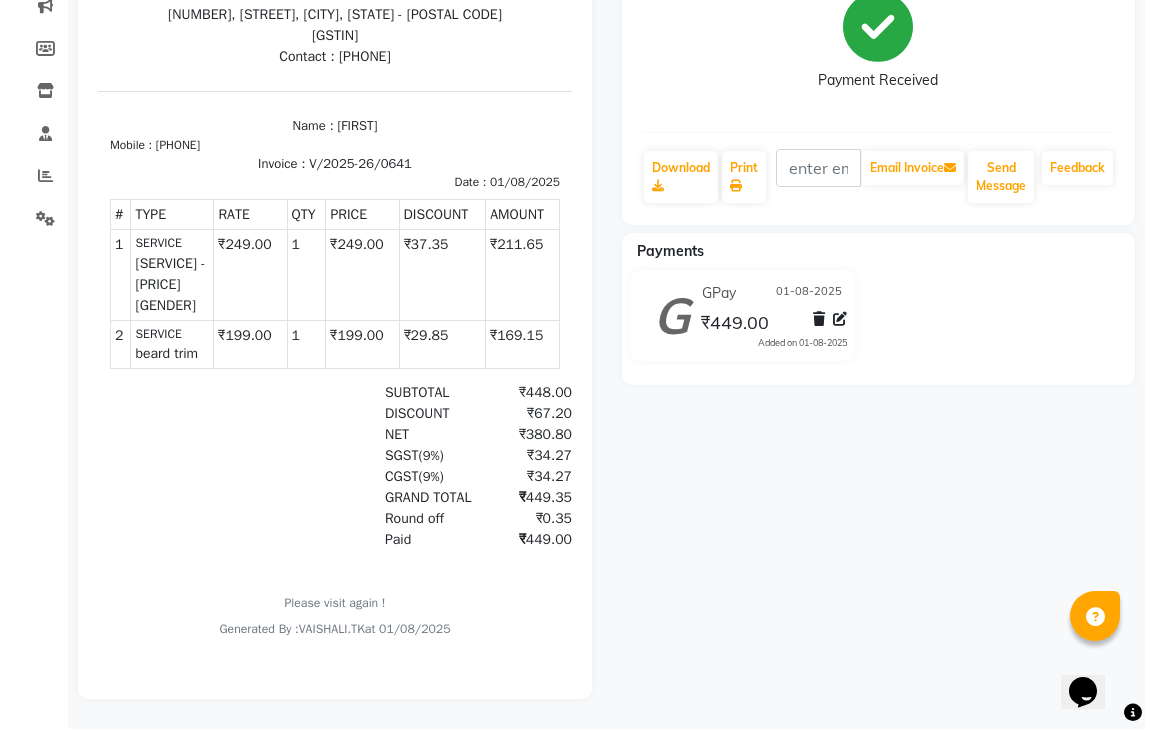 scroll, scrollTop: 0, scrollLeft: 0, axis: both 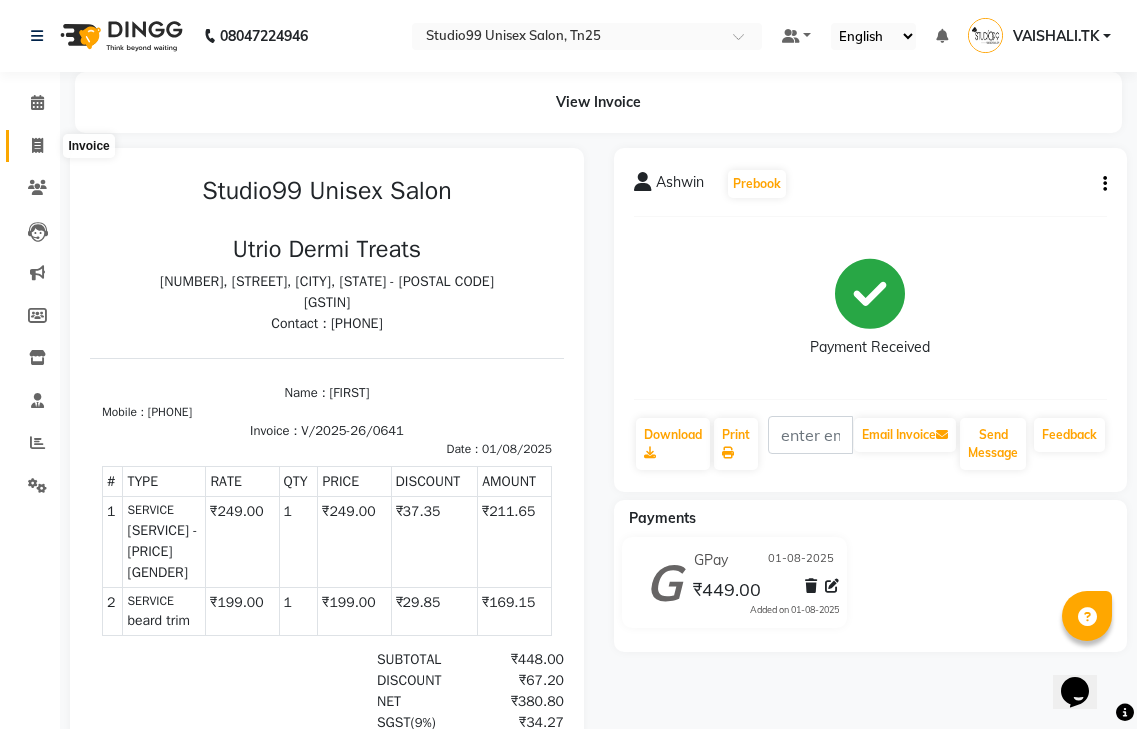 click 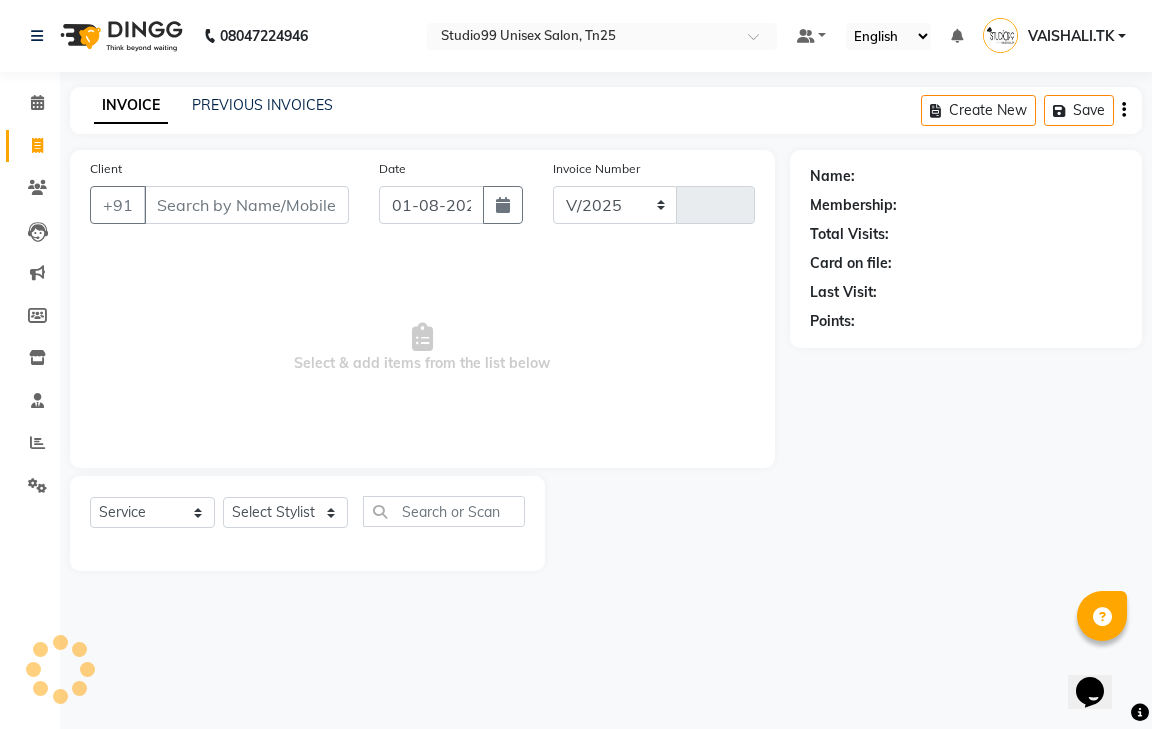 select on "8331" 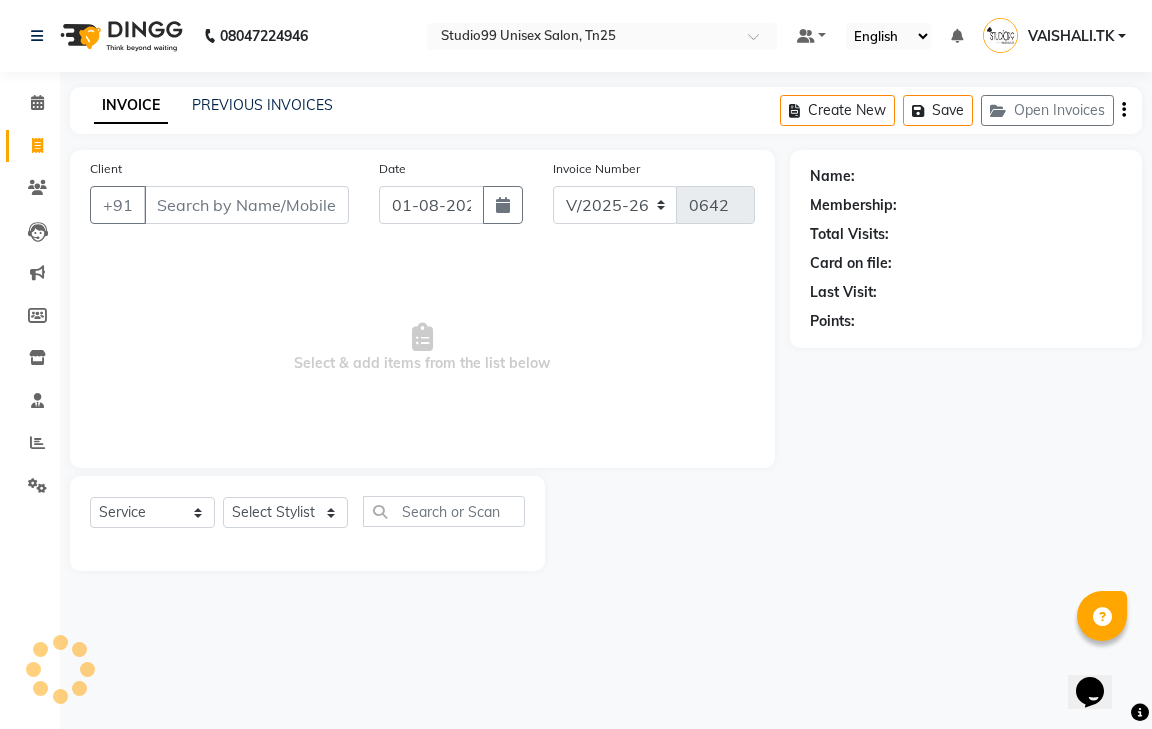 click on "Client" at bounding box center [246, 205] 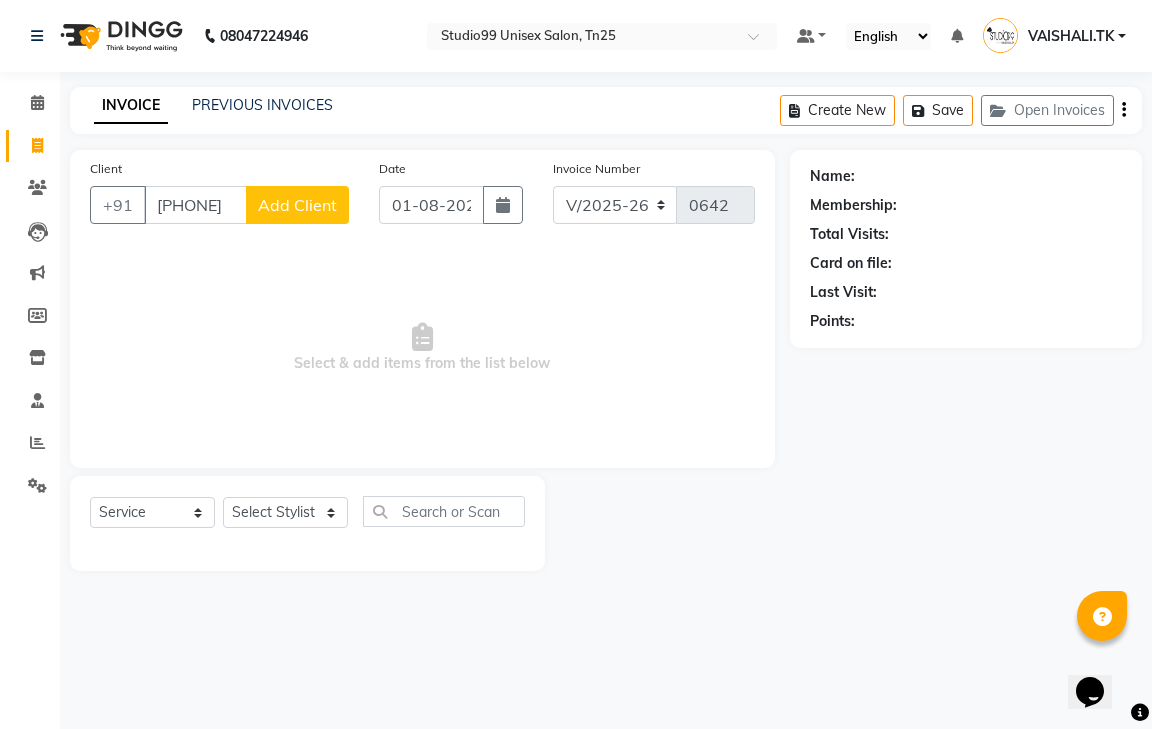 type on "[PHONE]" 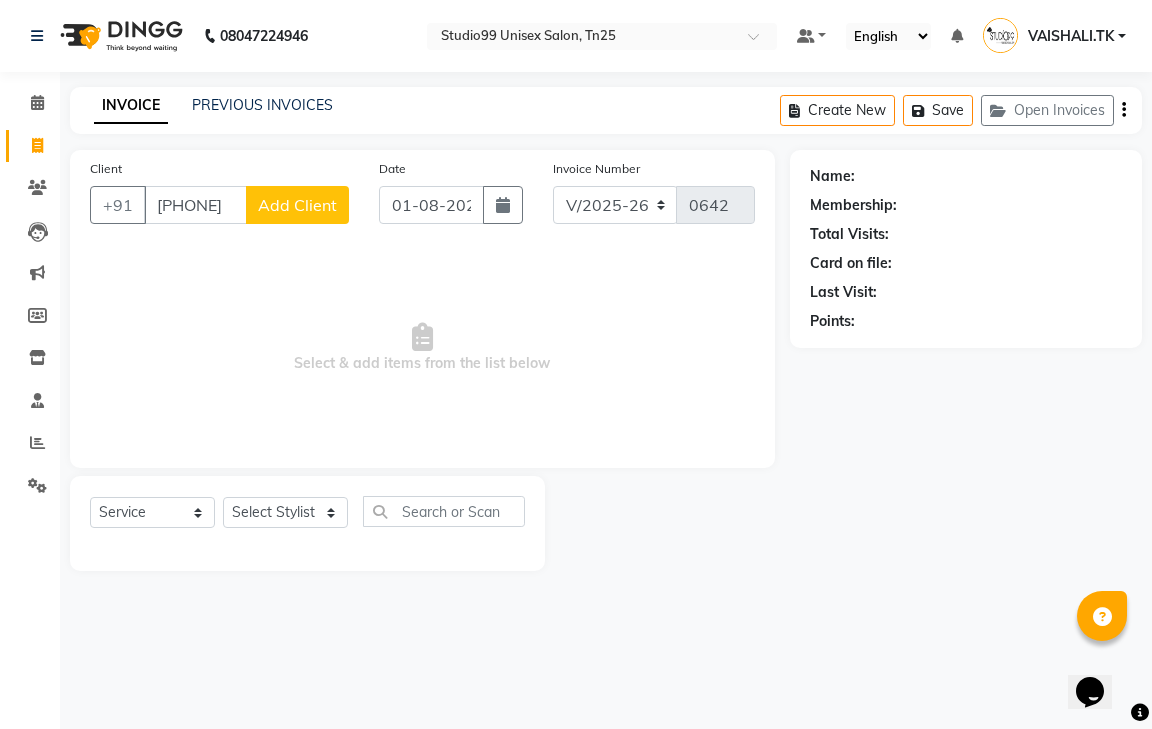 click on "Add Client" 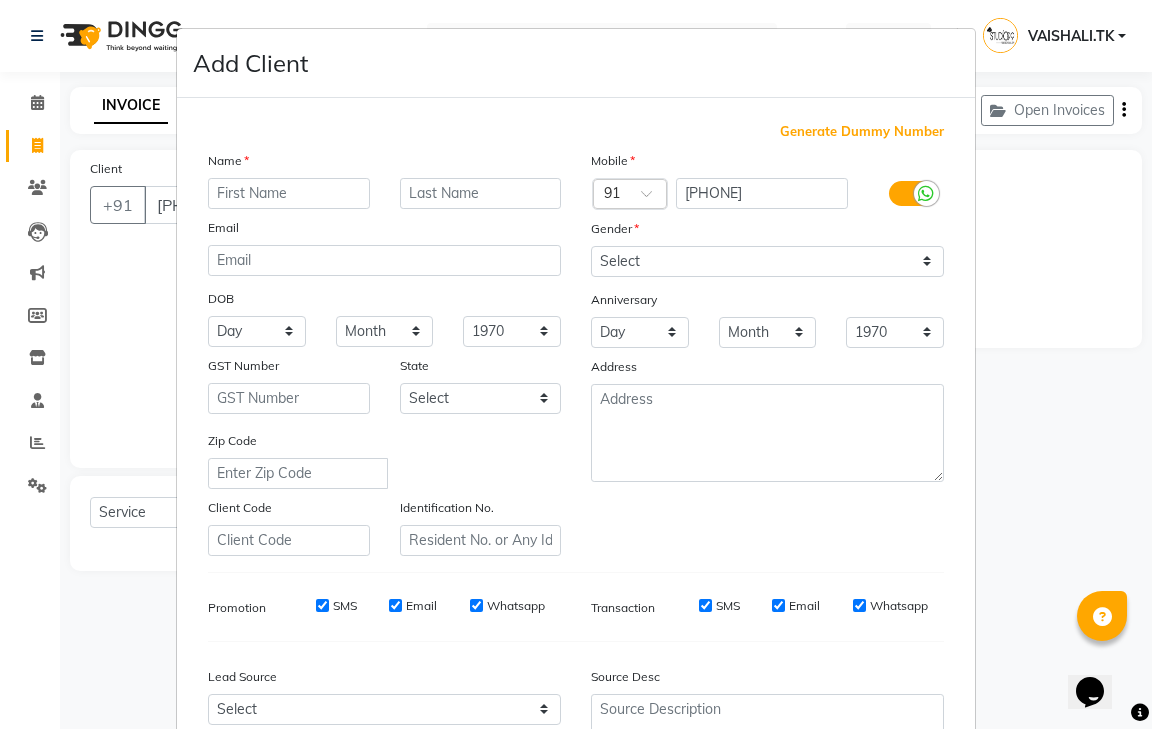 click at bounding box center (289, 193) 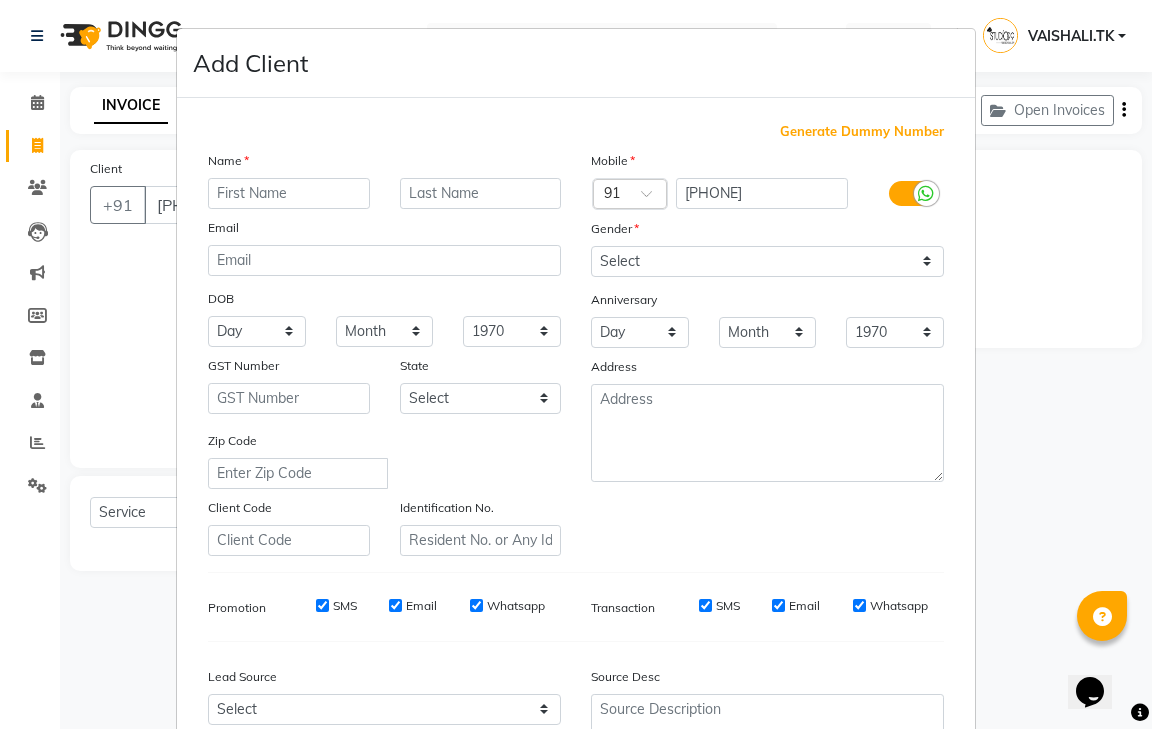 type on "g" 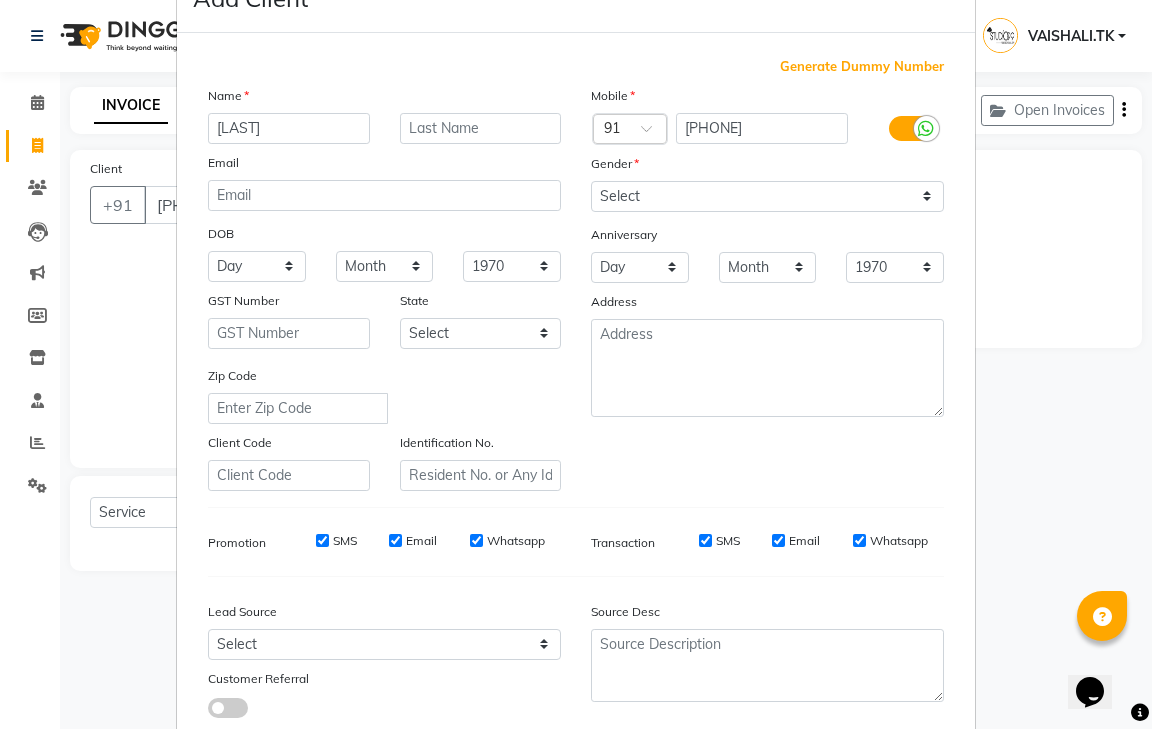 scroll, scrollTop: 100, scrollLeft: 0, axis: vertical 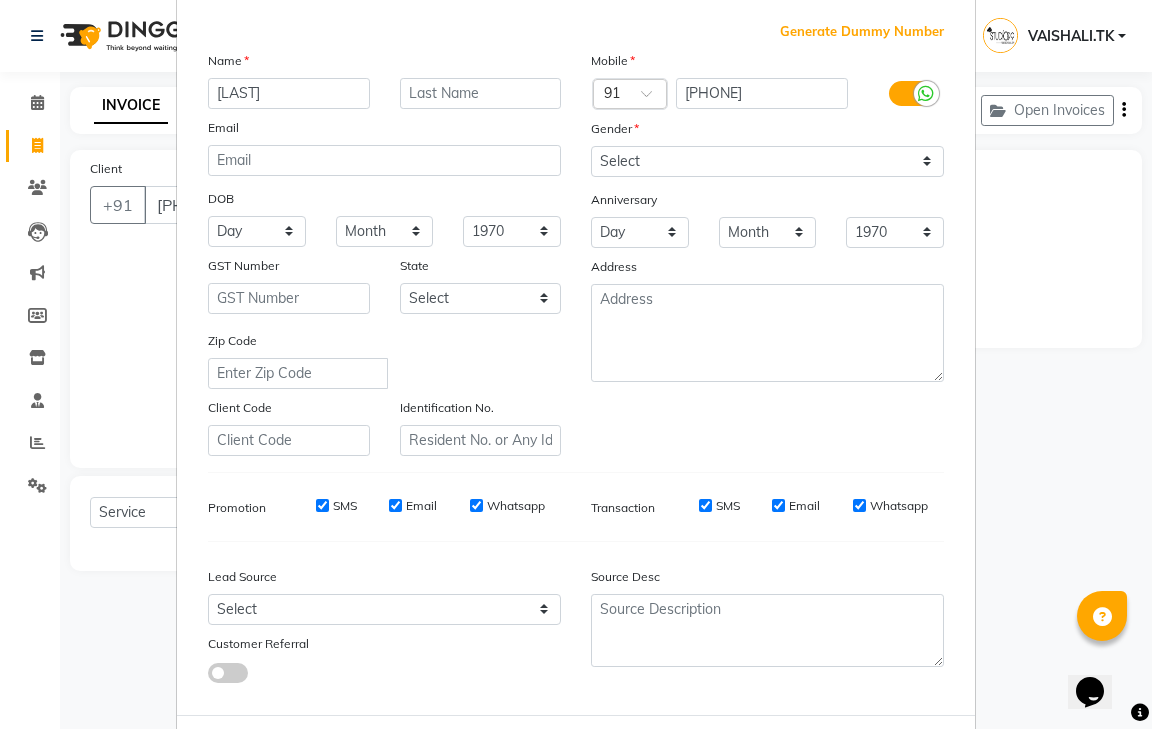 type on "[LAST]" 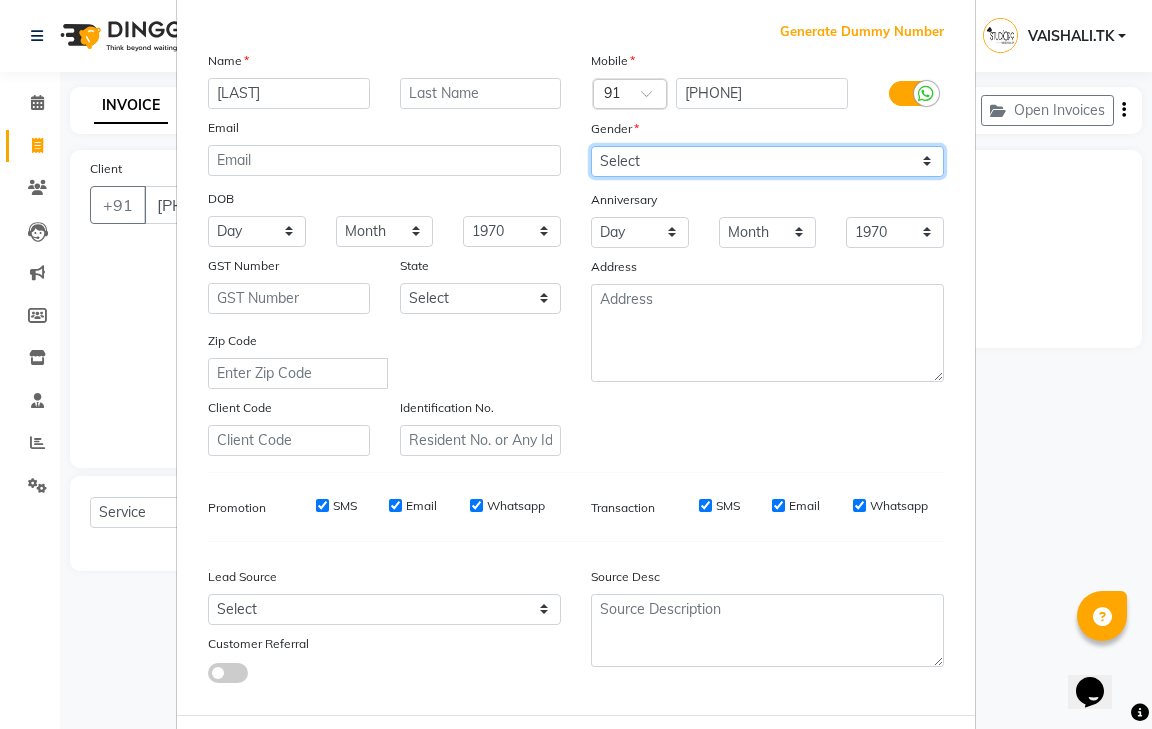 click on "Select Male Female Other Prefer Not To Say" at bounding box center [767, 161] 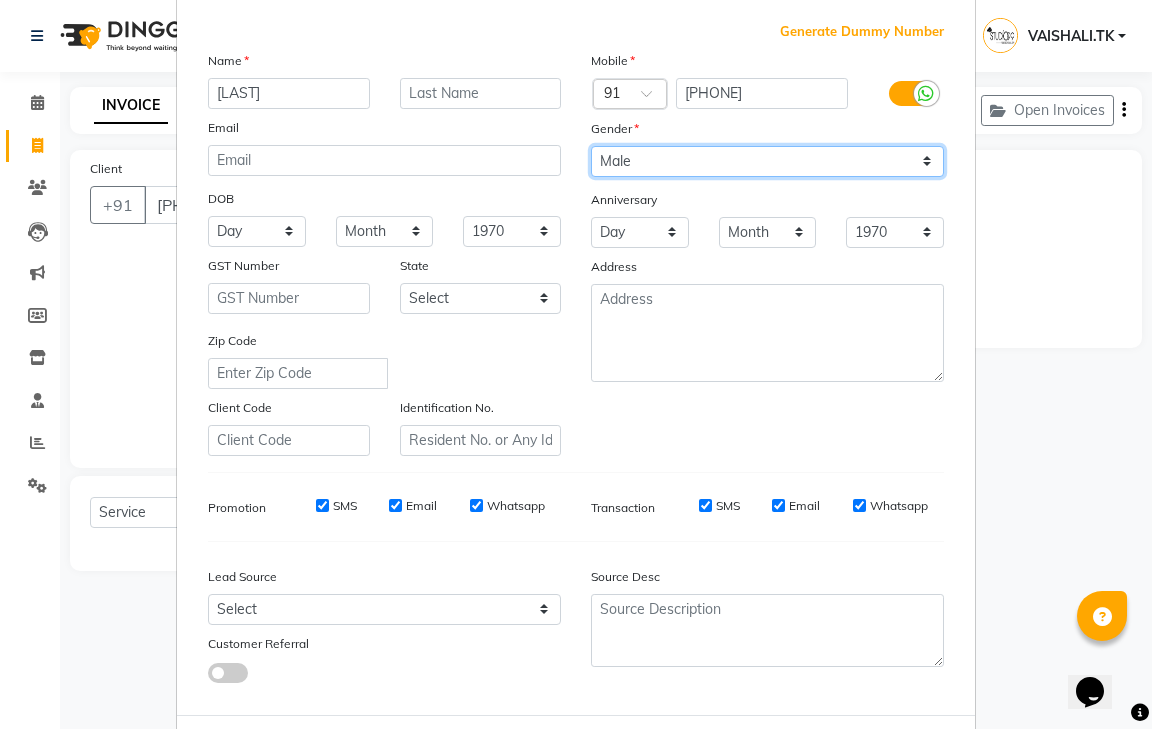 click on "Select Male Female Other Prefer Not To Say" at bounding box center [767, 161] 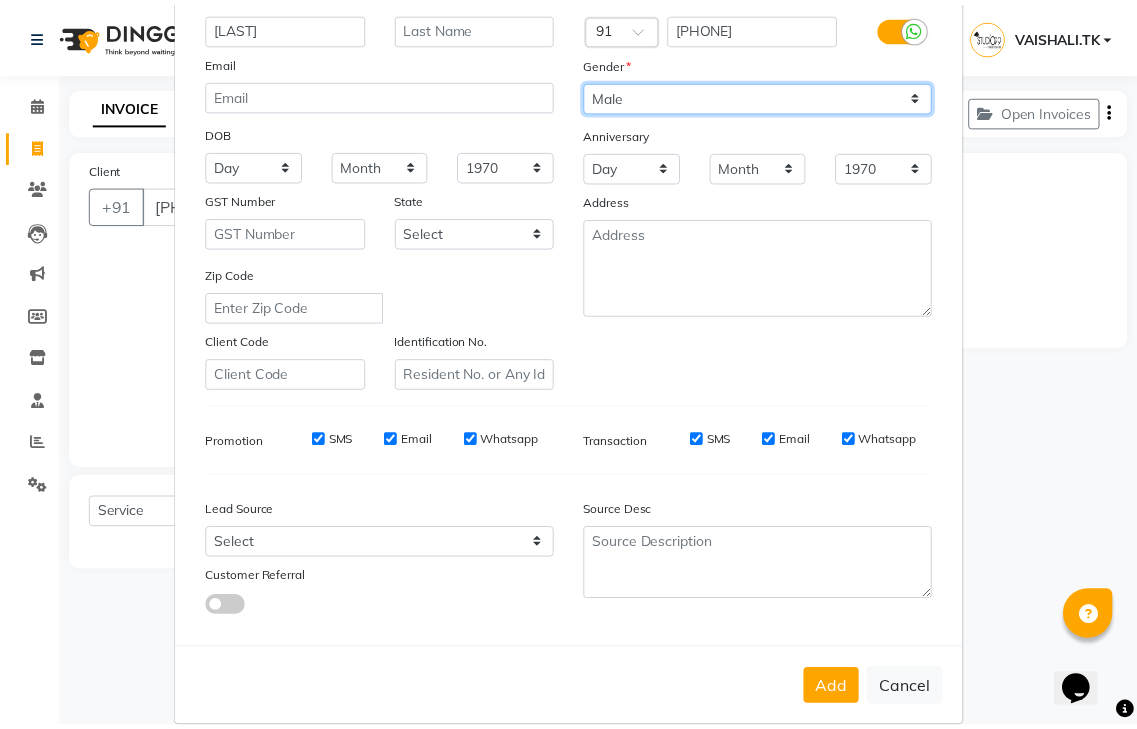 scroll, scrollTop: 194, scrollLeft: 0, axis: vertical 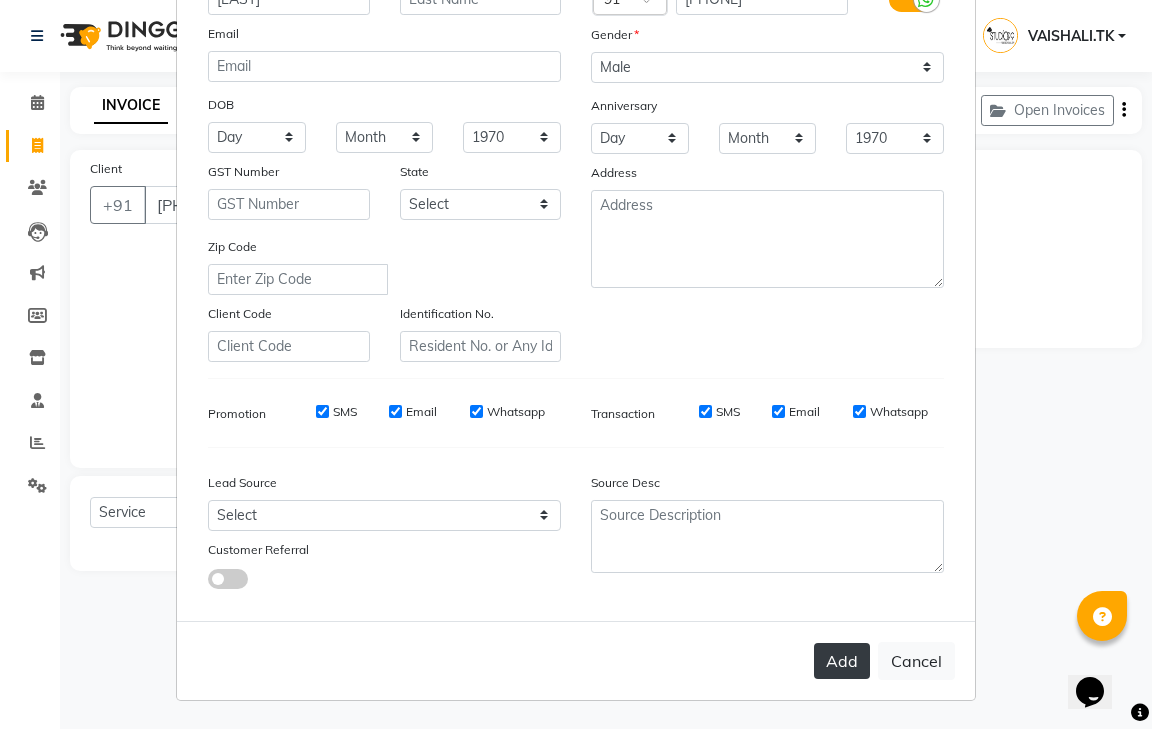click on "Add" at bounding box center [842, 661] 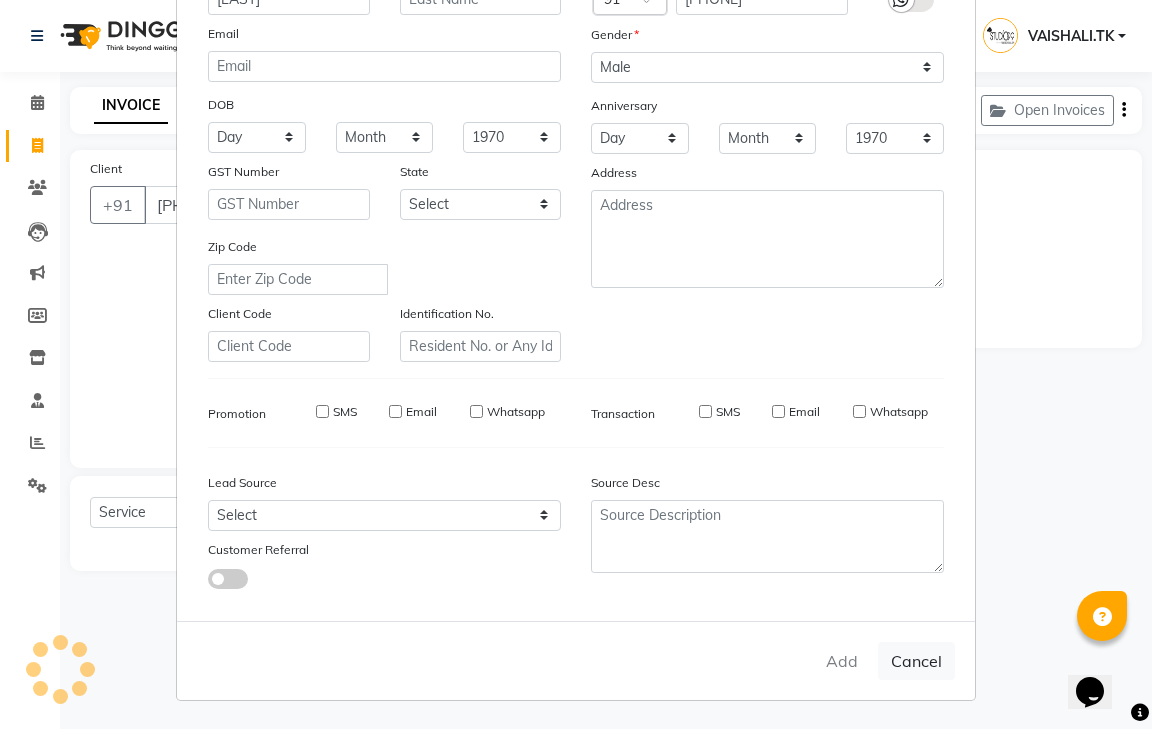 type 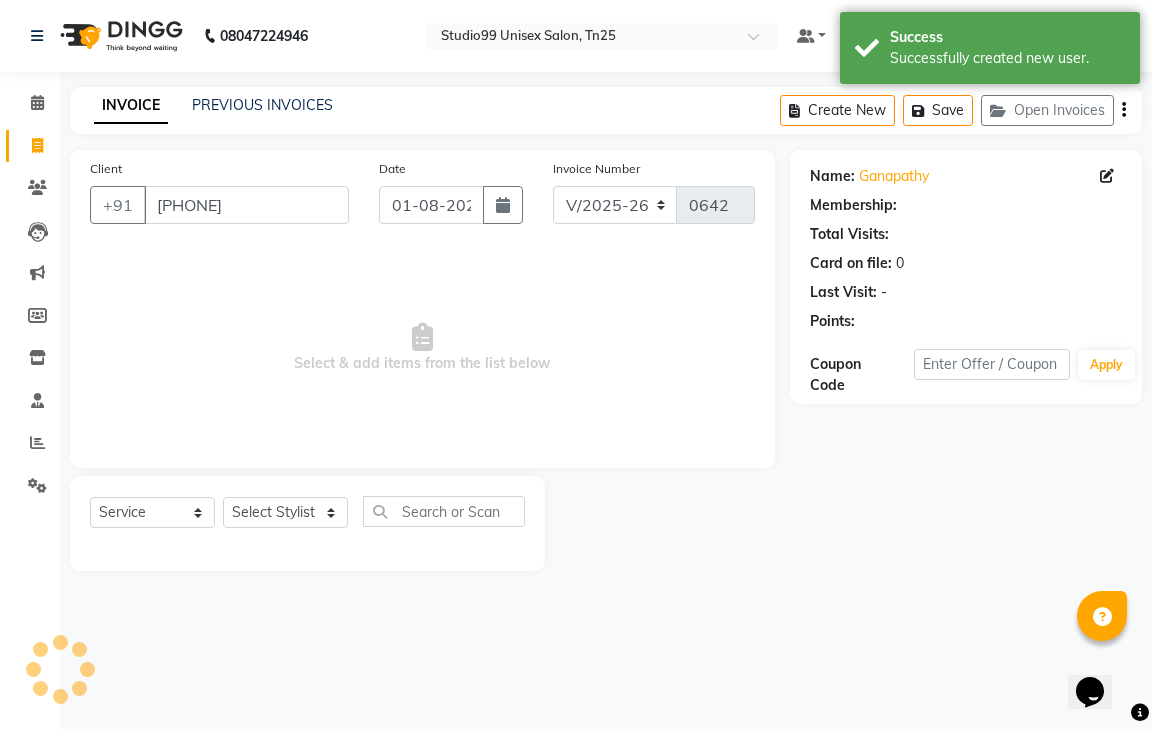 select on "1: Object" 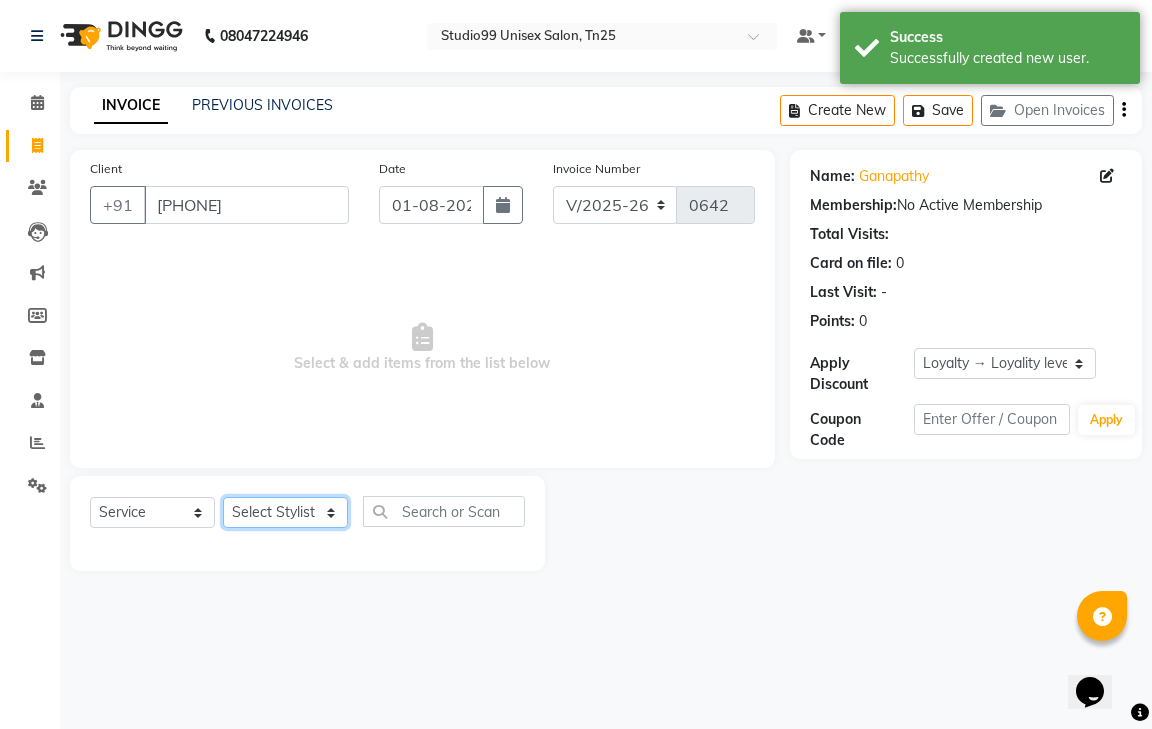 click on "Select Stylist [GENDER] [FIRST] [FIRST] [FIRST] [FIRST] [FIRST] [FIRST] [FIRST] [FIRST]" 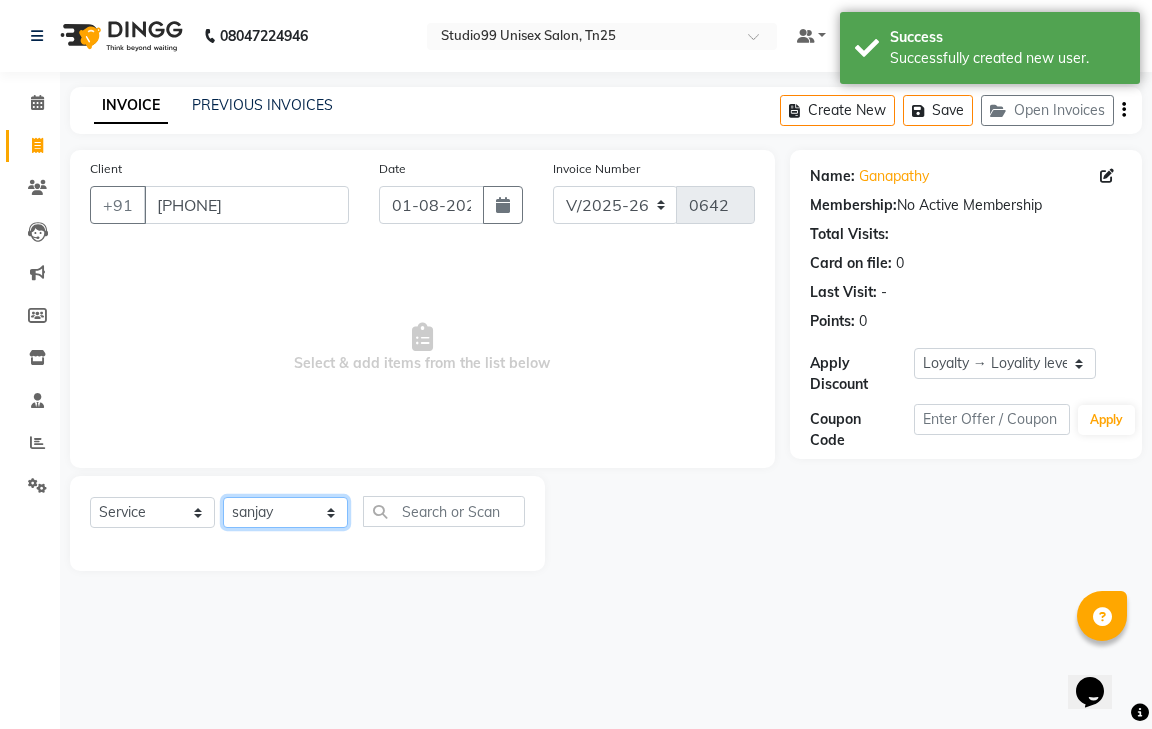 click on "Select Stylist [GENDER] [FIRST] [FIRST] [FIRST] [FIRST] [FIRST] [FIRST] [FIRST] [FIRST]" 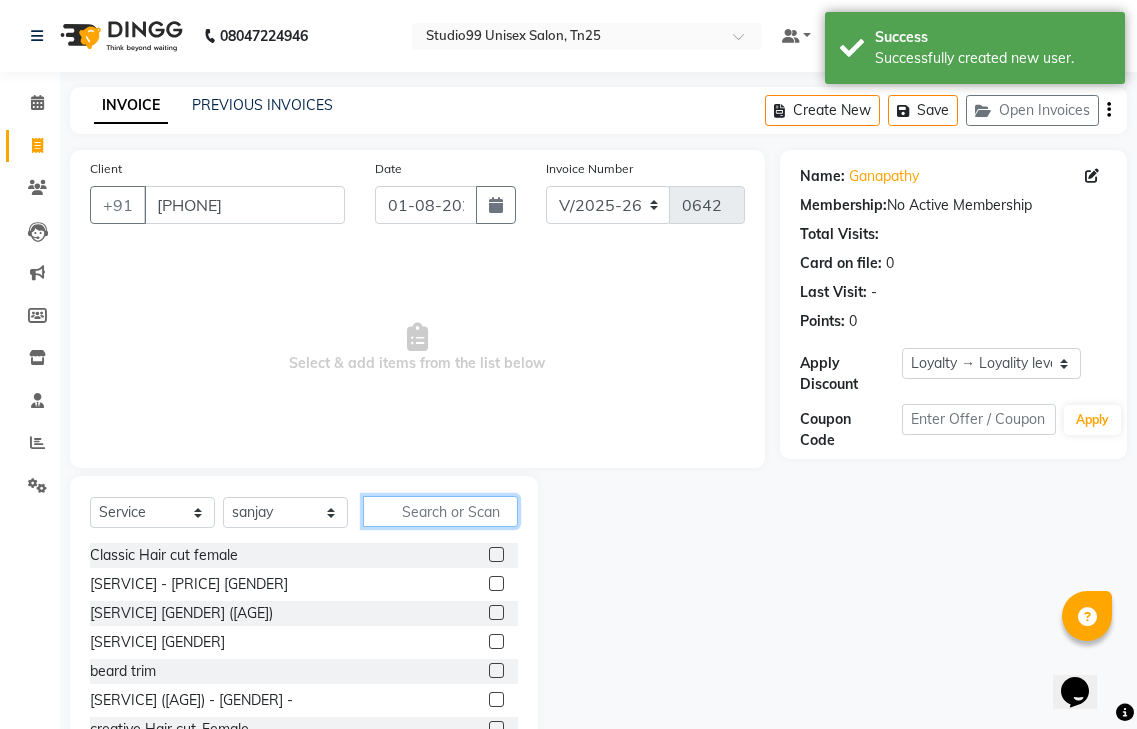 click 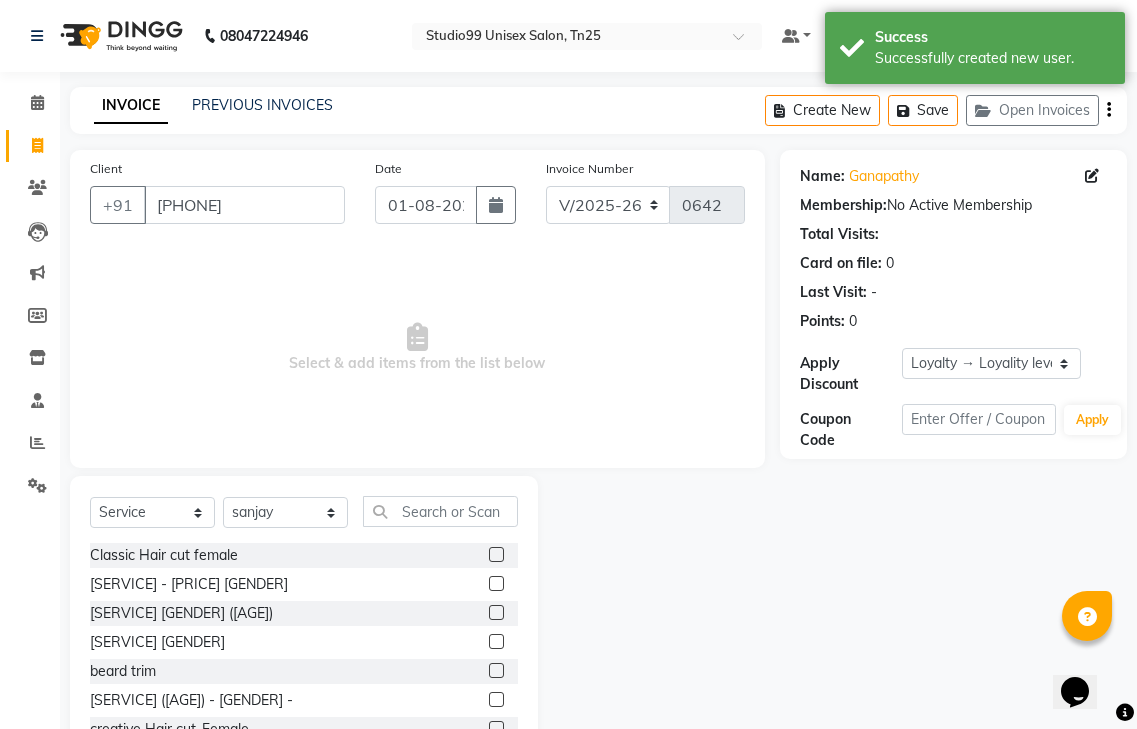 click 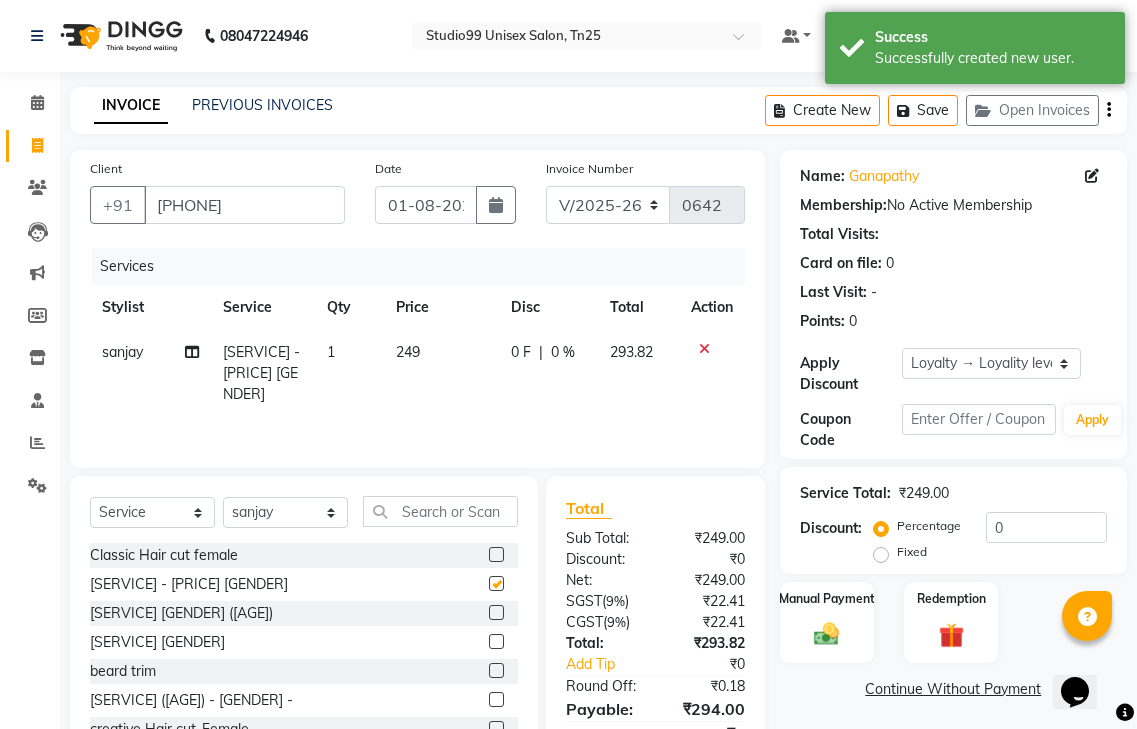 checkbox on "false" 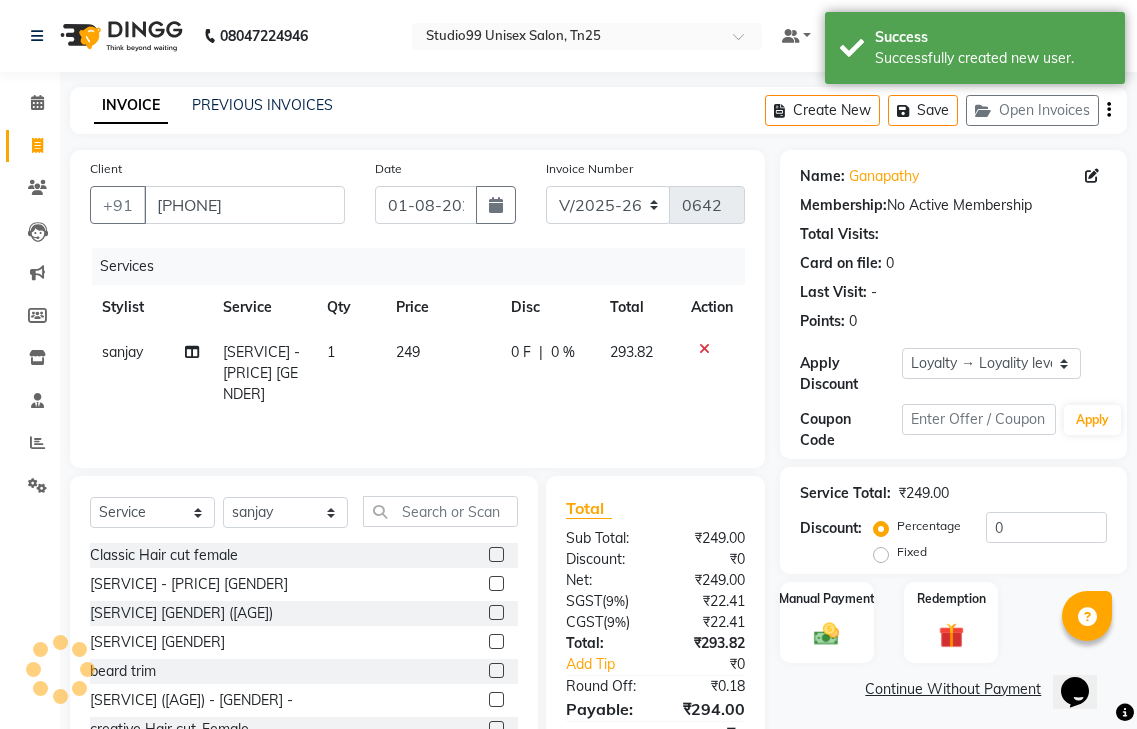 click 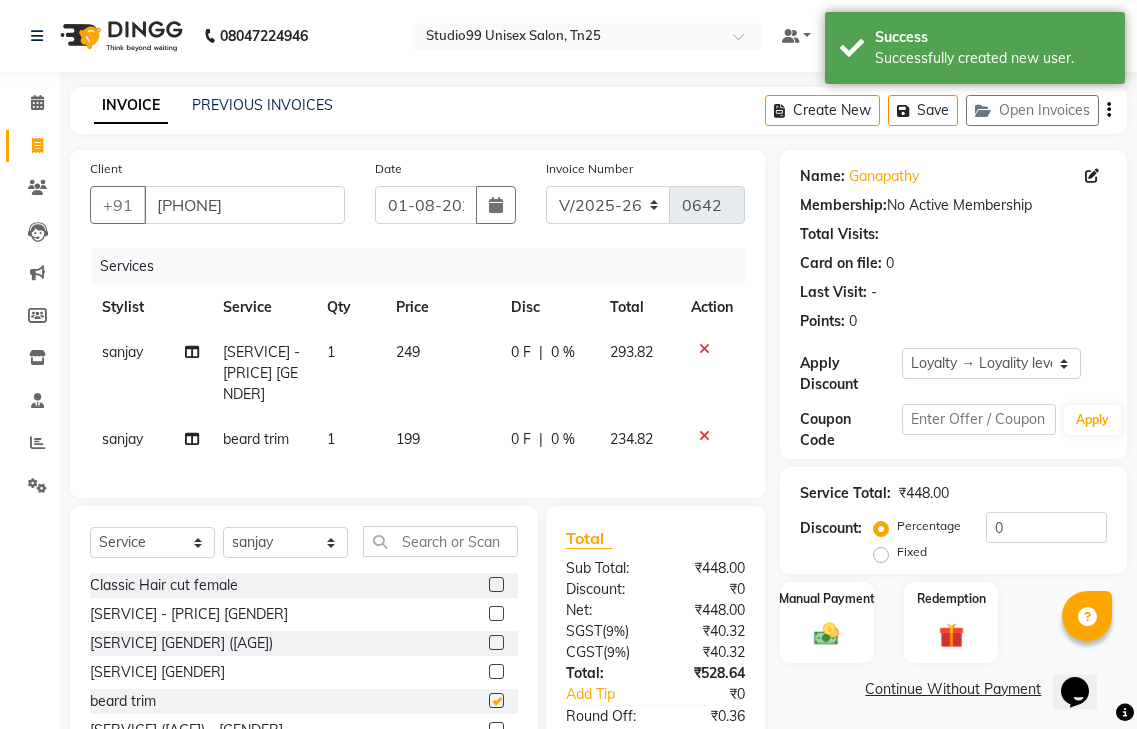 checkbox on "false" 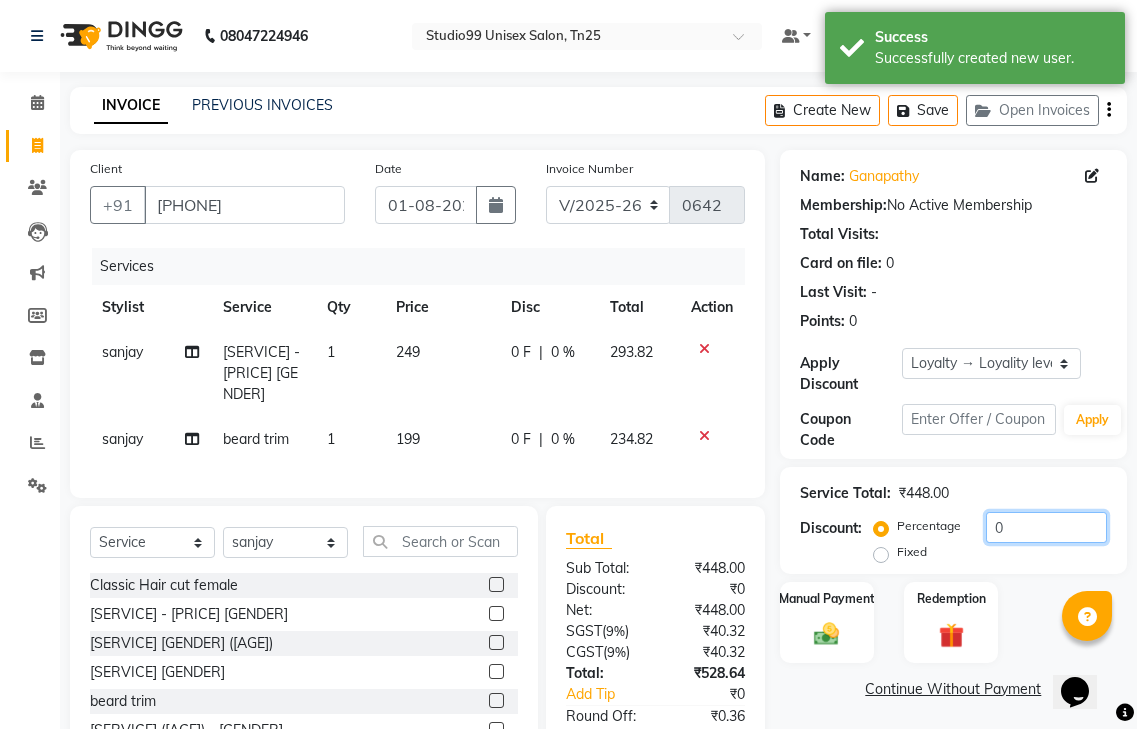 click on "0" 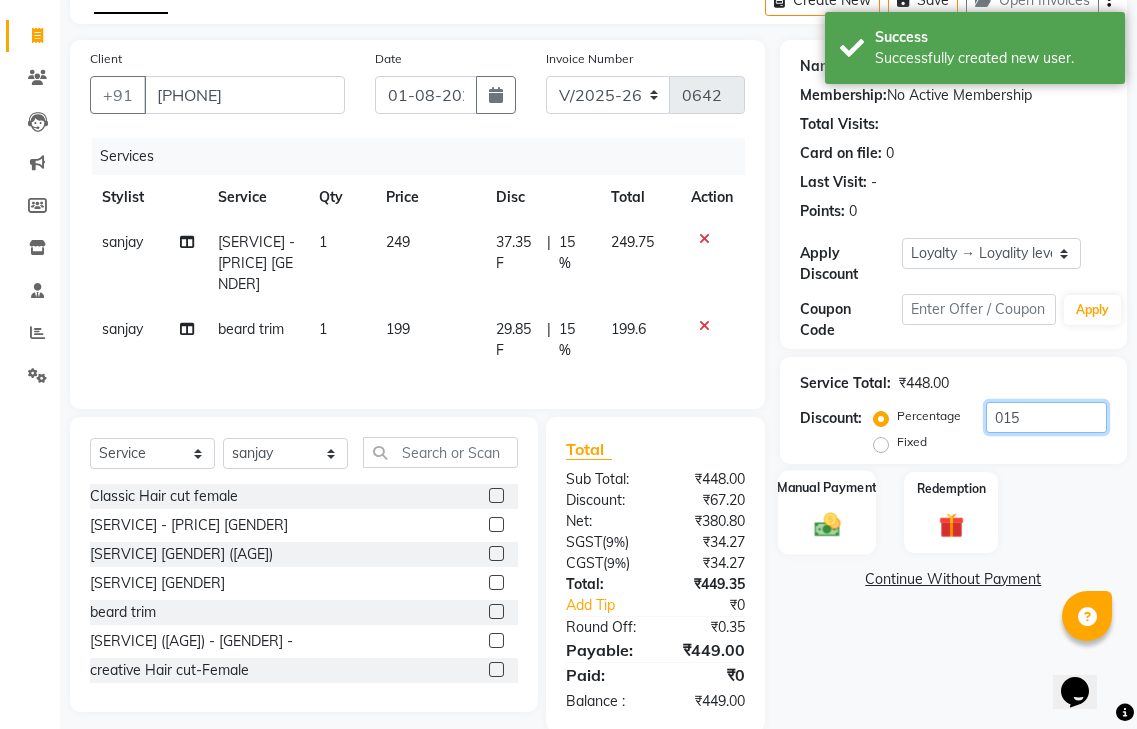scroll, scrollTop: 137, scrollLeft: 0, axis: vertical 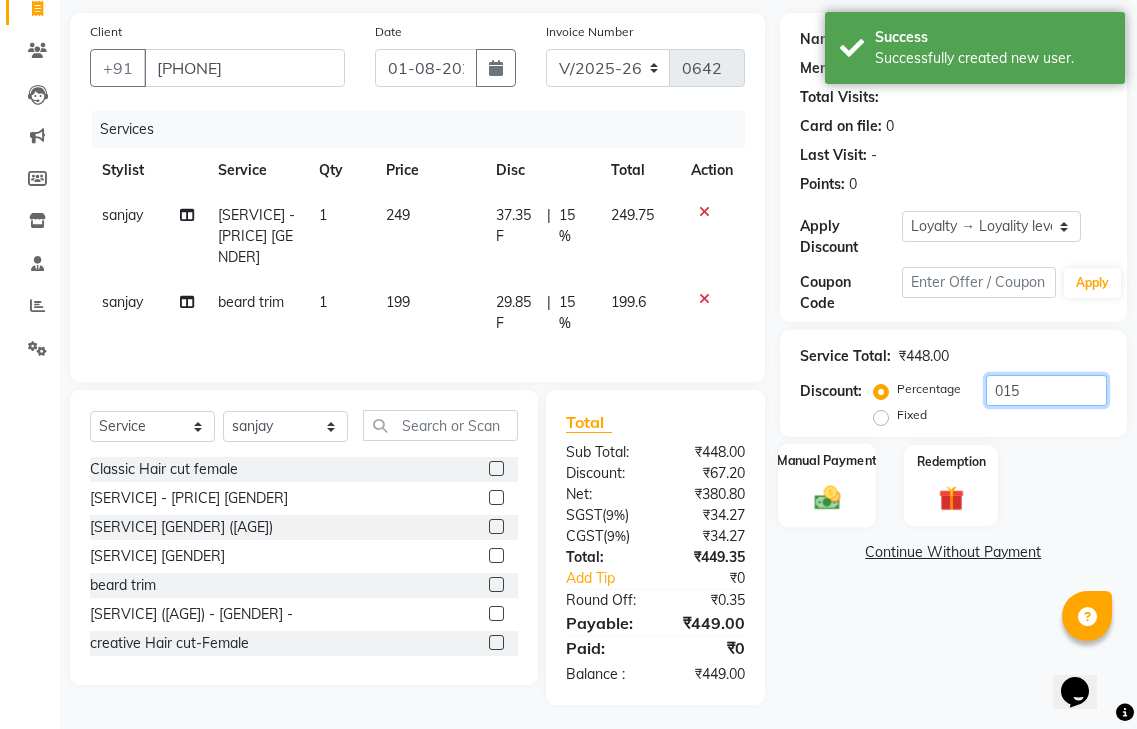type on "015" 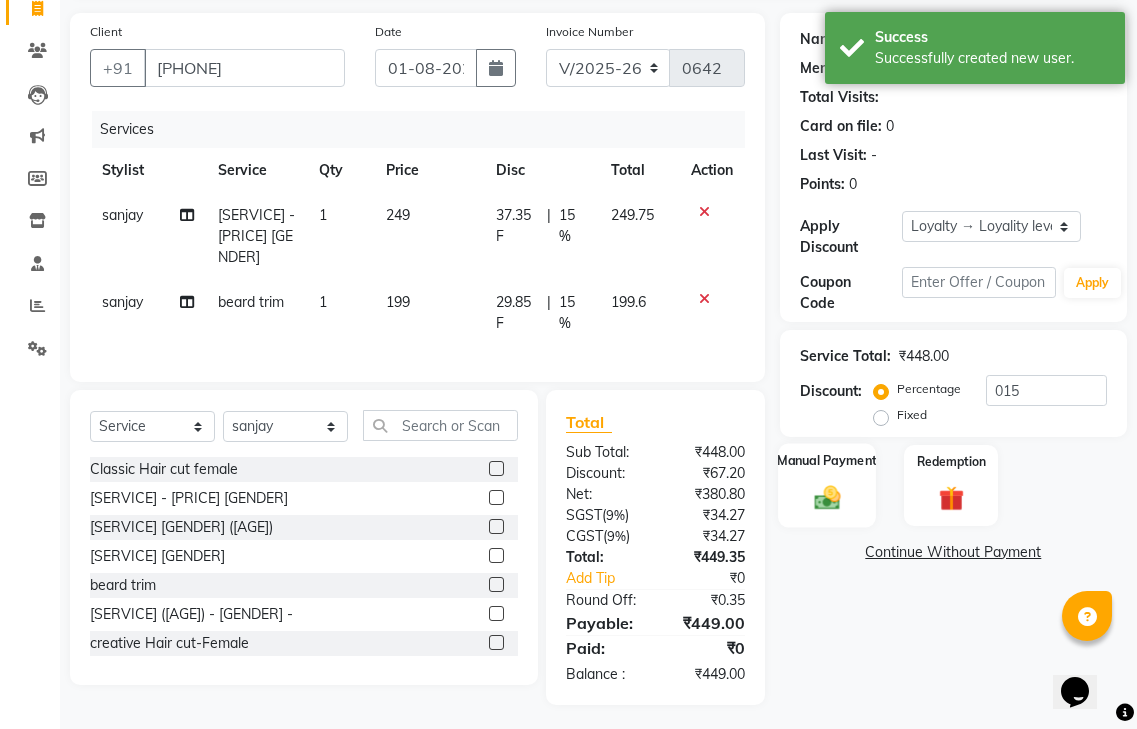 click 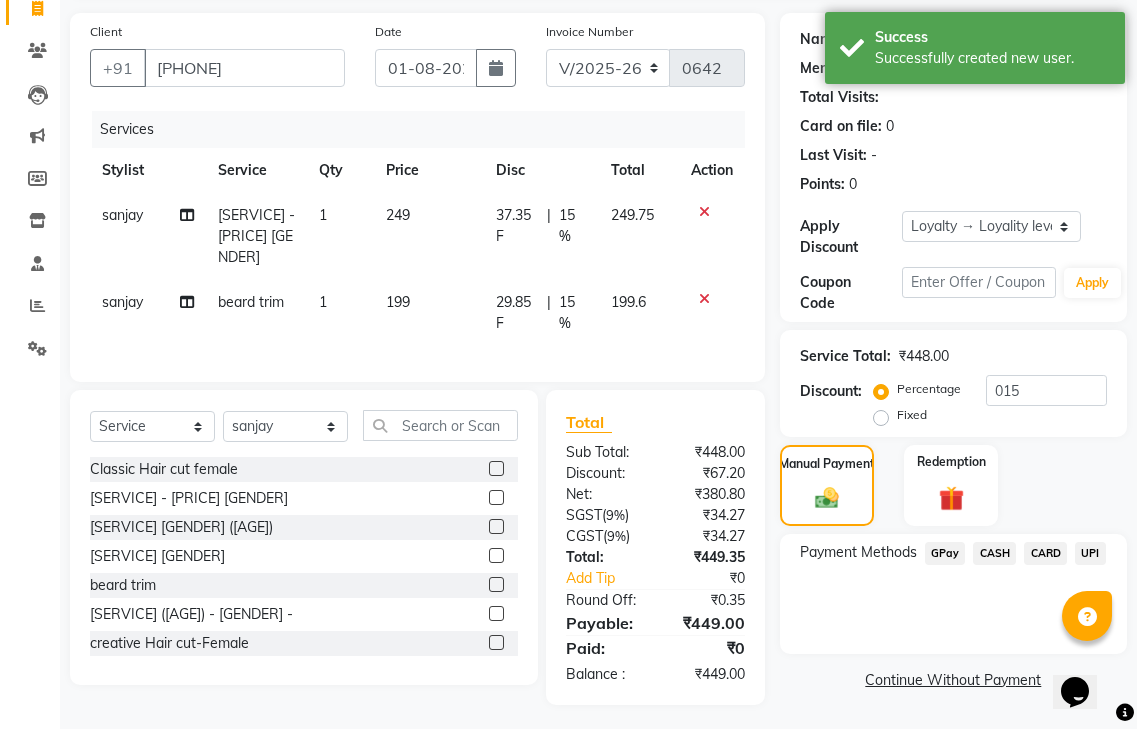 click on "GPay" 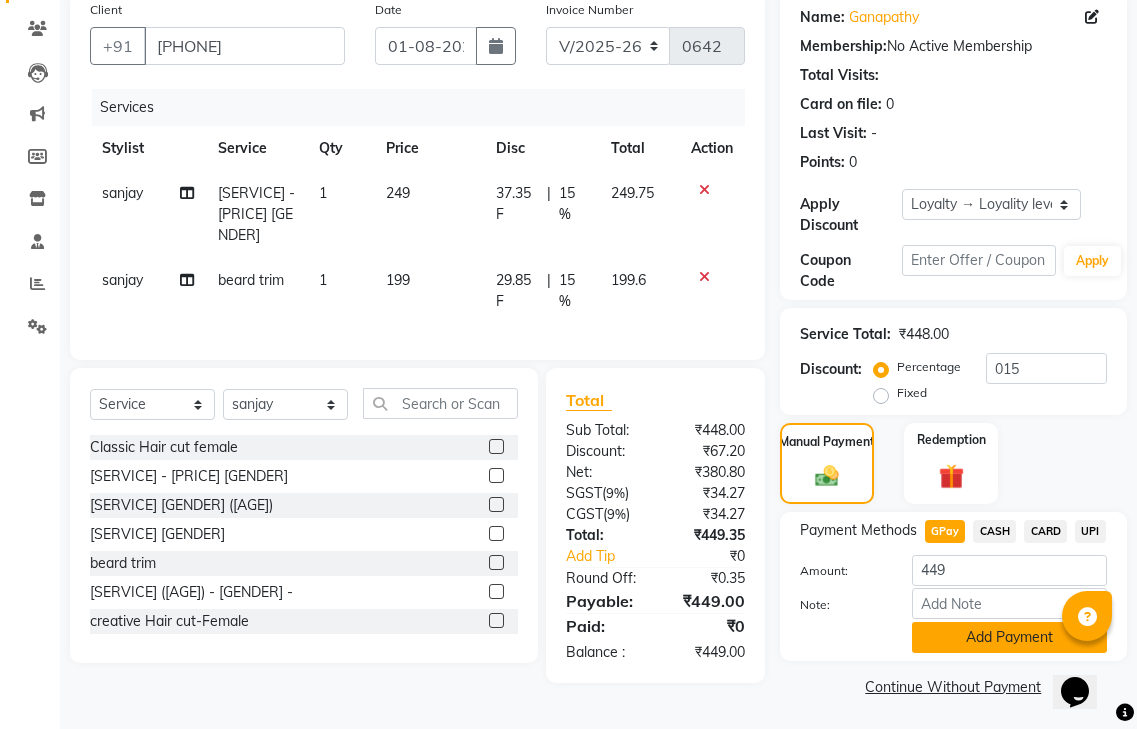 scroll, scrollTop: 162, scrollLeft: 0, axis: vertical 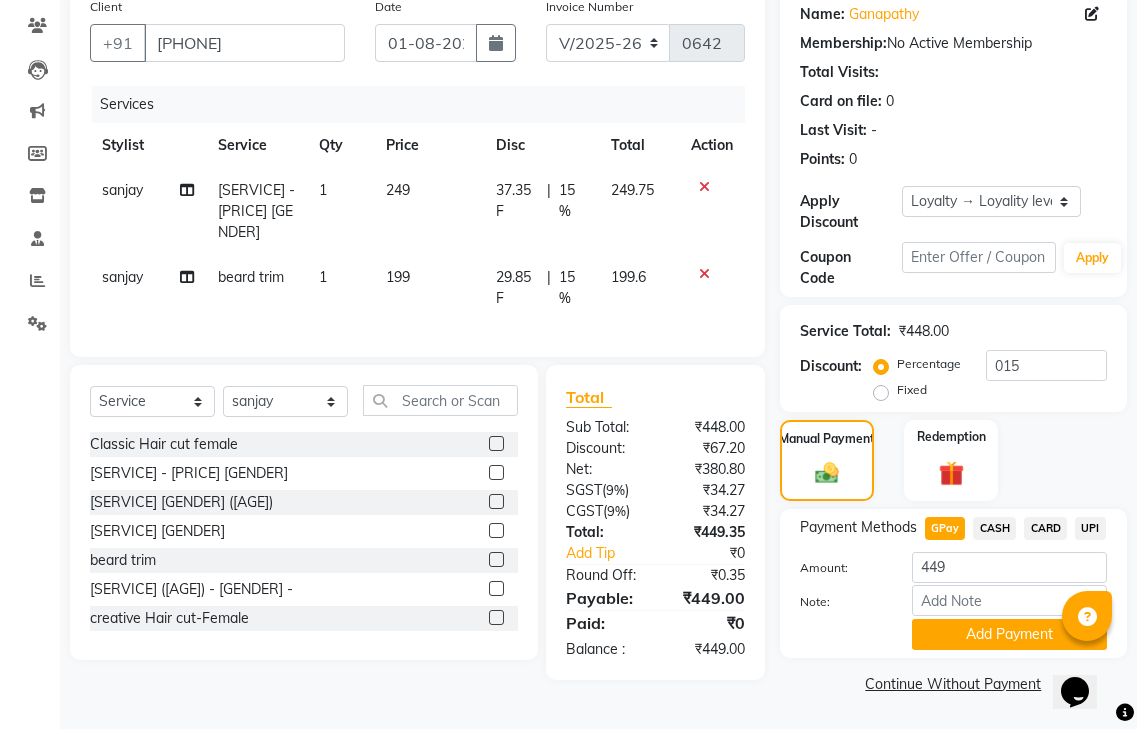 click on "Note:" 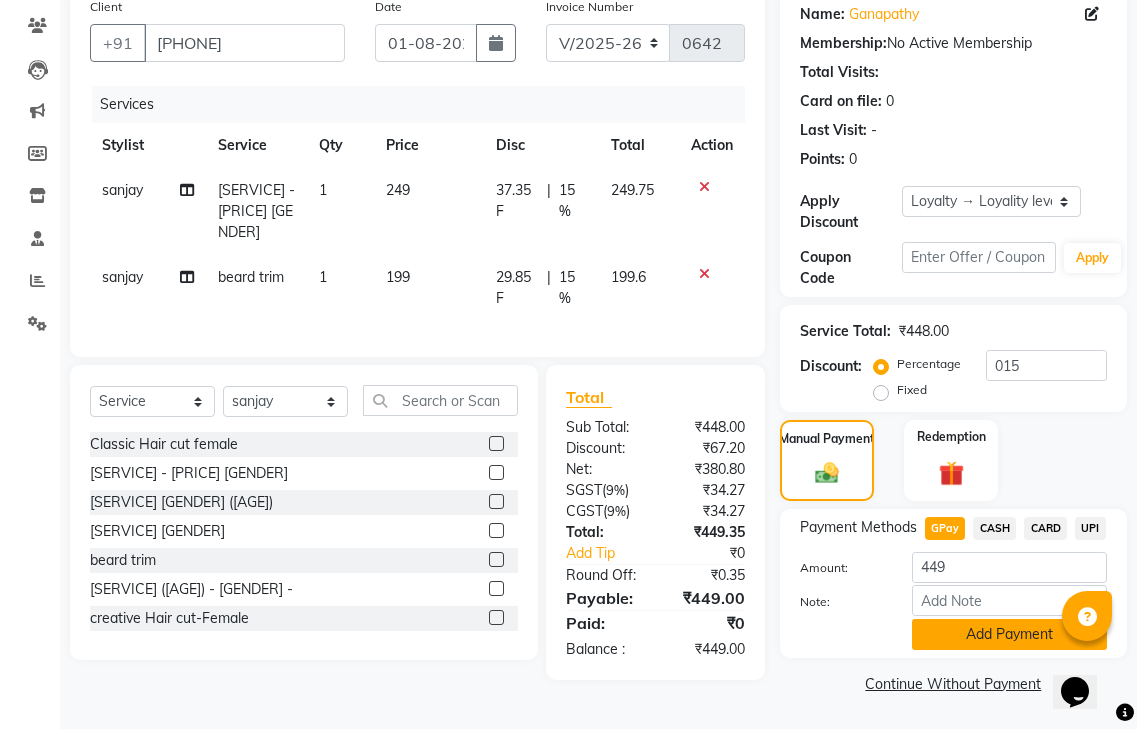 click on "Add Payment" 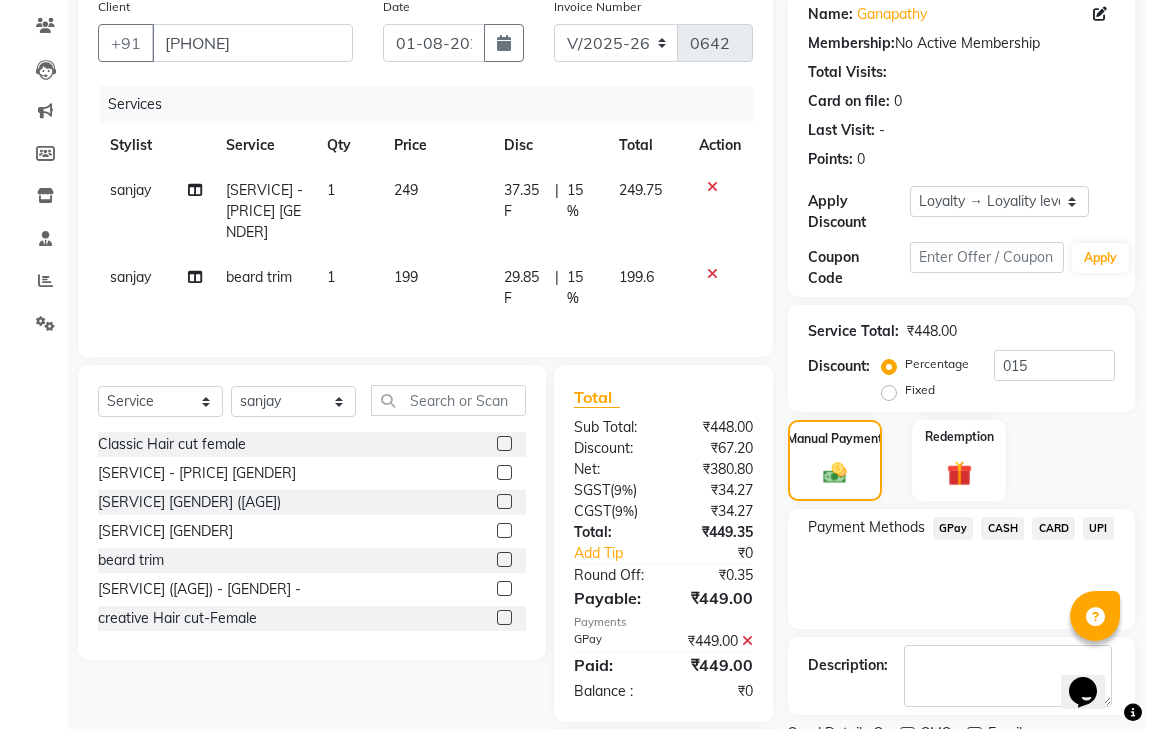 scroll, scrollTop: 340, scrollLeft: 0, axis: vertical 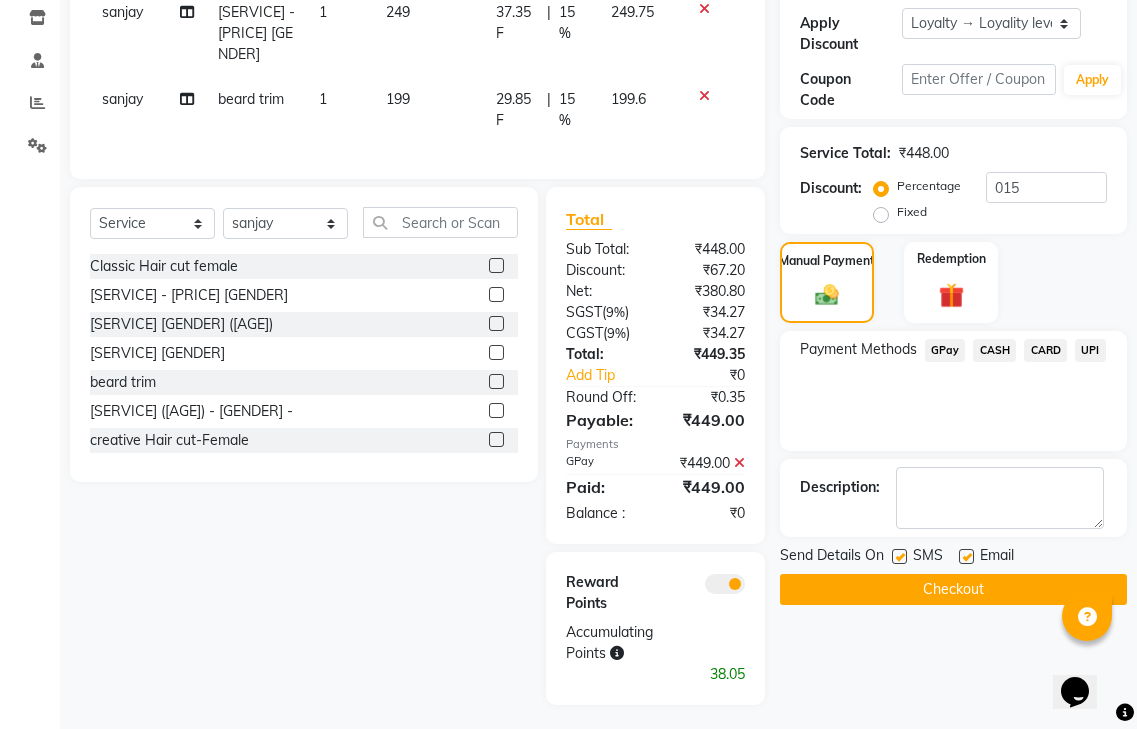 click 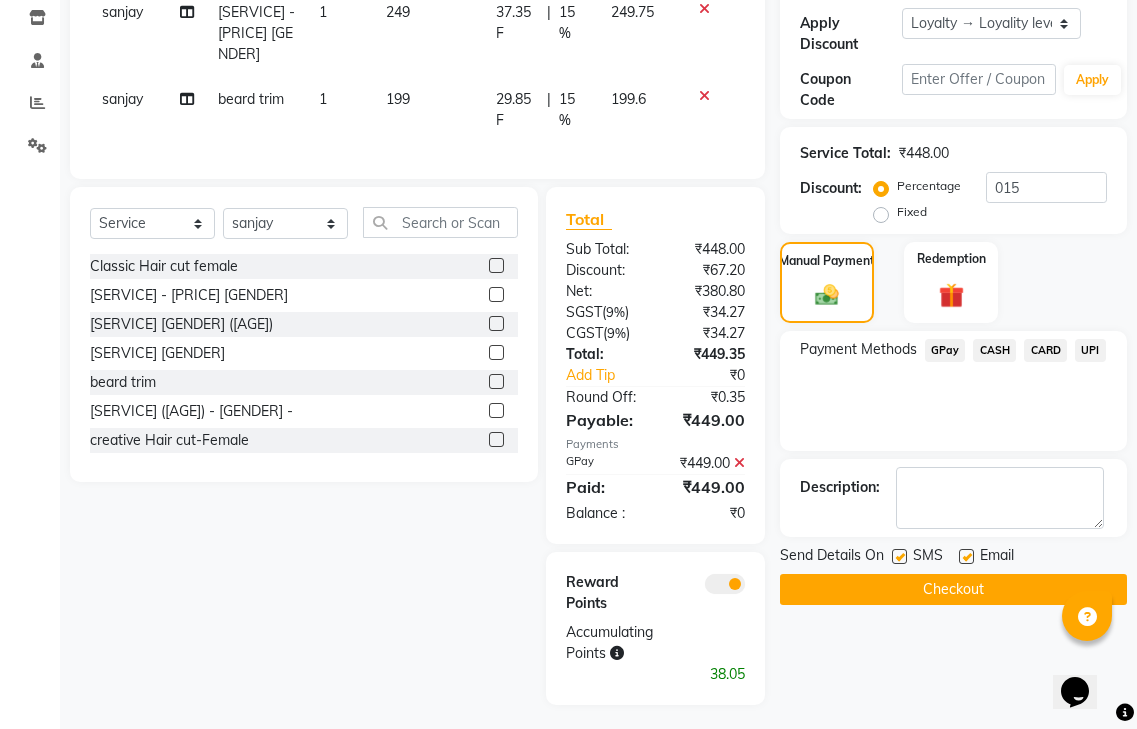 click 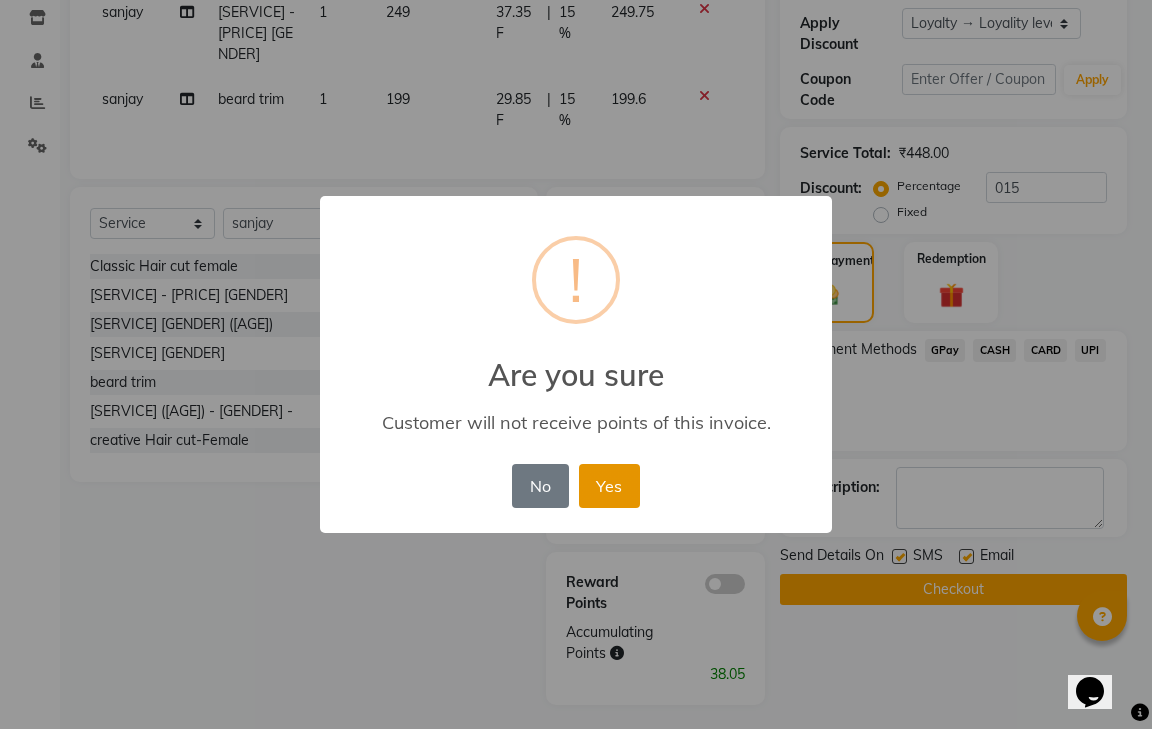 click on "Yes" at bounding box center (609, 486) 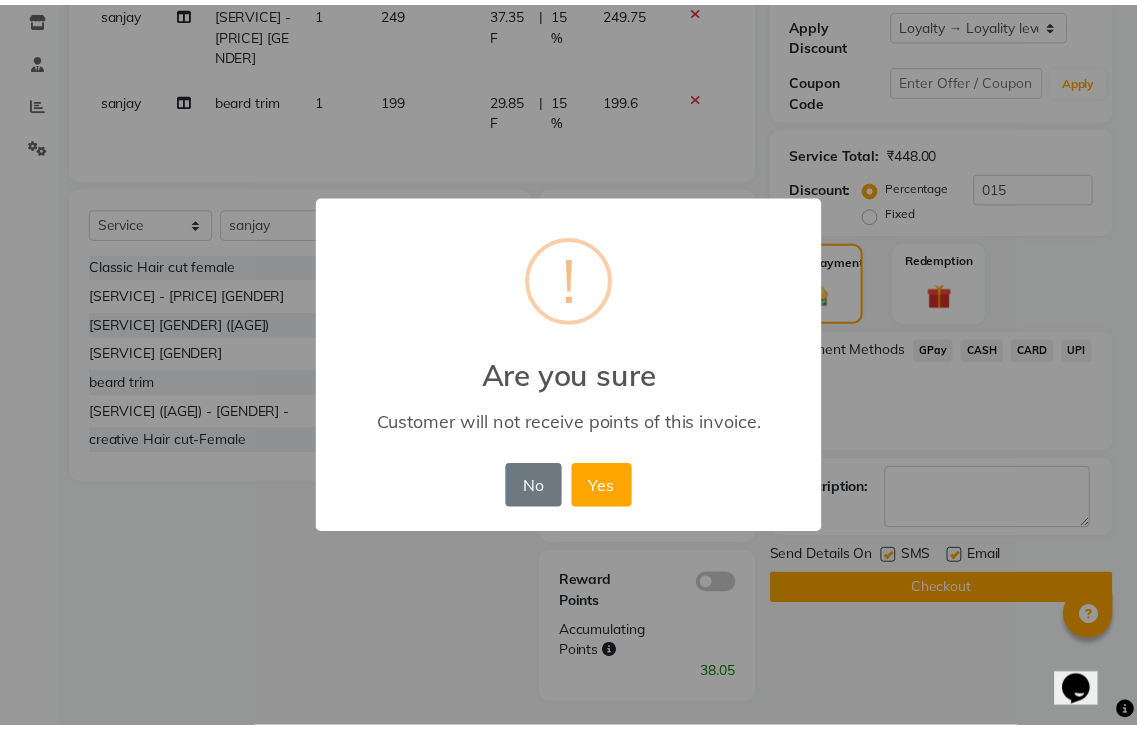 scroll, scrollTop: 269, scrollLeft: 0, axis: vertical 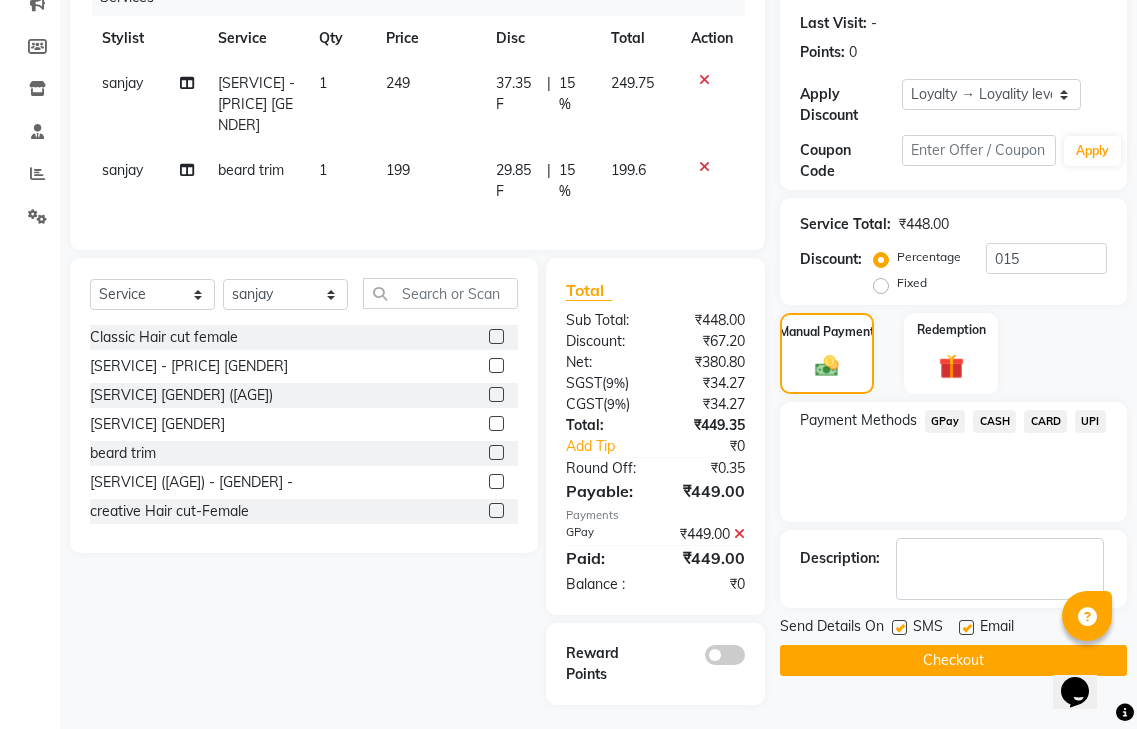 click on "Checkout" 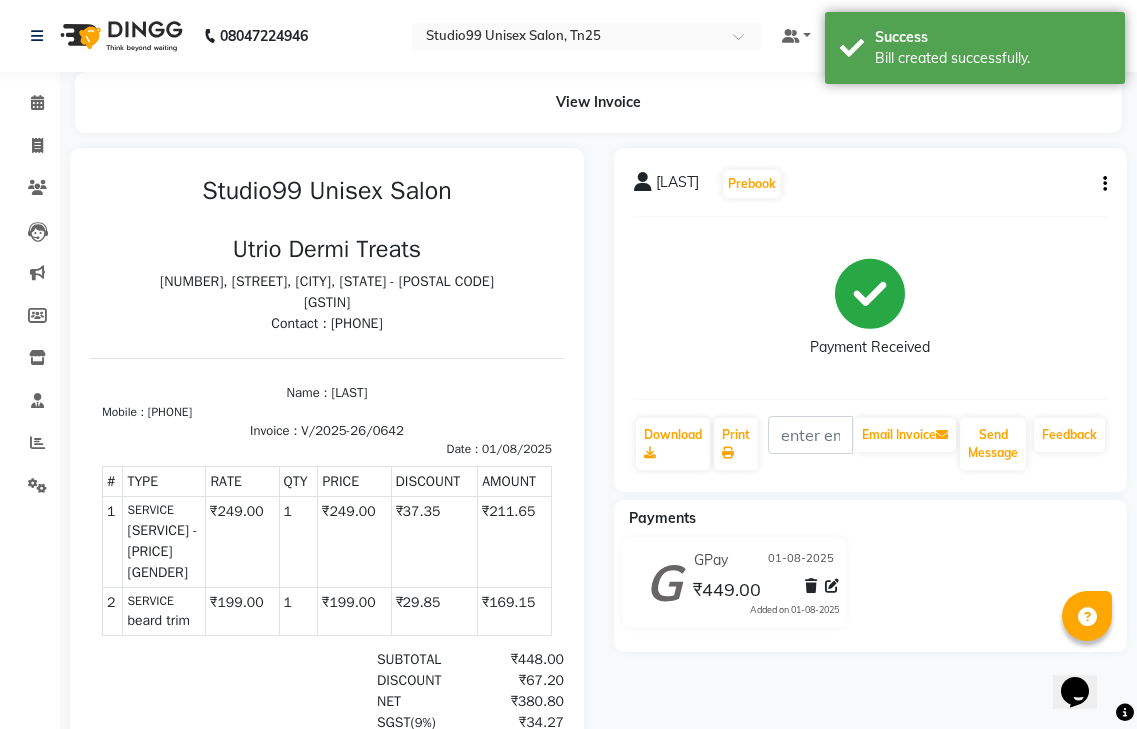 scroll, scrollTop: 0, scrollLeft: 0, axis: both 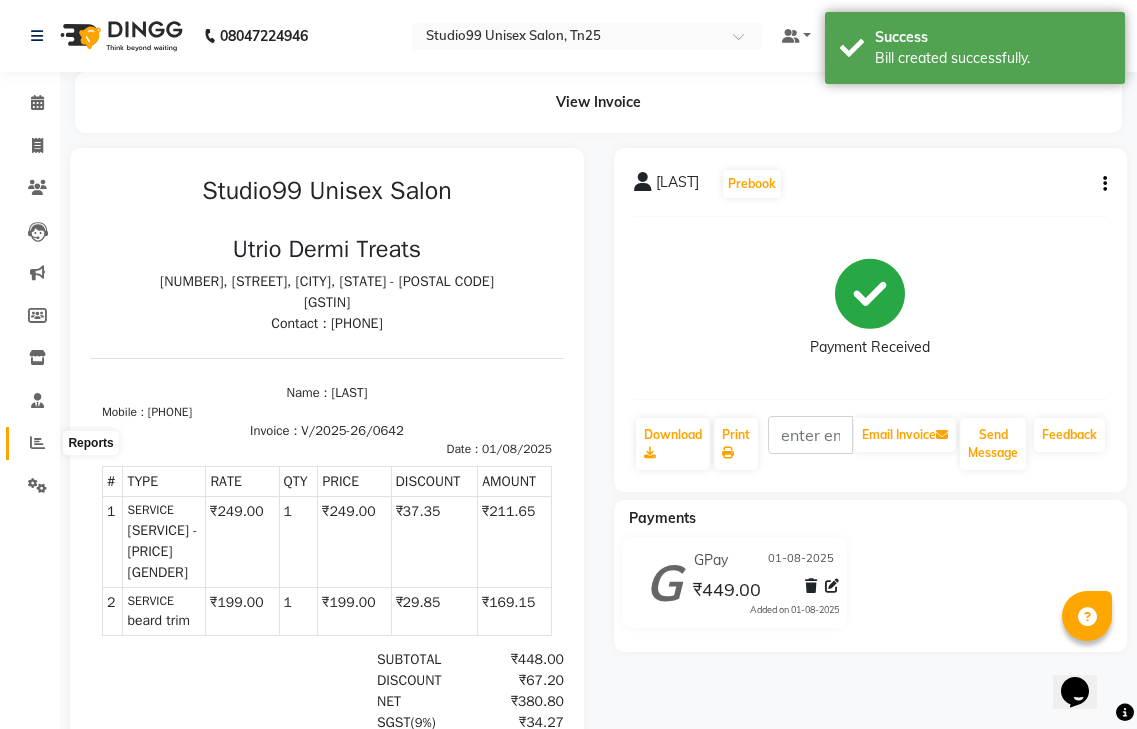 click 